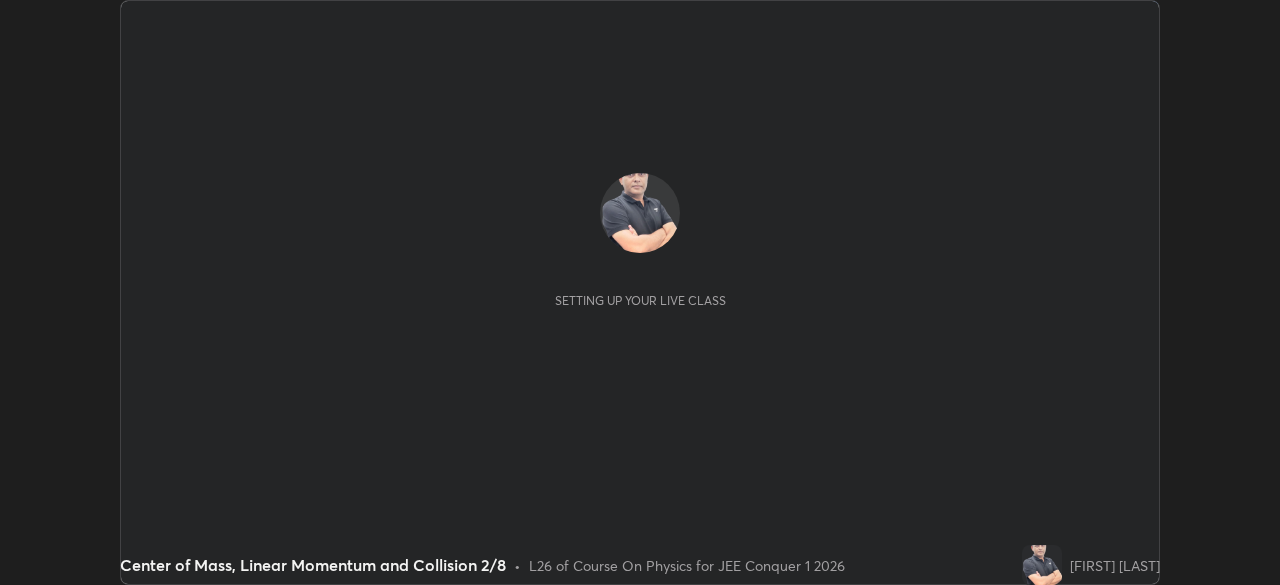 scroll, scrollTop: 0, scrollLeft: 0, axis: both 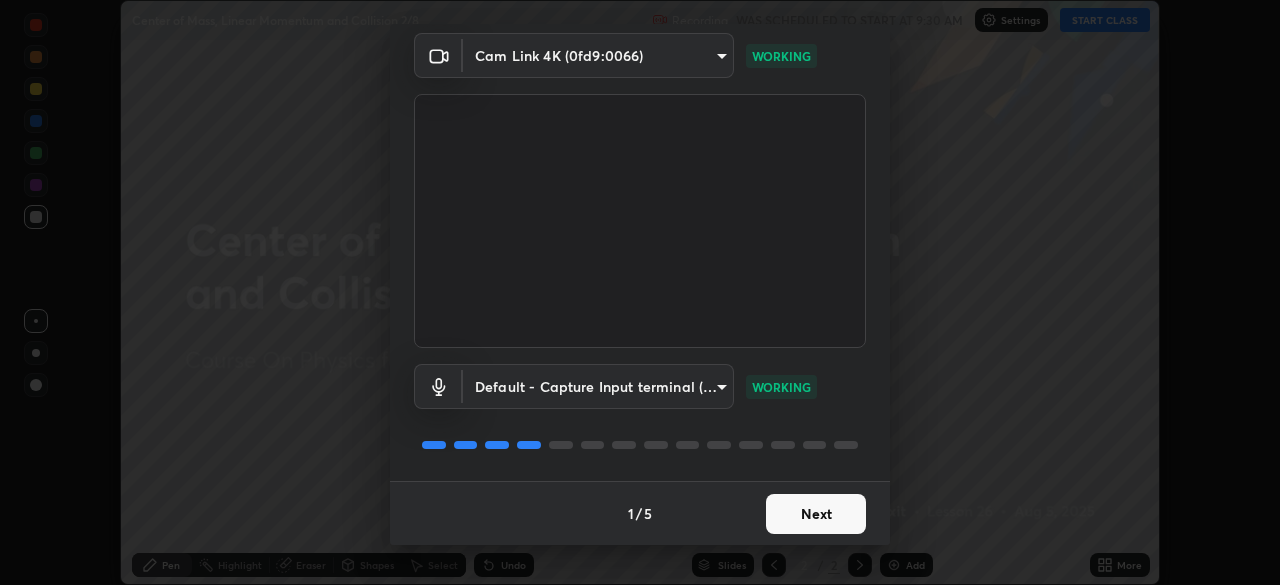click on "Next" at bounding box center [816, 514] 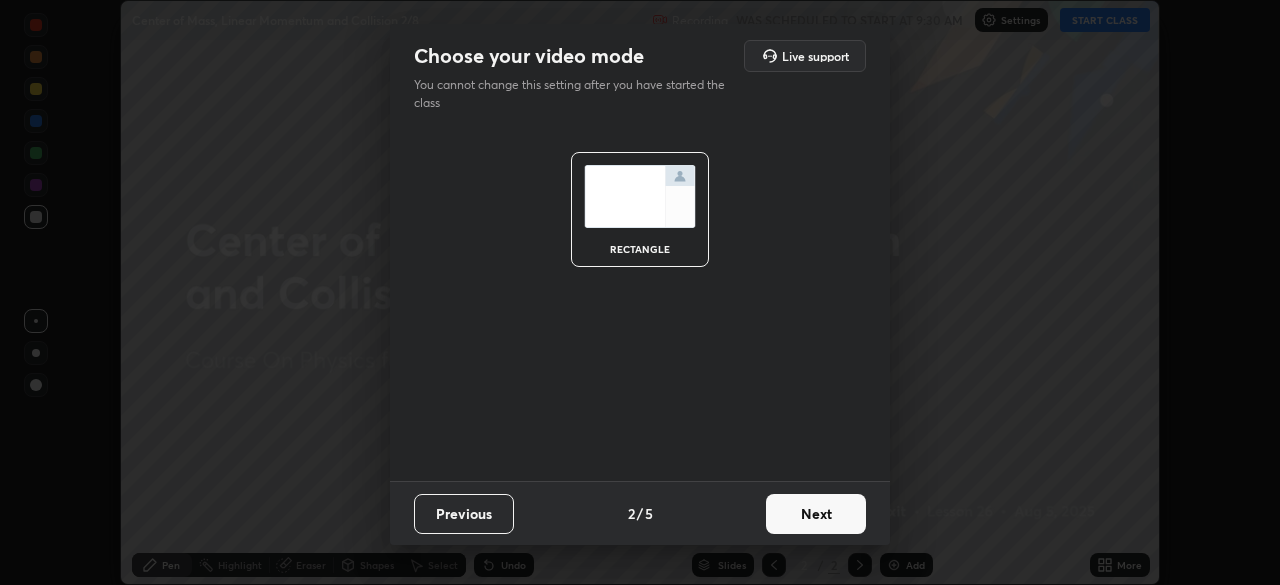 click on "Next" at bounding box center [816, 514] 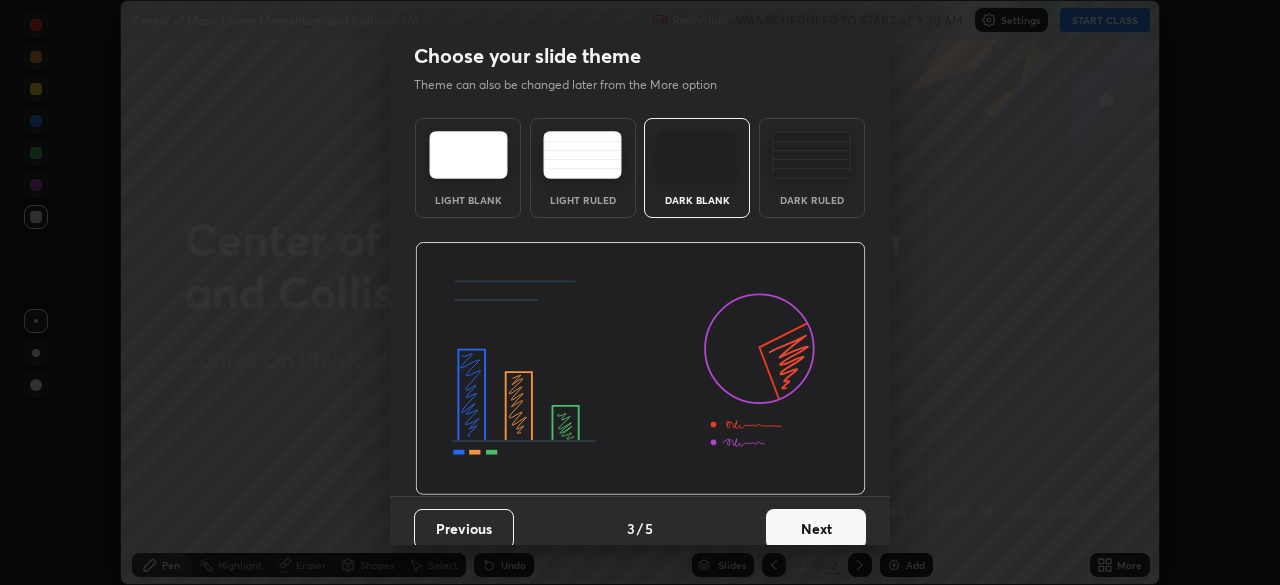 click on "Next" at bounding box center [816, 529] 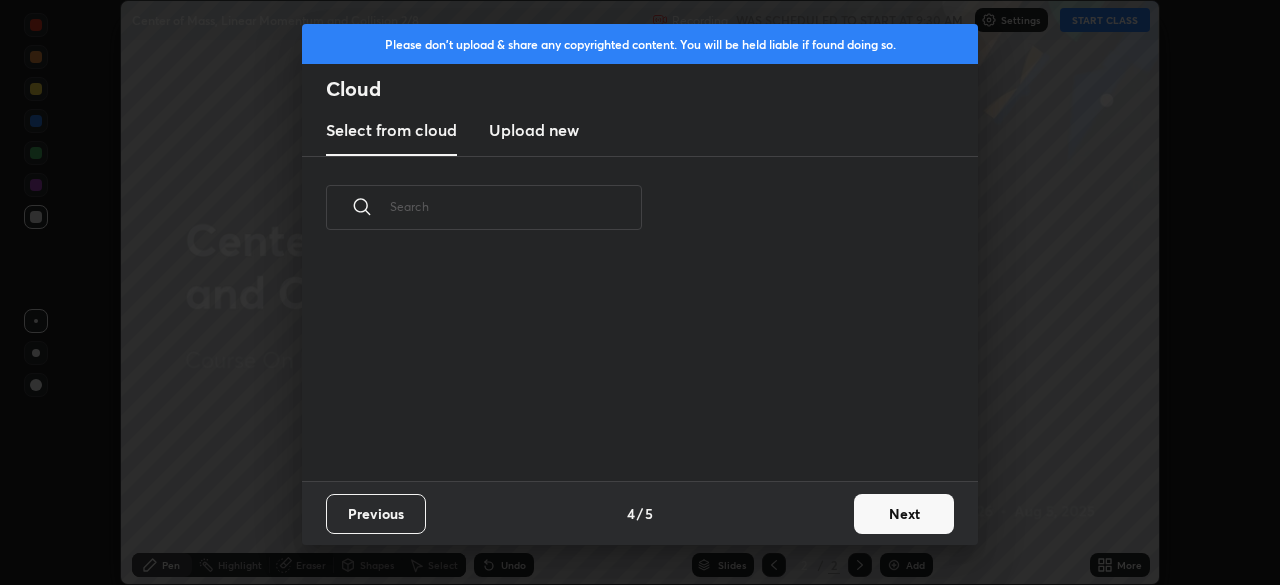 click on "Next" at bounding box center (904, 514) 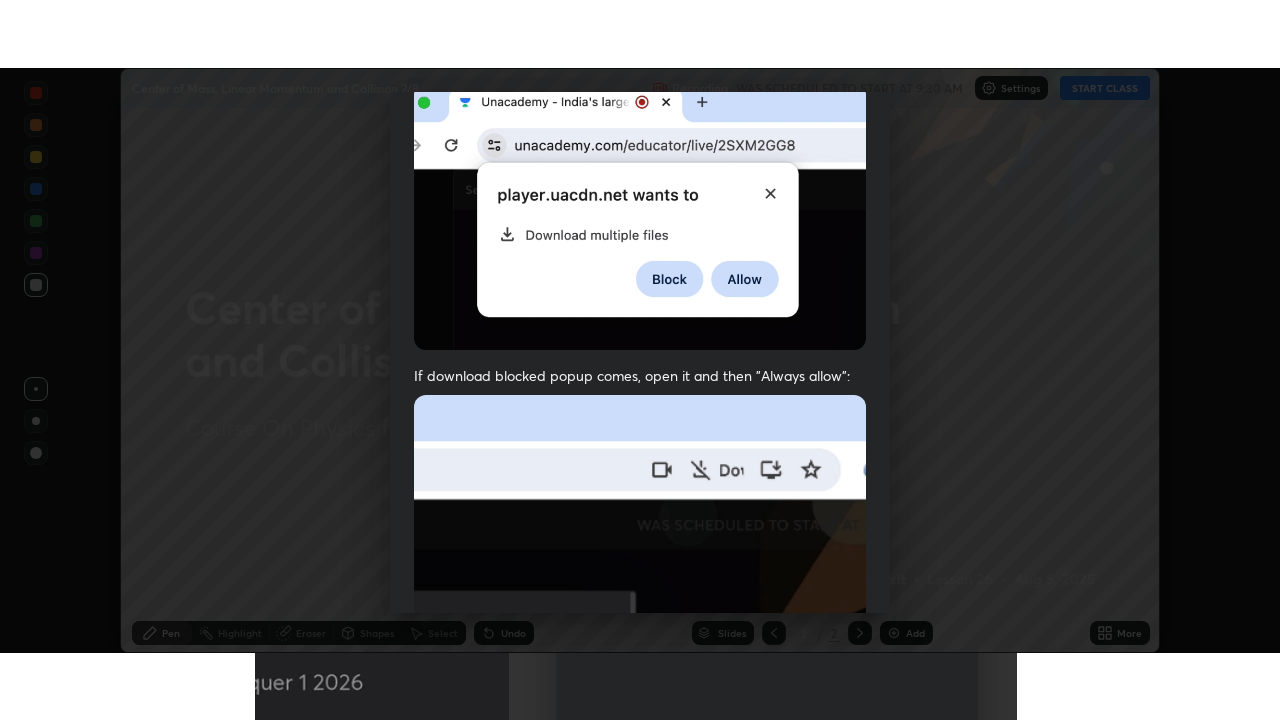 scroll, scrollTop: 479, scrollLeft: 0, axis: vertical 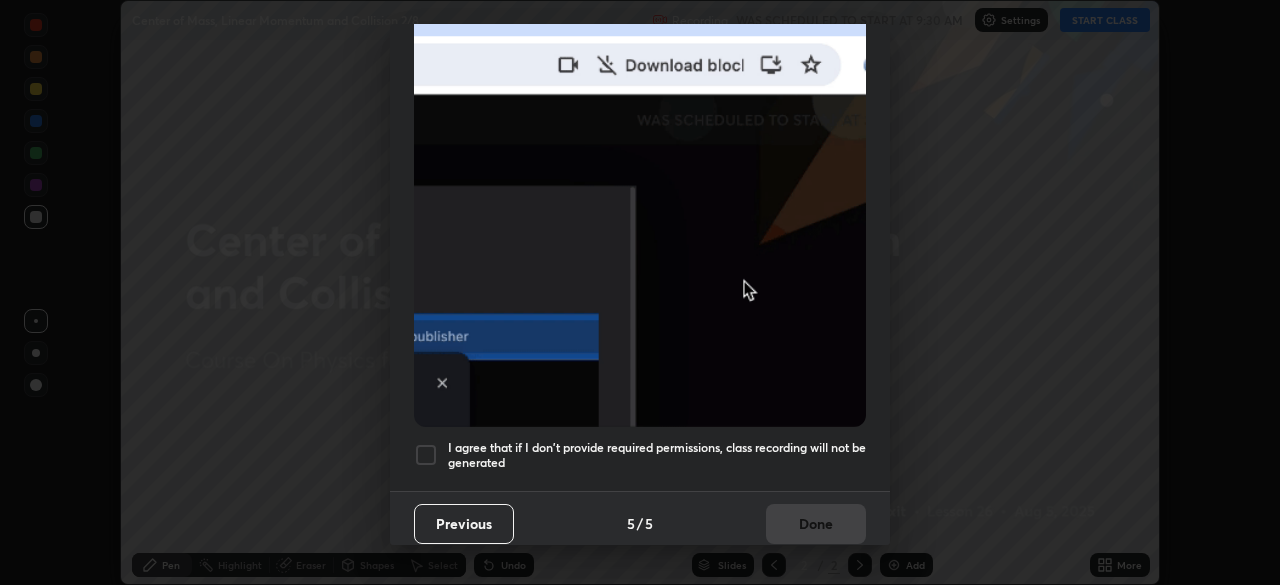 click on "I agree that if I don't provide required permissions, class recording will not be generated" at bounding box center [657, 455] 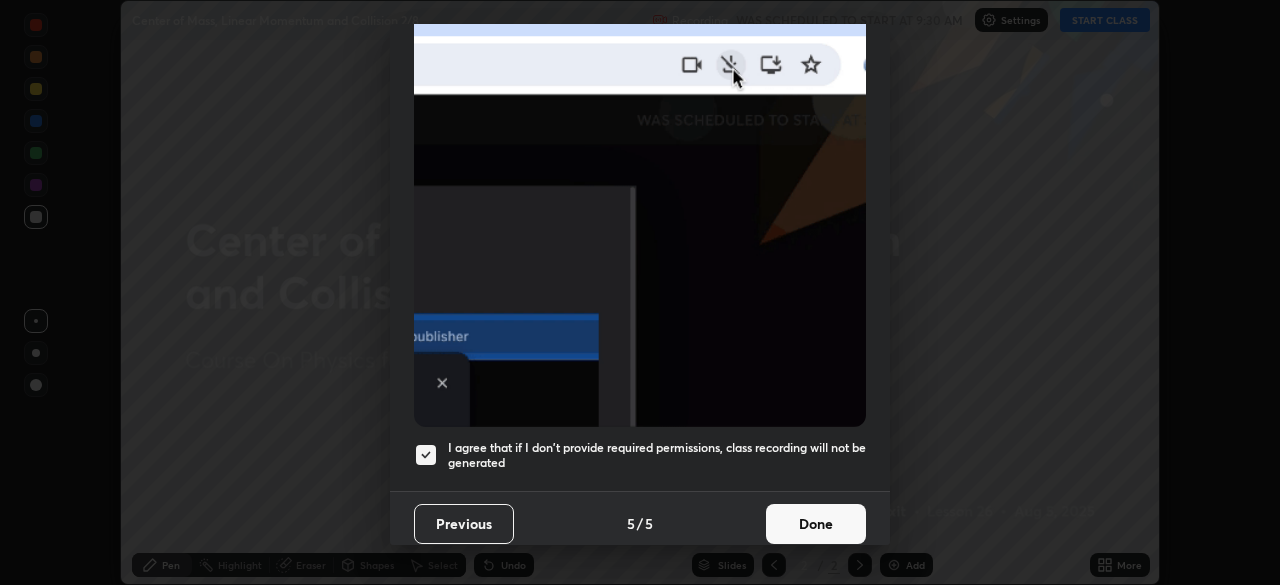 click on "Done" at bounding box center (816, 524) 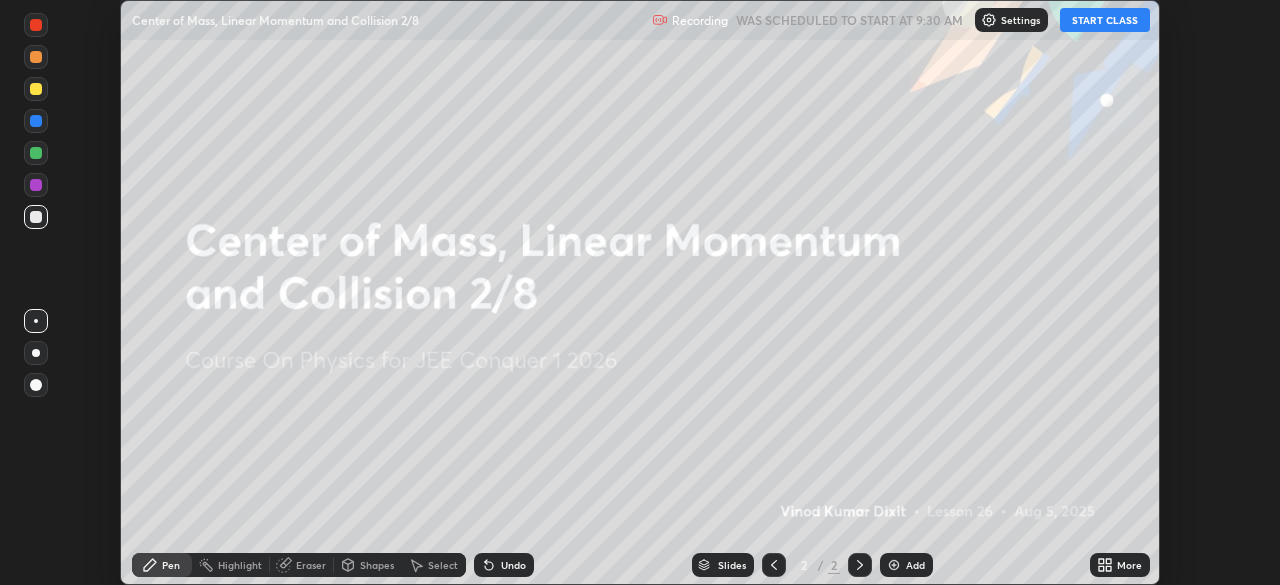 click on "START CLASS" at bounding box center [1105, 20] 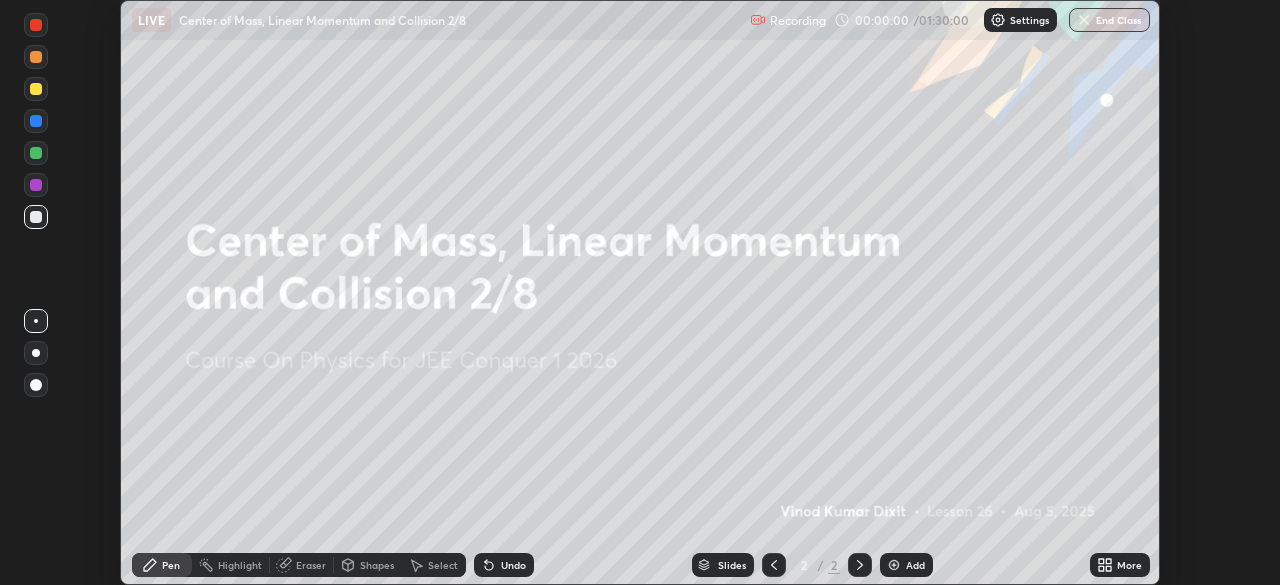 click 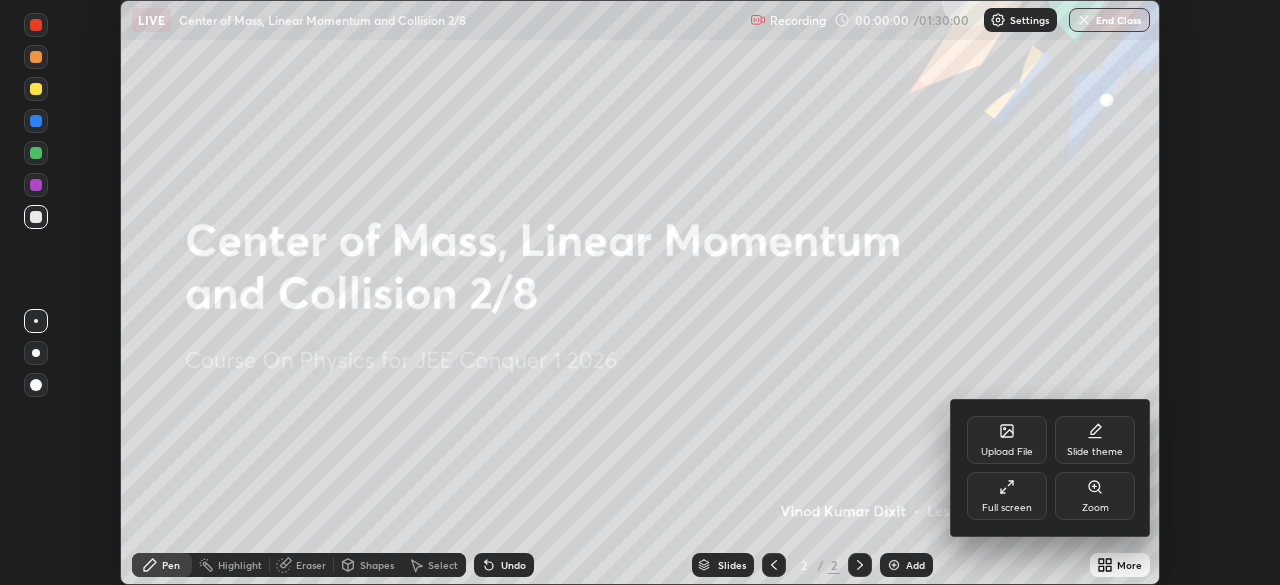 click on "Full screen" at bounding box center (1007, 508) 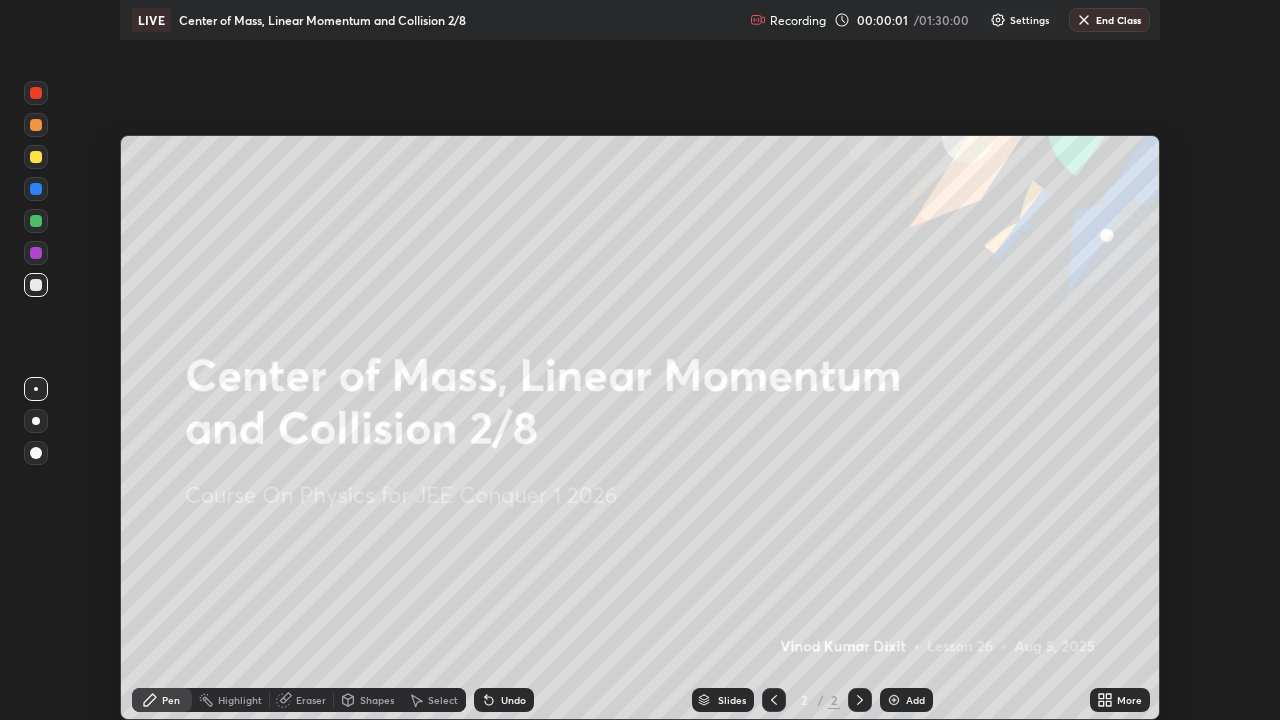 scroll, scrollTop: 99280, scrollLeft: 98720, axis: both 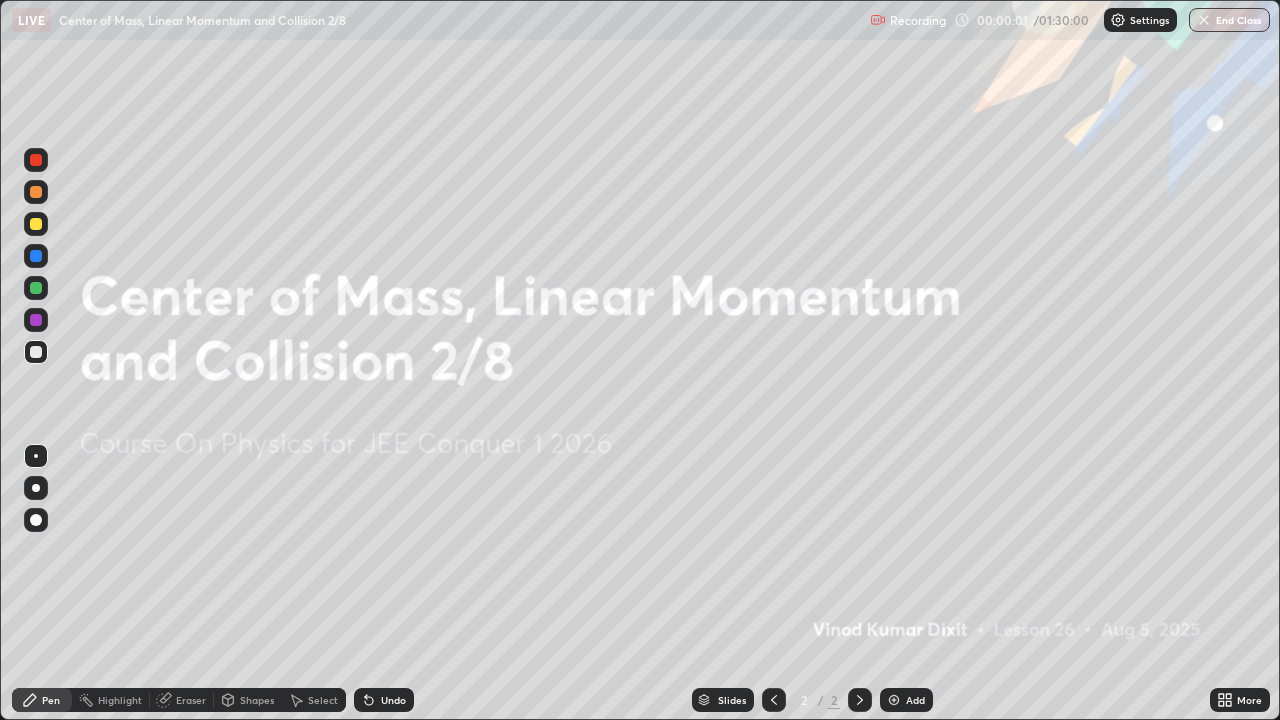 click on "Add" at bounding box center [915, 700] 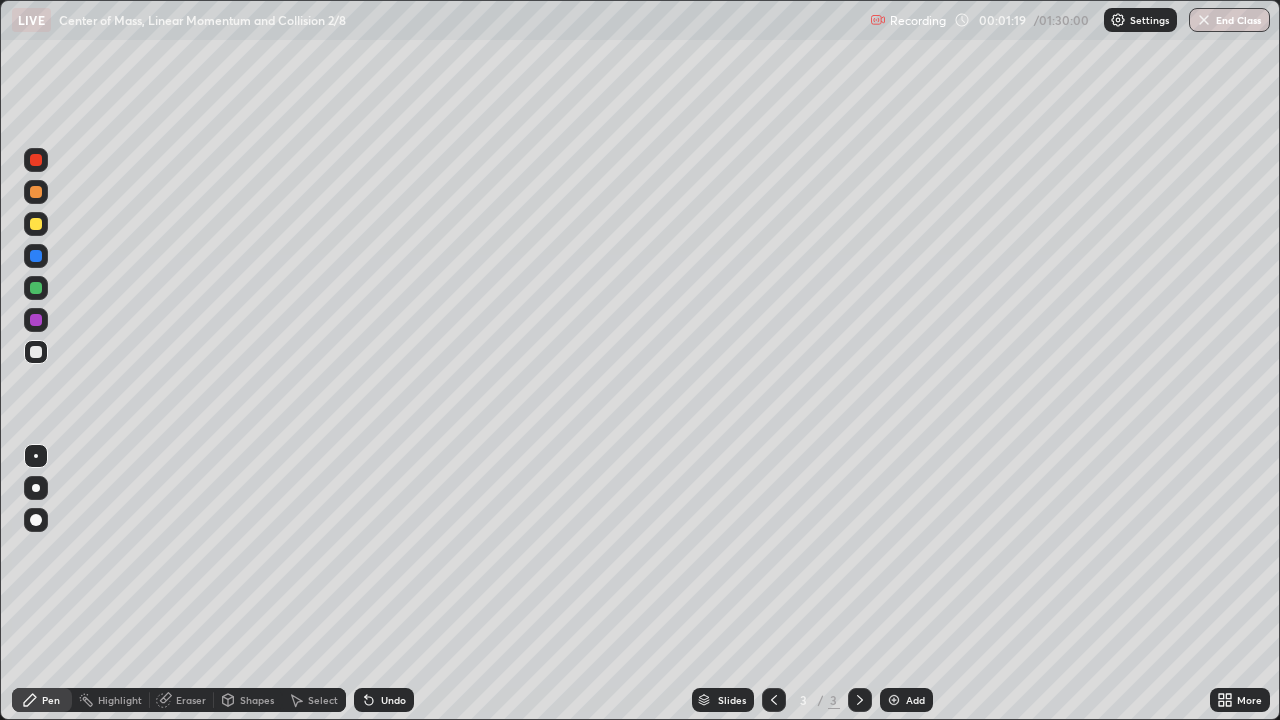 click at bounding box center [36, 224] 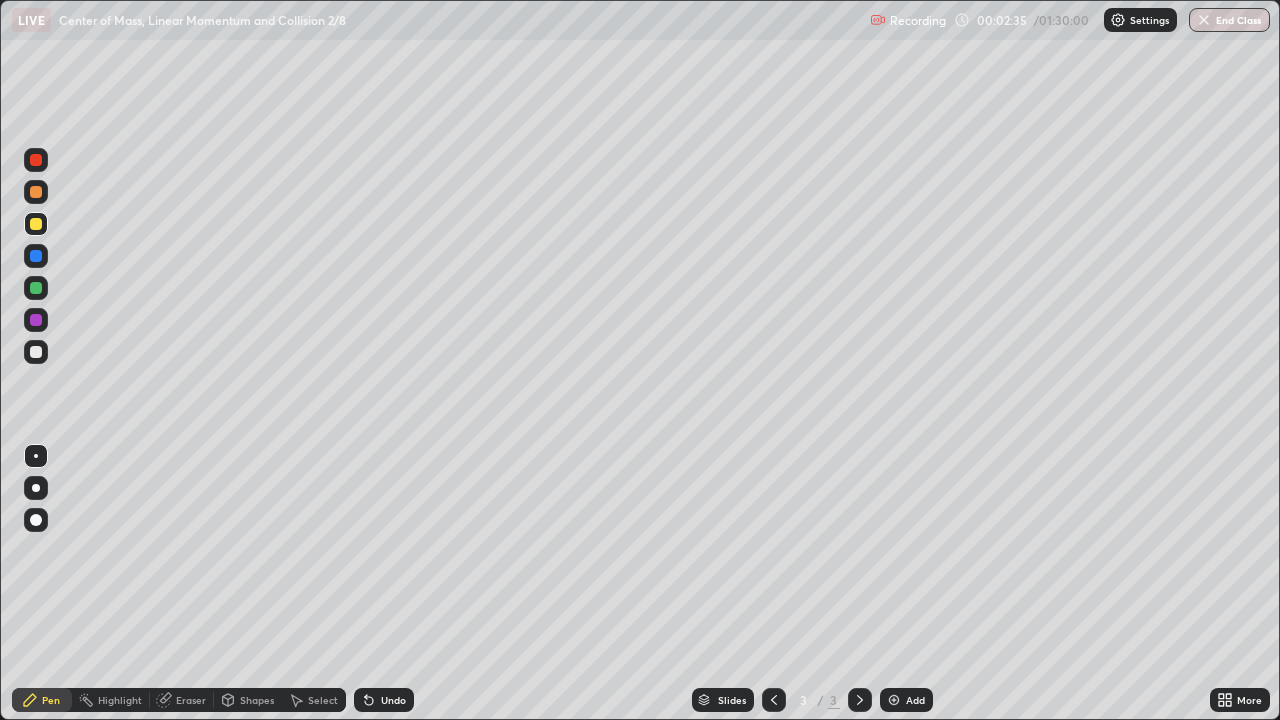 click on "Slides 3 / 3 Add" at bounding box center (812, 700) 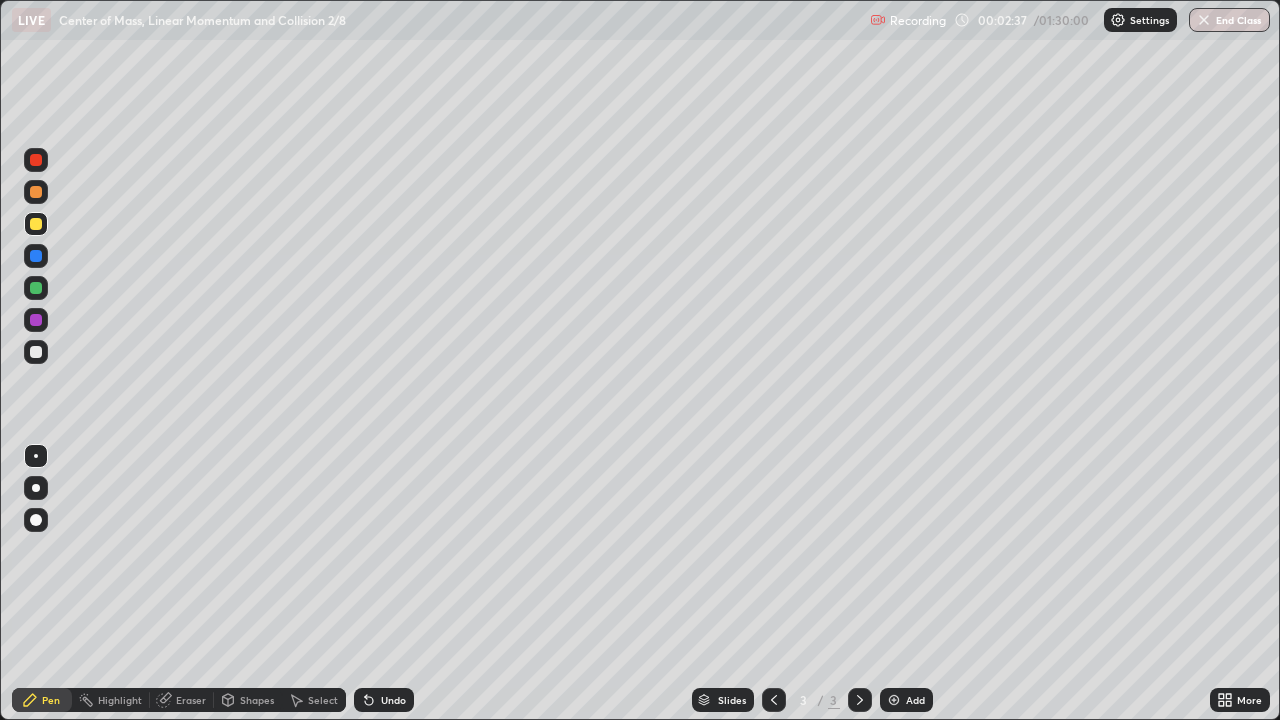 click on "Slides 3 / 3 Add" at bounding box center [812, 700] 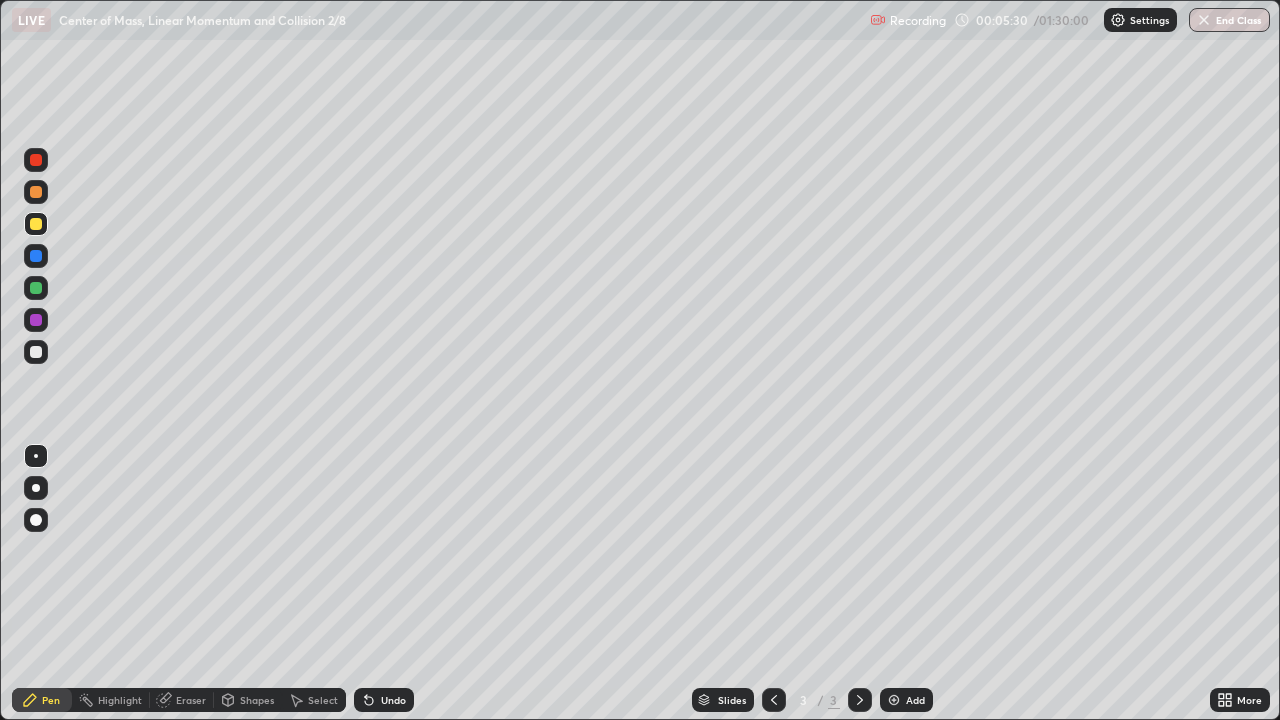 click at bounding box center (36, 352) 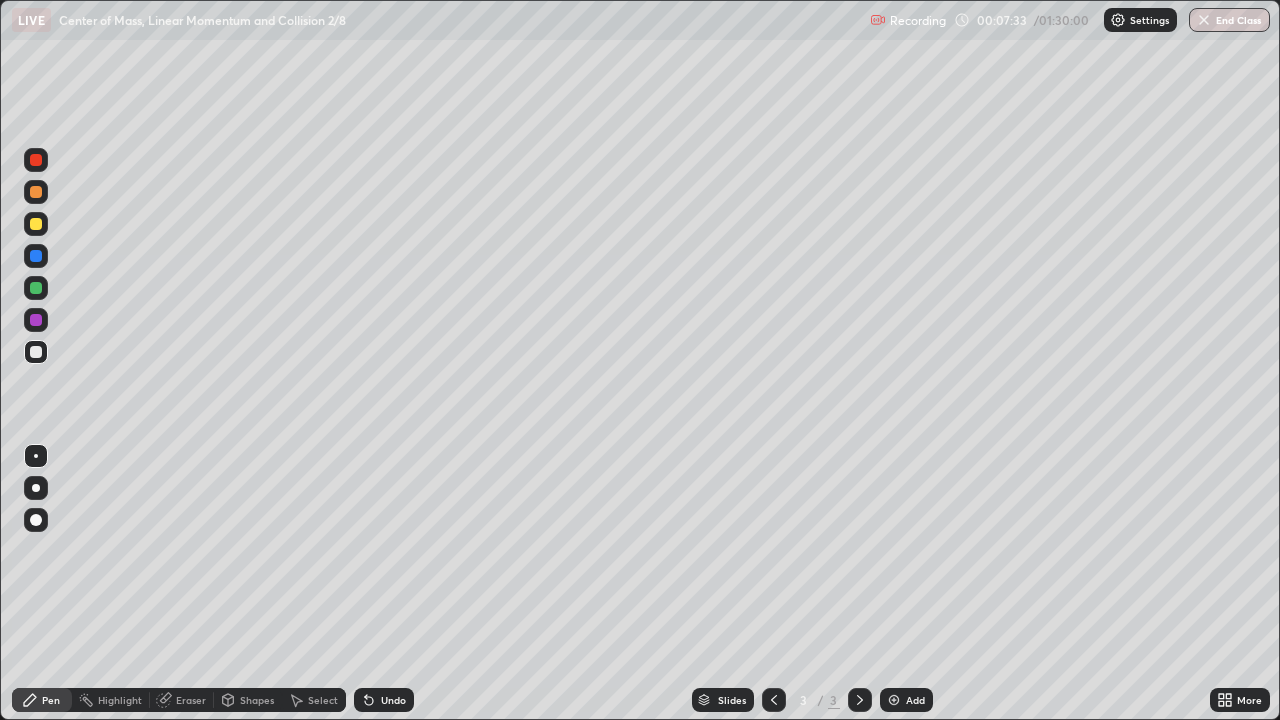 click on "Add" at bounding box center (915, 700) 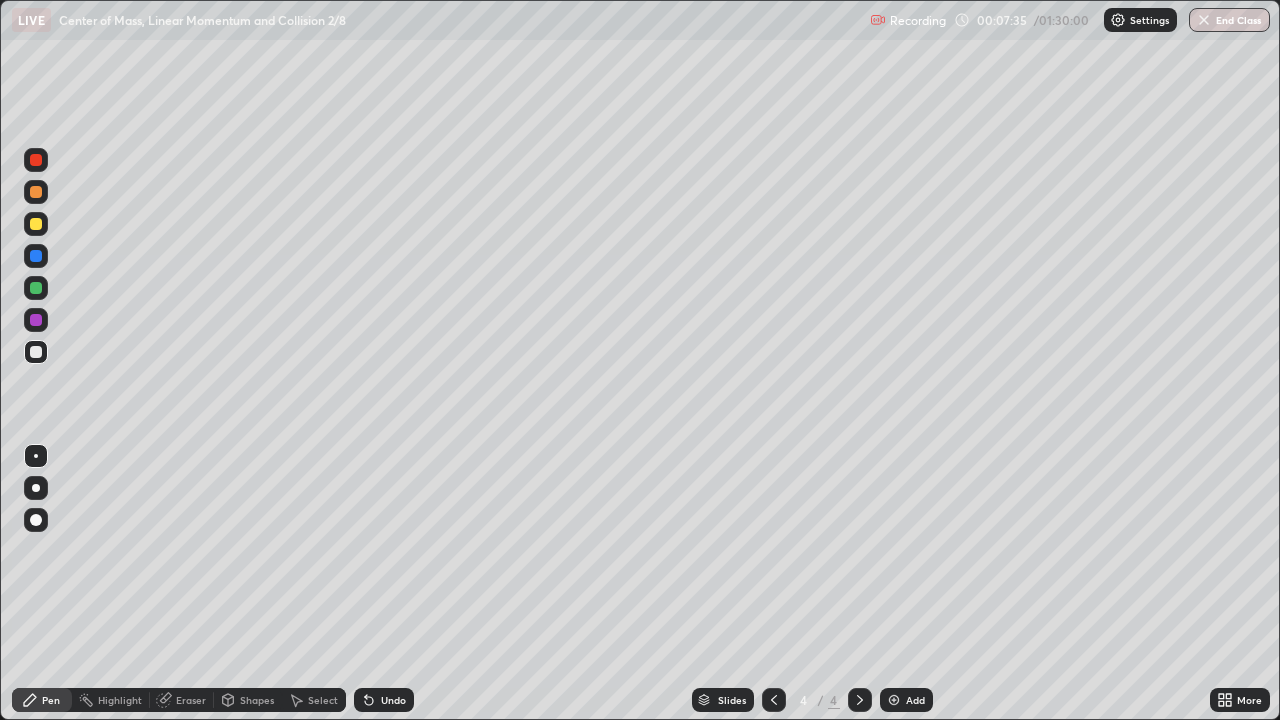 click at bounding box center [36, 224] 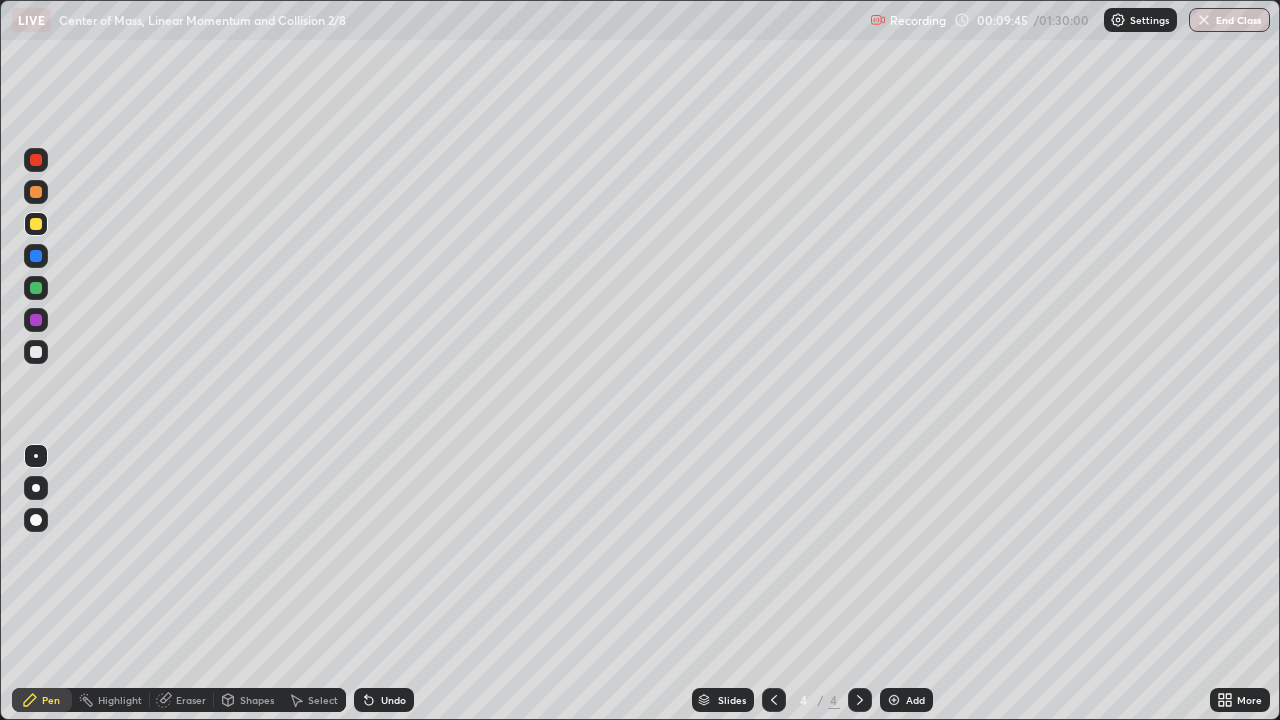 click on "Eraser" at bounding box center [191, 700] 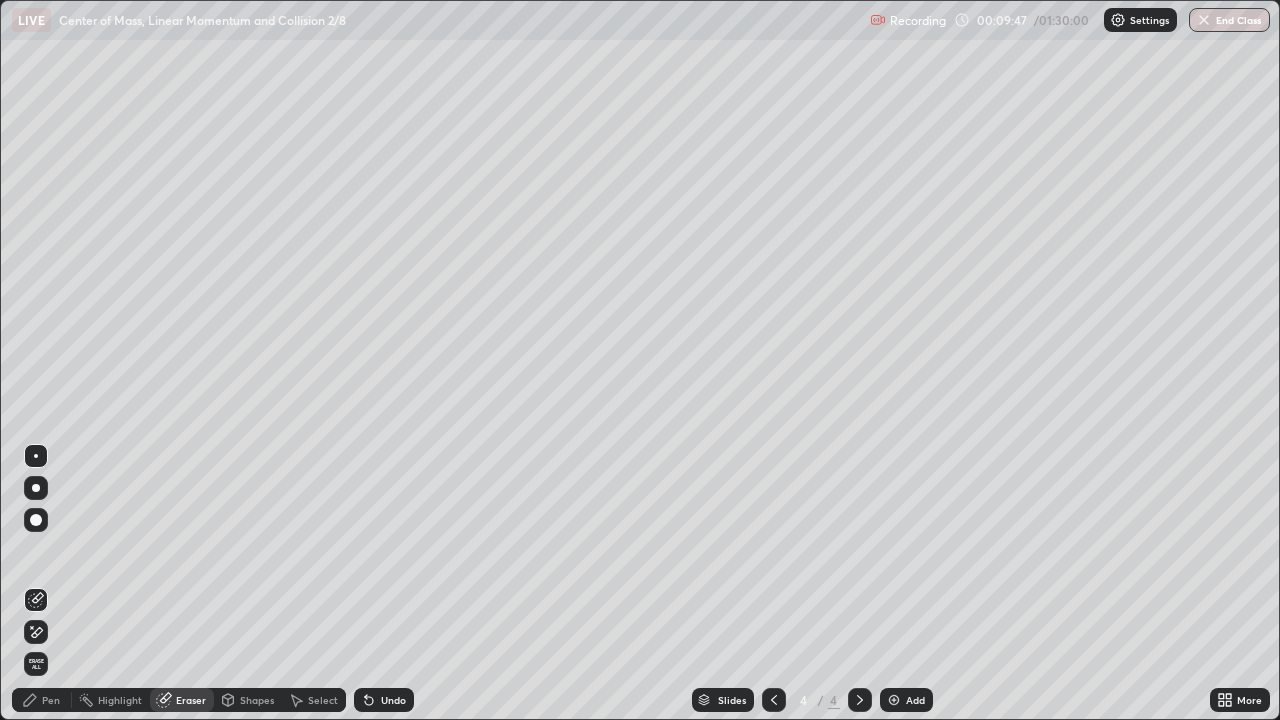 click on "Pen" at bounding box center (51, 700) 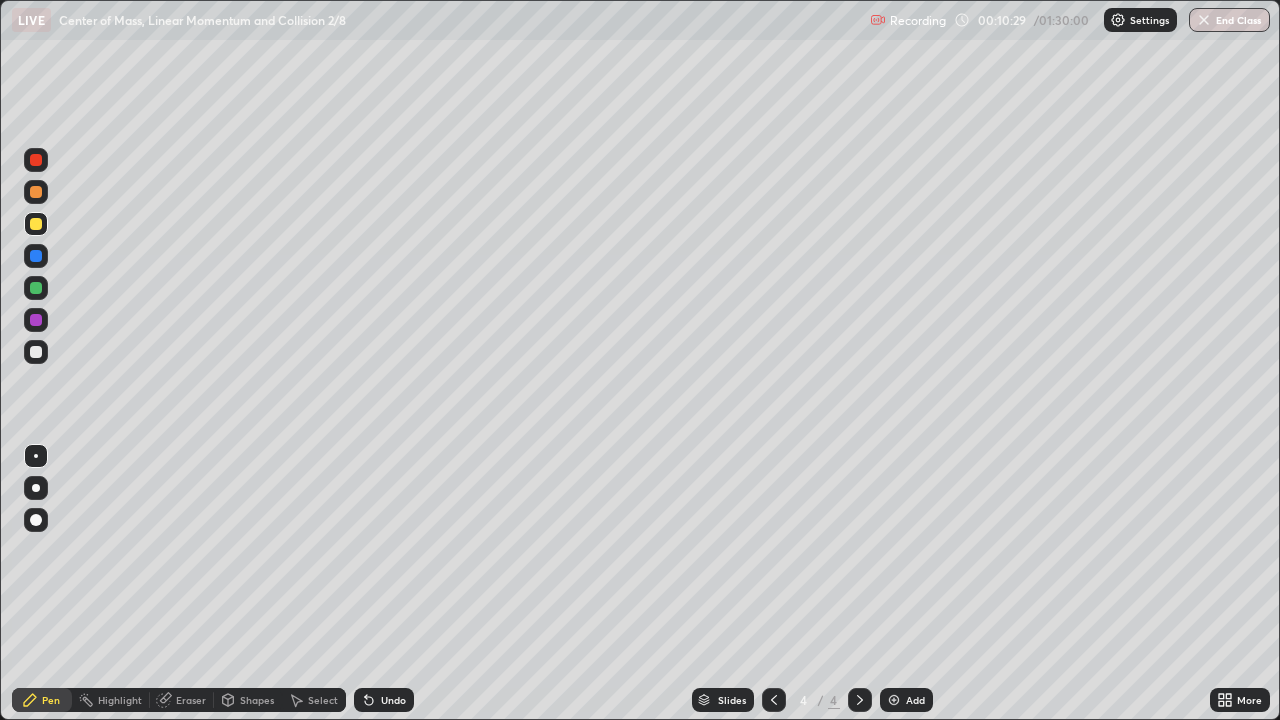 click at bounding box center [36, 352] 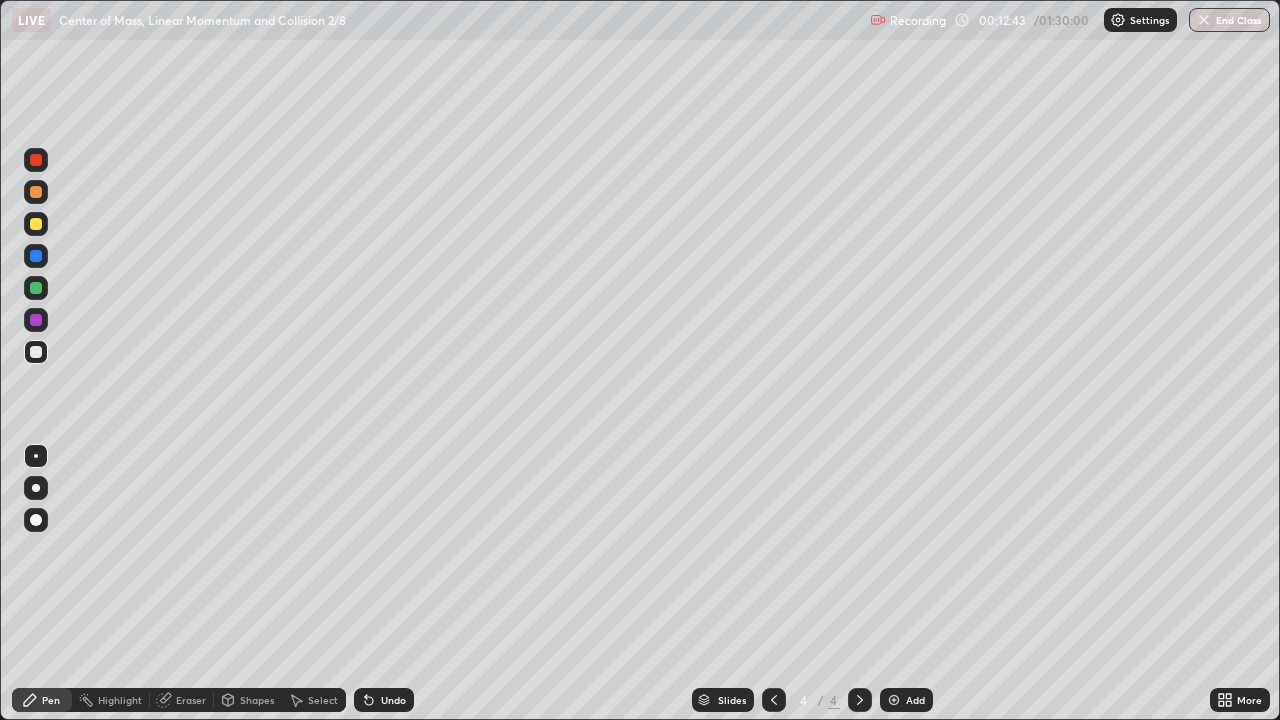 click at bounding box center (36, 288) 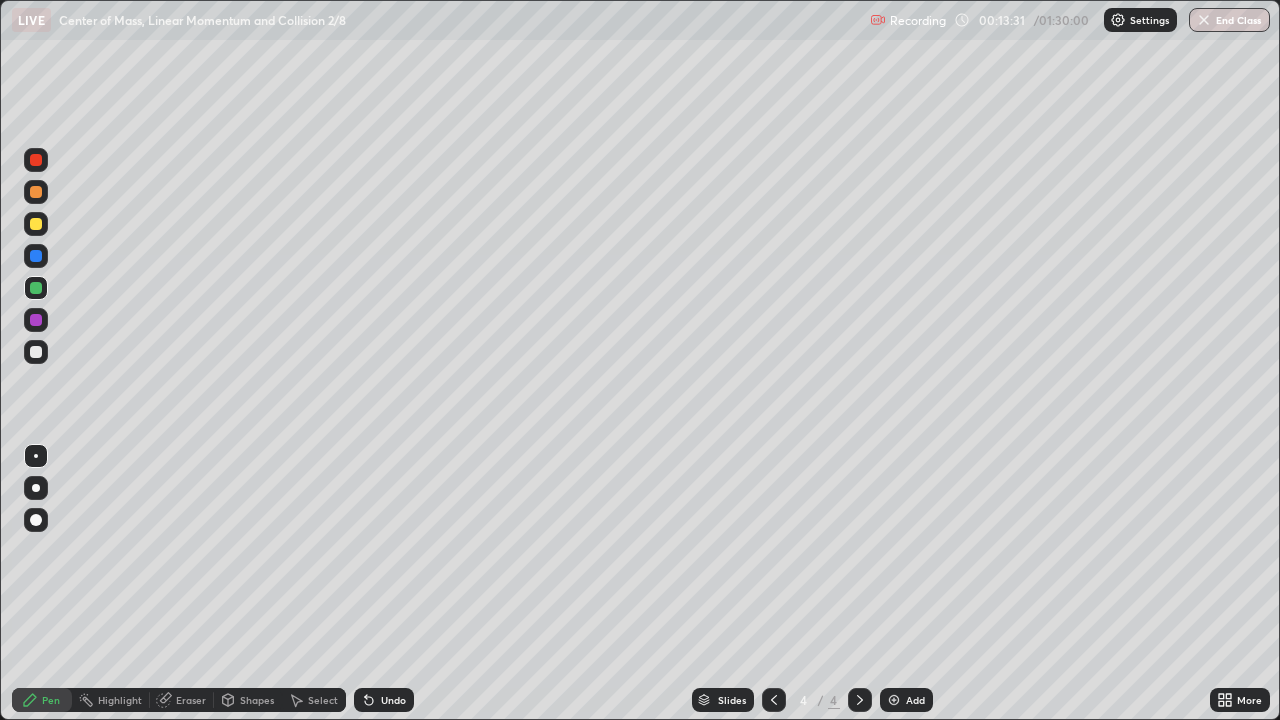click on "Eraser" at bounding box center [182, 700] 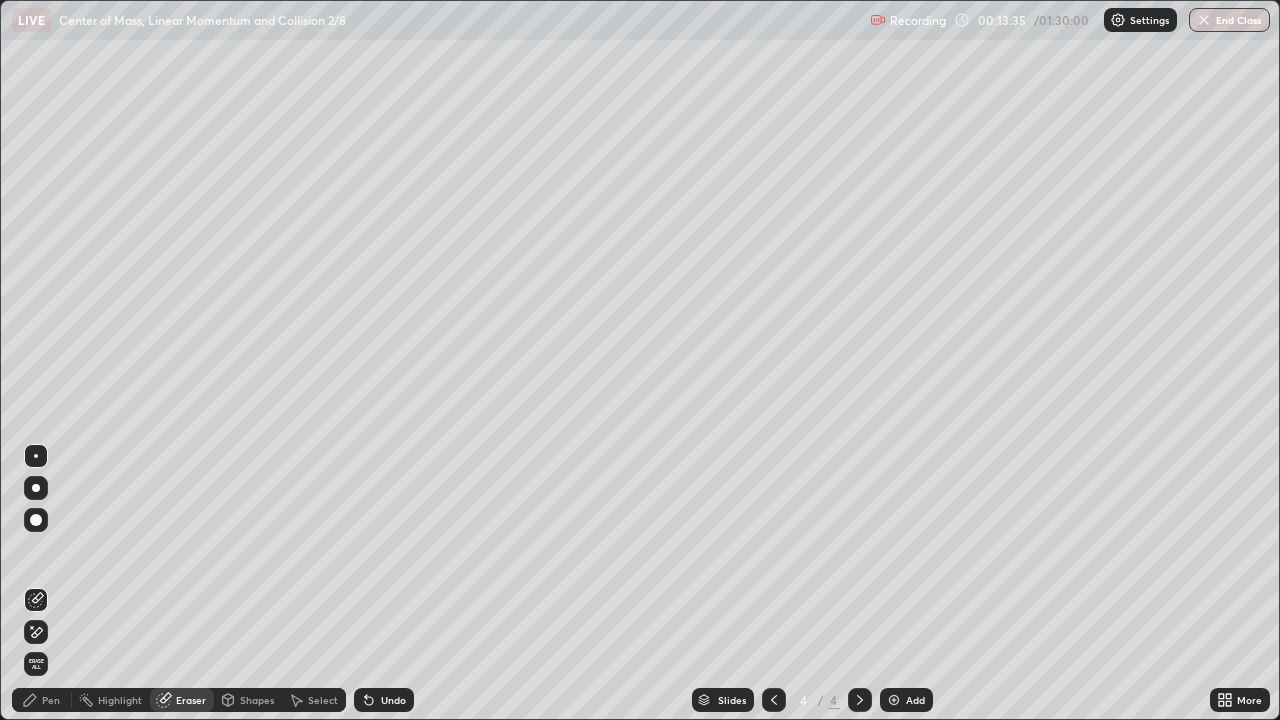 click on "Pen" at bounding box center [51, 700] 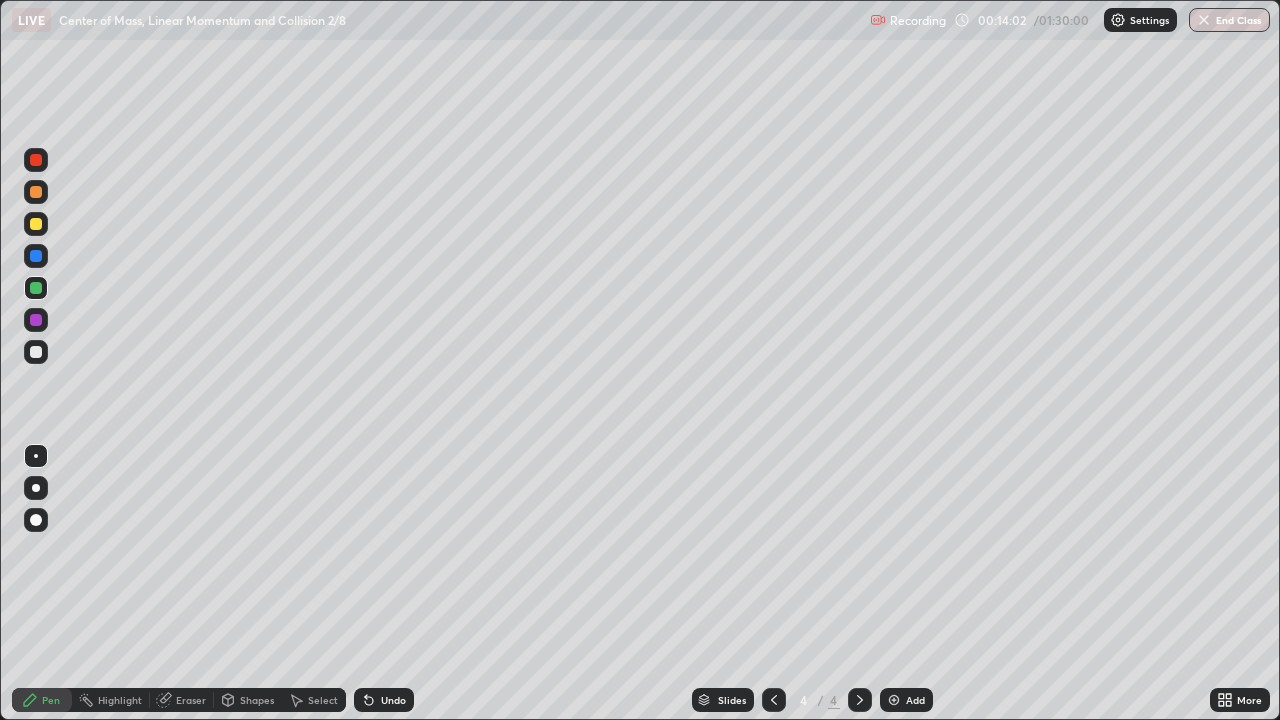 click on "Slides 4 / 4 Add" at bounding box center [812, 700] 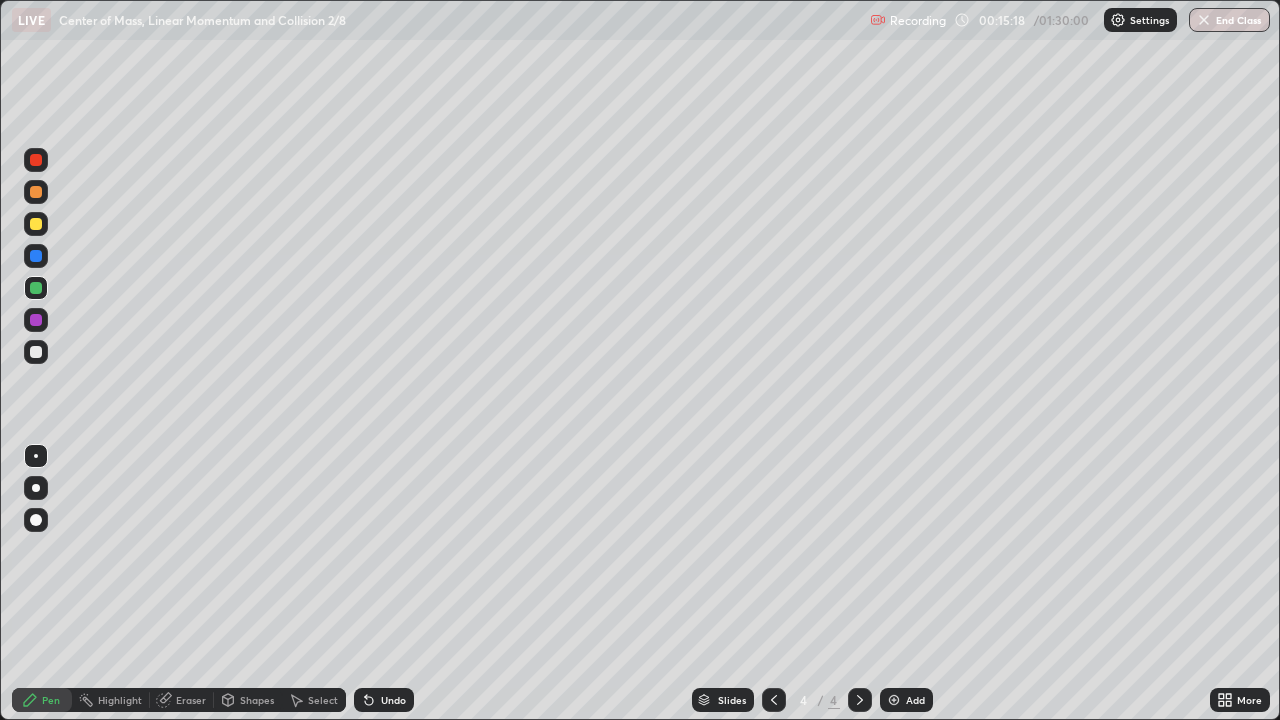 click on "Add" at bounding box center (915, 700) 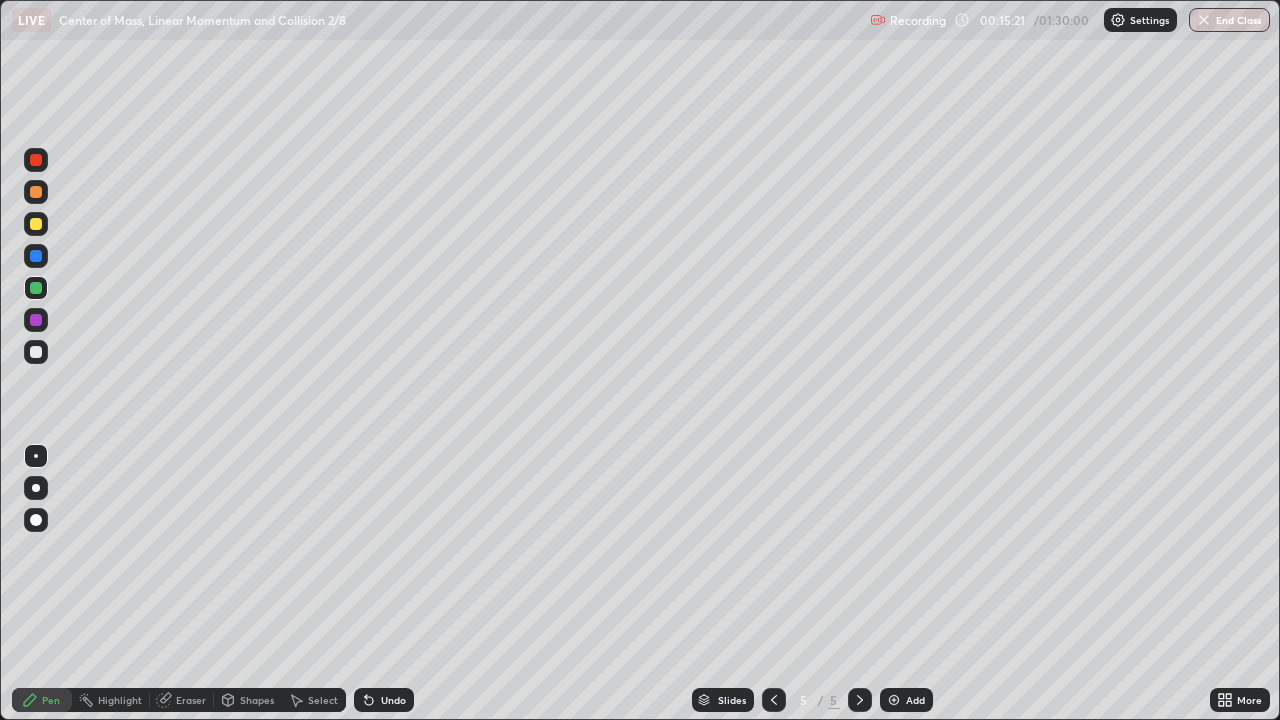 click at bounding box center (36, 224) 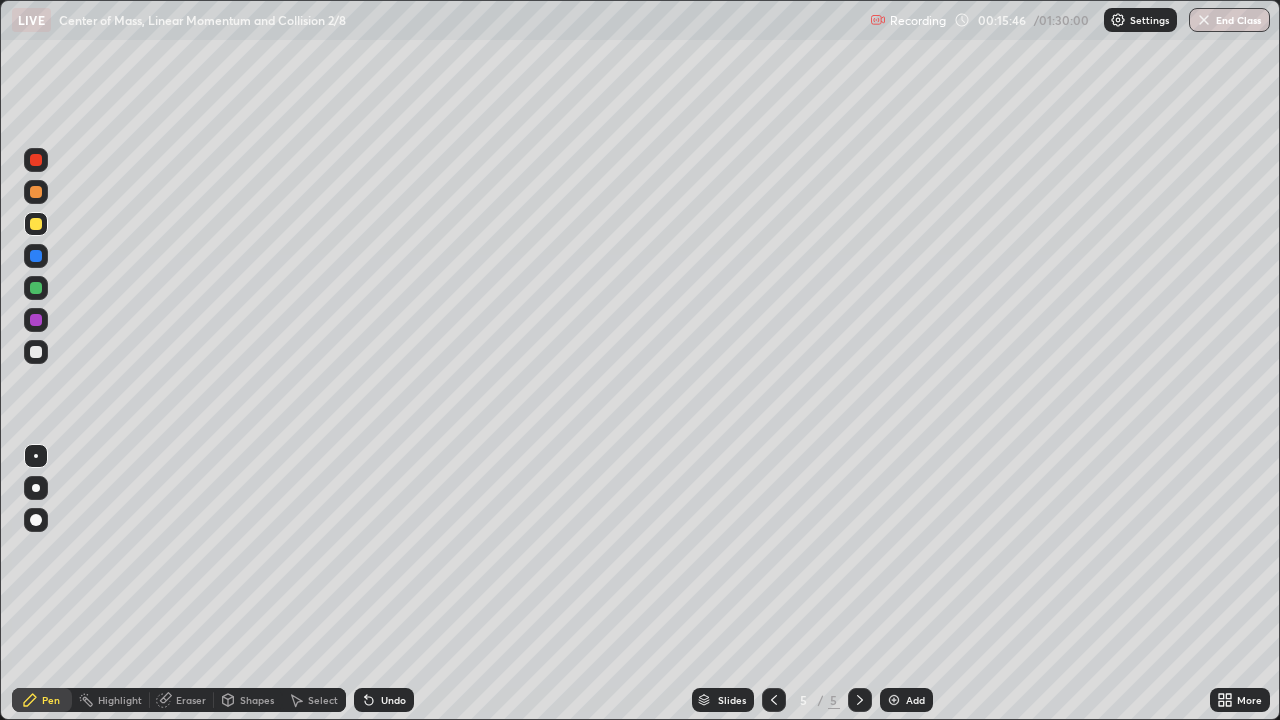 click at bounding box center (36, 352) 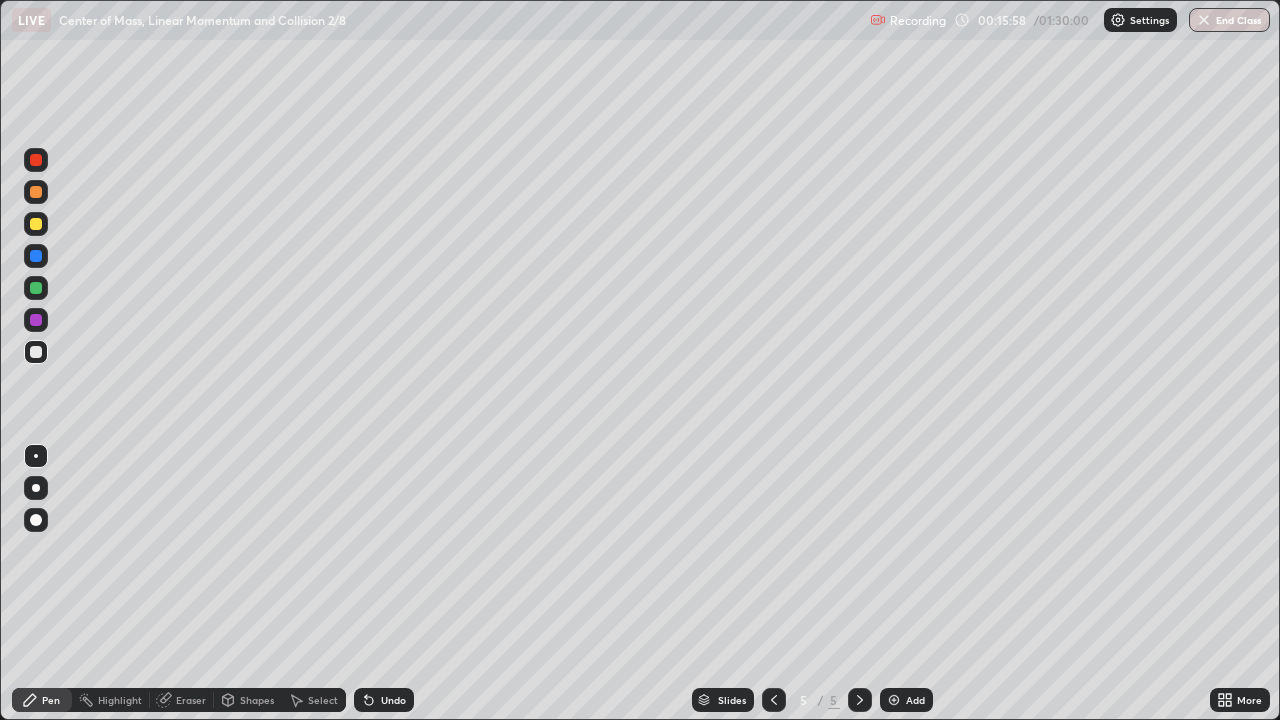 click at bounding box center [36, 288] 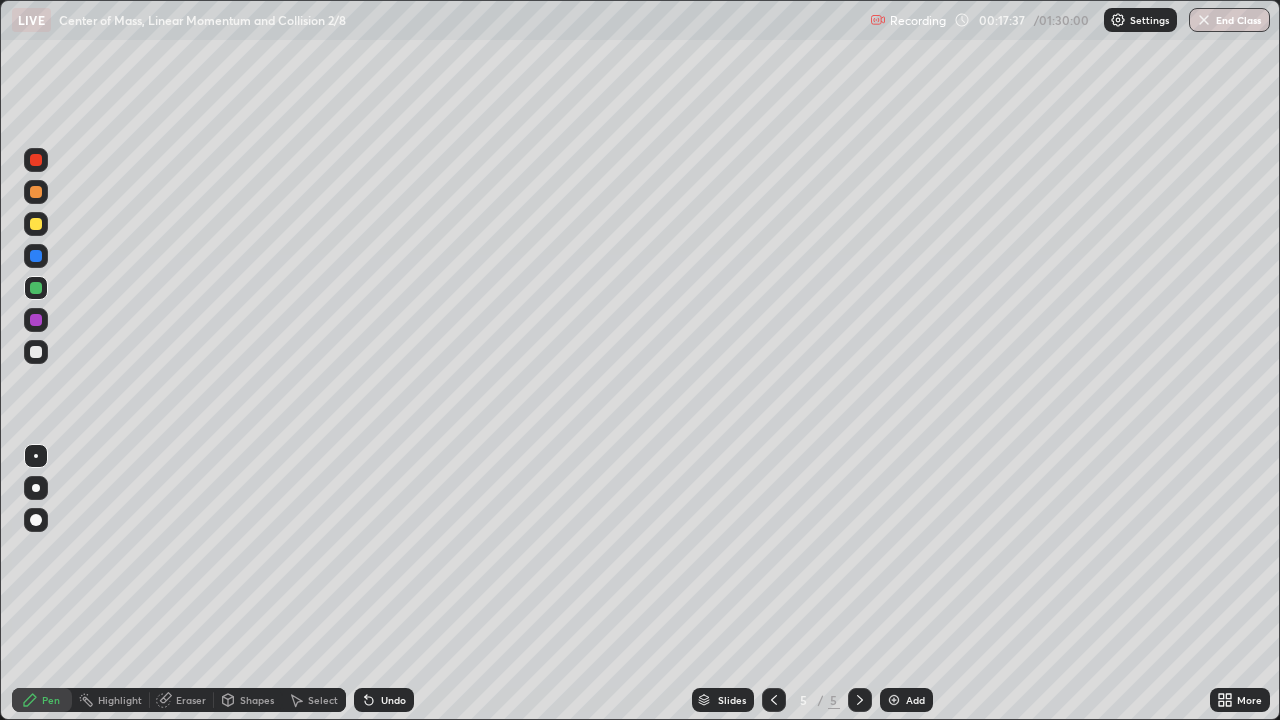 click on "Shapes" at bounding box center (248, 700) 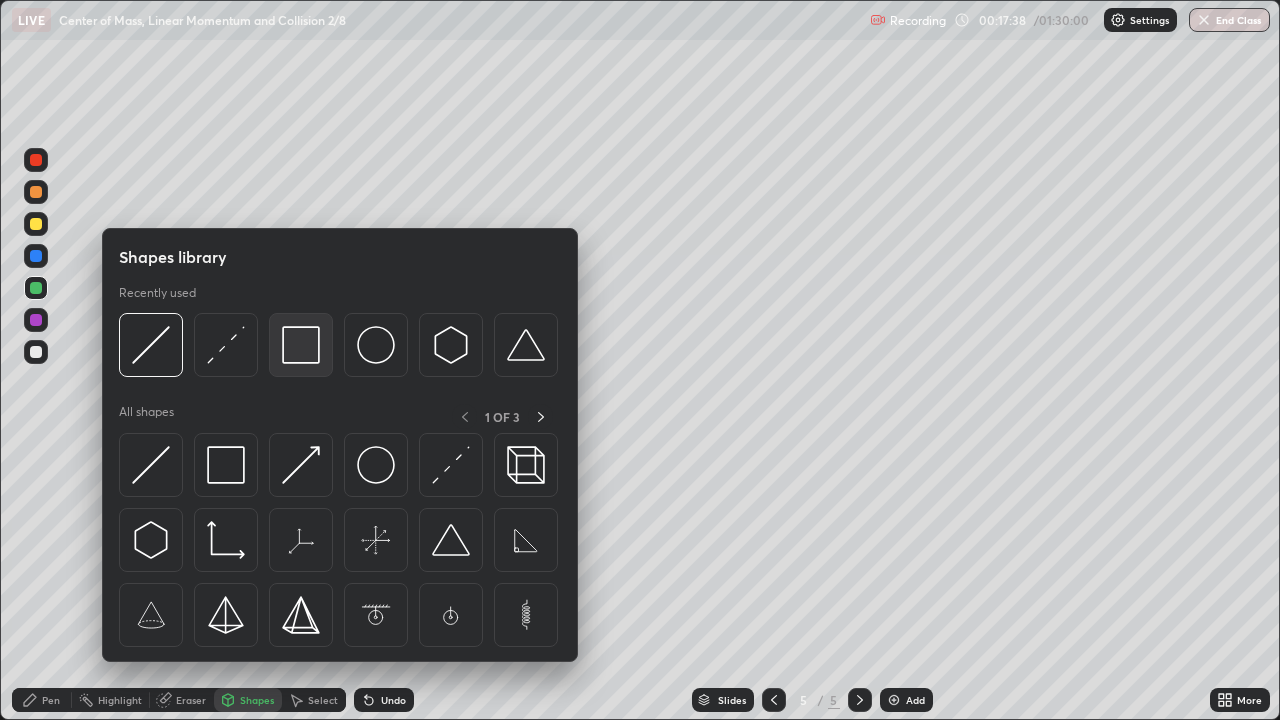 click at bounding box center (301, 345) 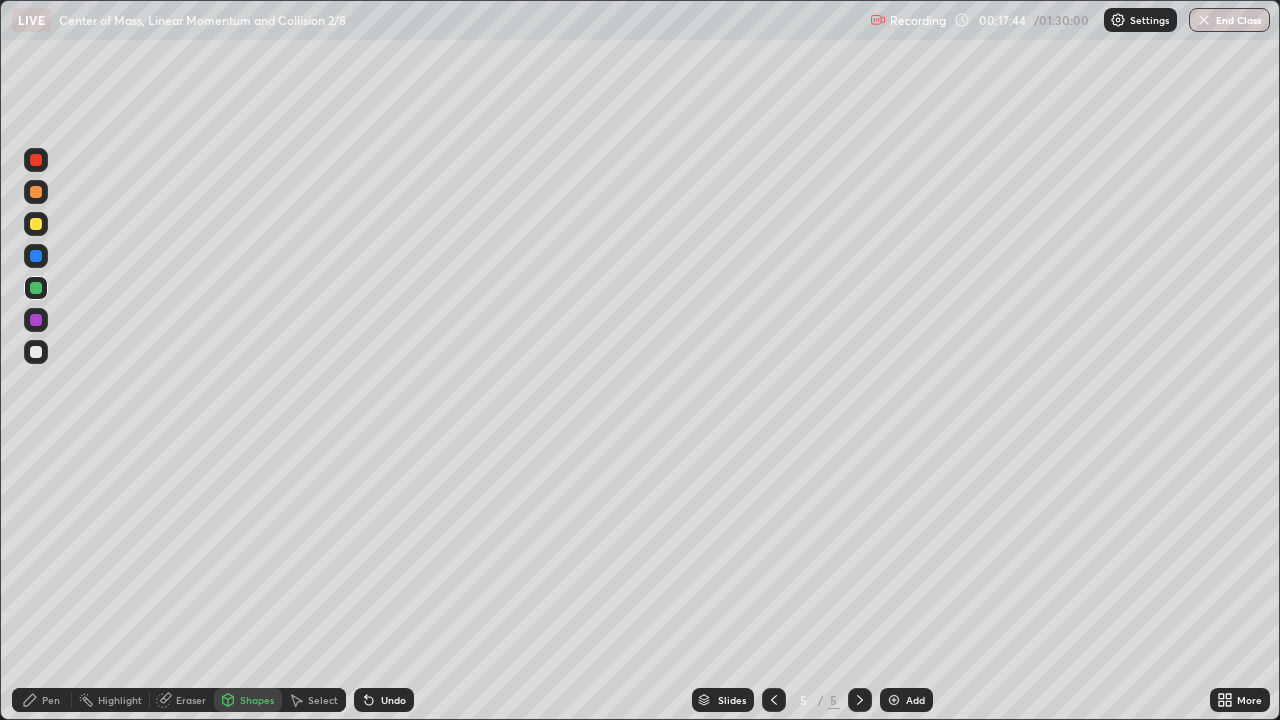 click on "Pen" at bounding box center [42, 700] 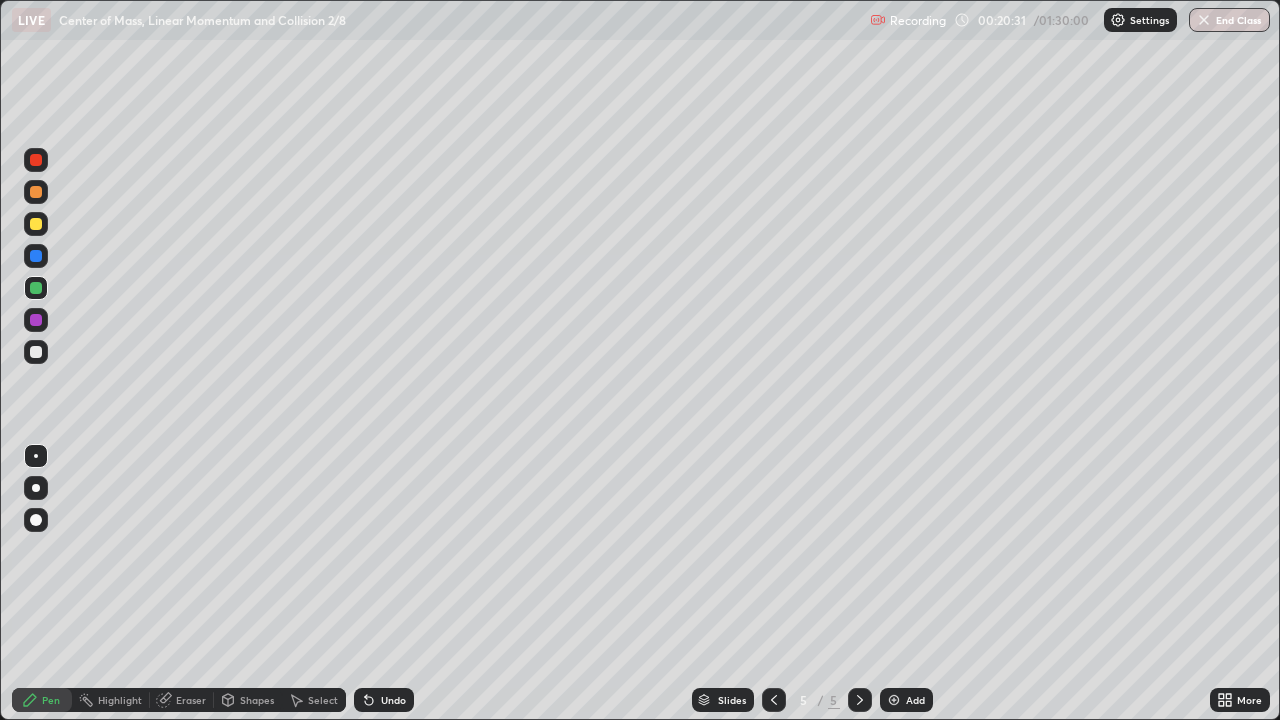 click at bounding box center (36, 352) 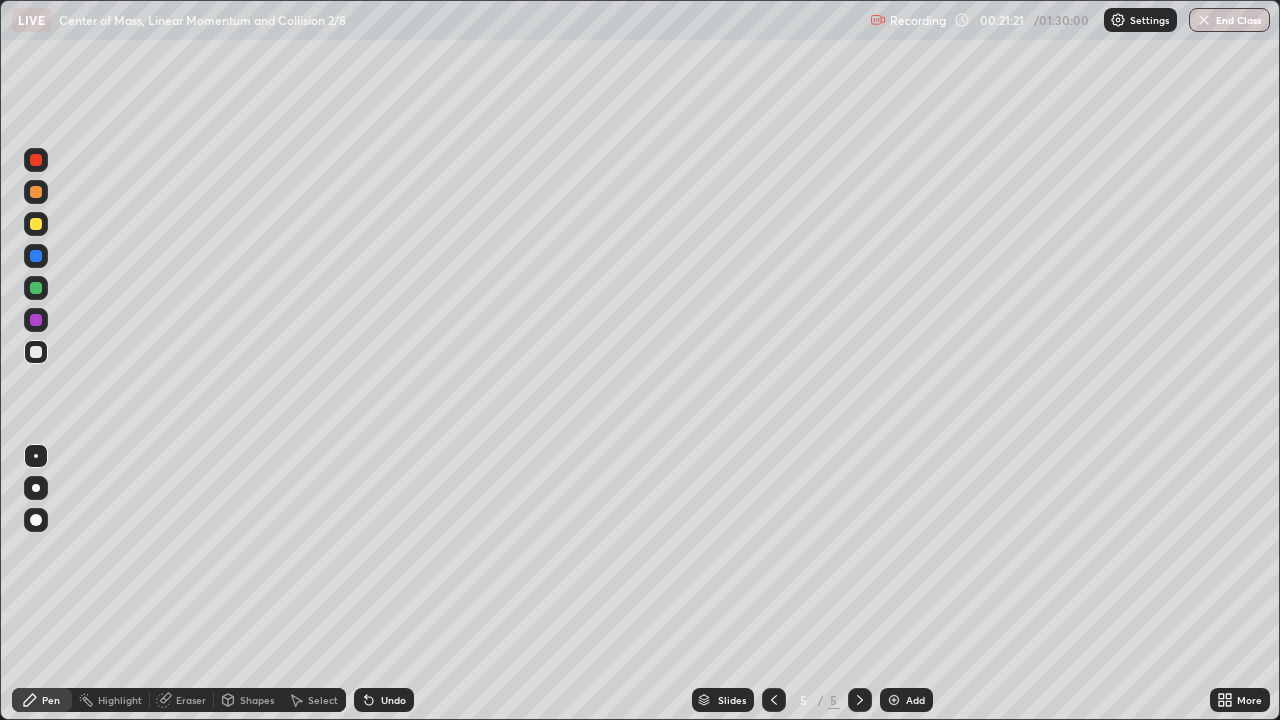 click on "Add" at bounding box center [915, 700] 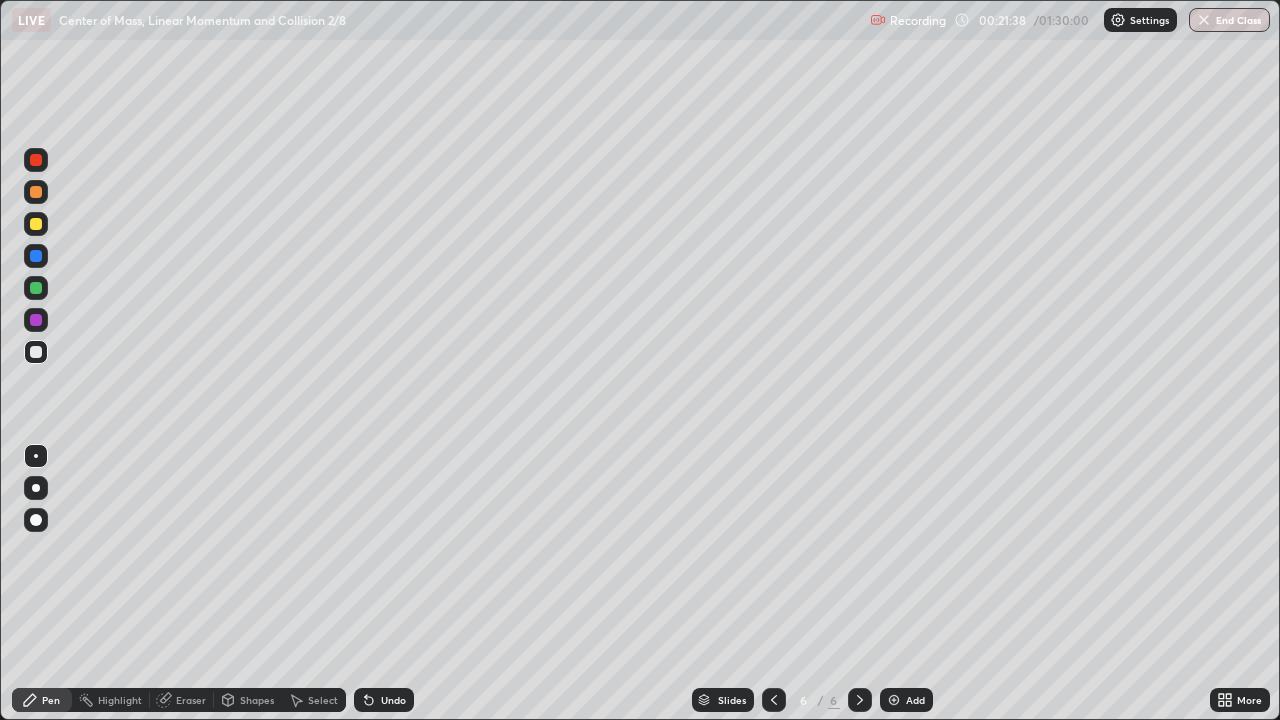 click on "Eraser" at bounding box center [191, 700] 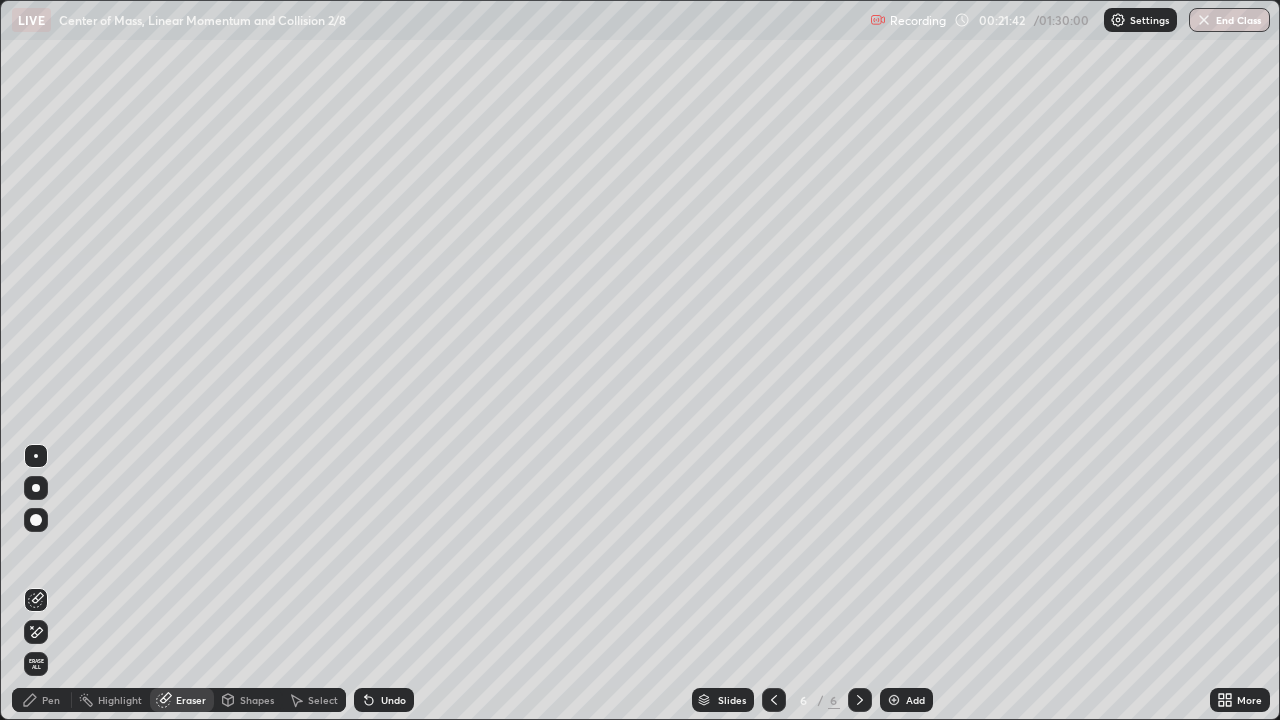 click on "Pen" at bounding box center [51, 700] 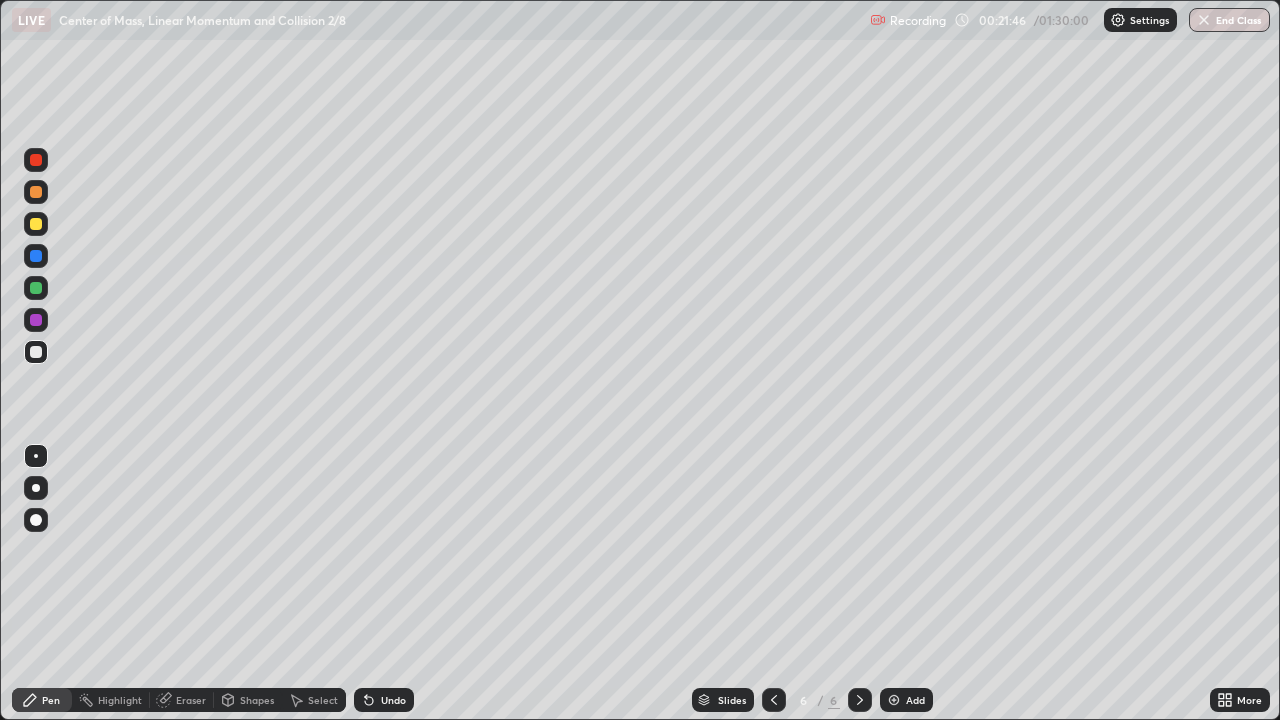 click on "Eraser" at bounding box center [182, 700] 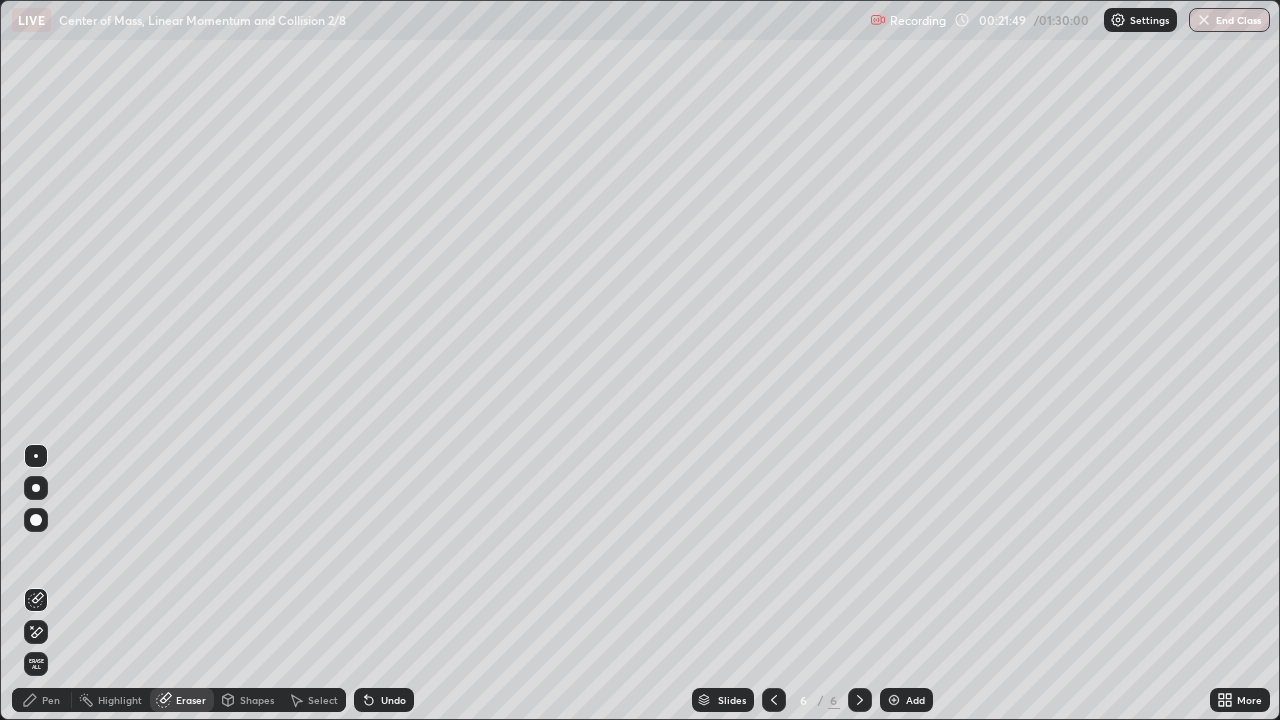 click on "Pen" at bounding box center (42, 700) 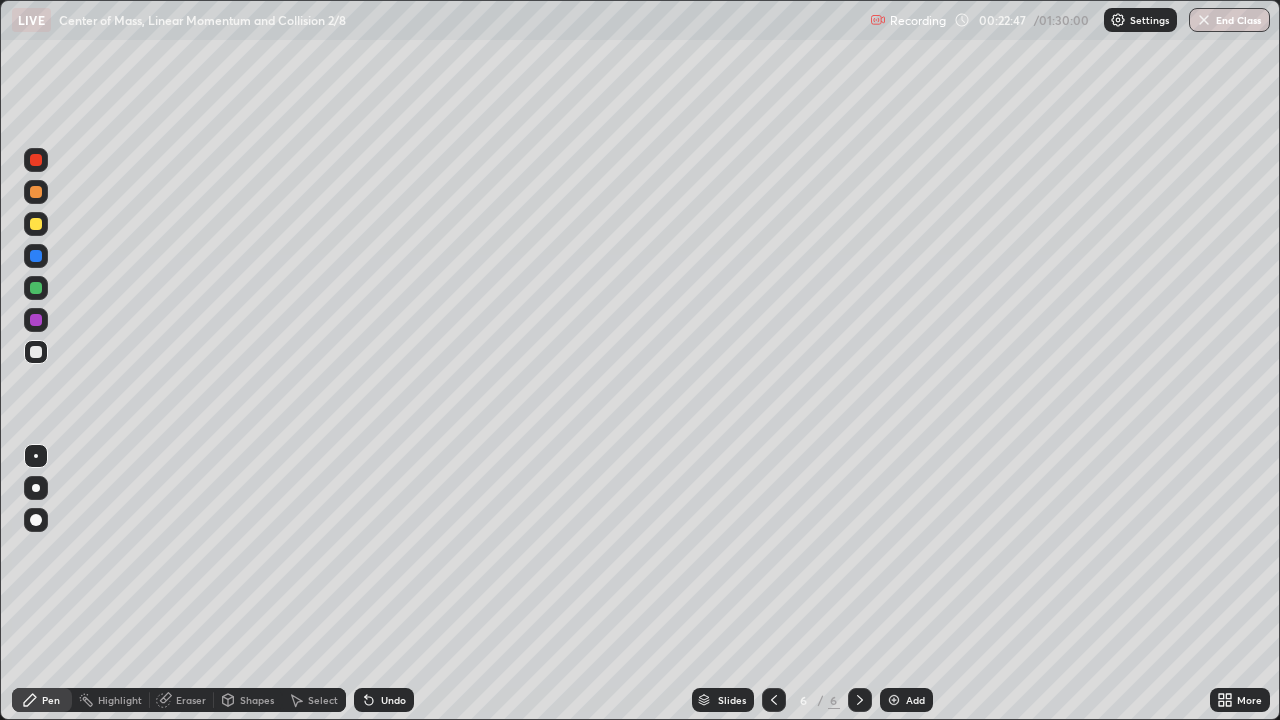 click 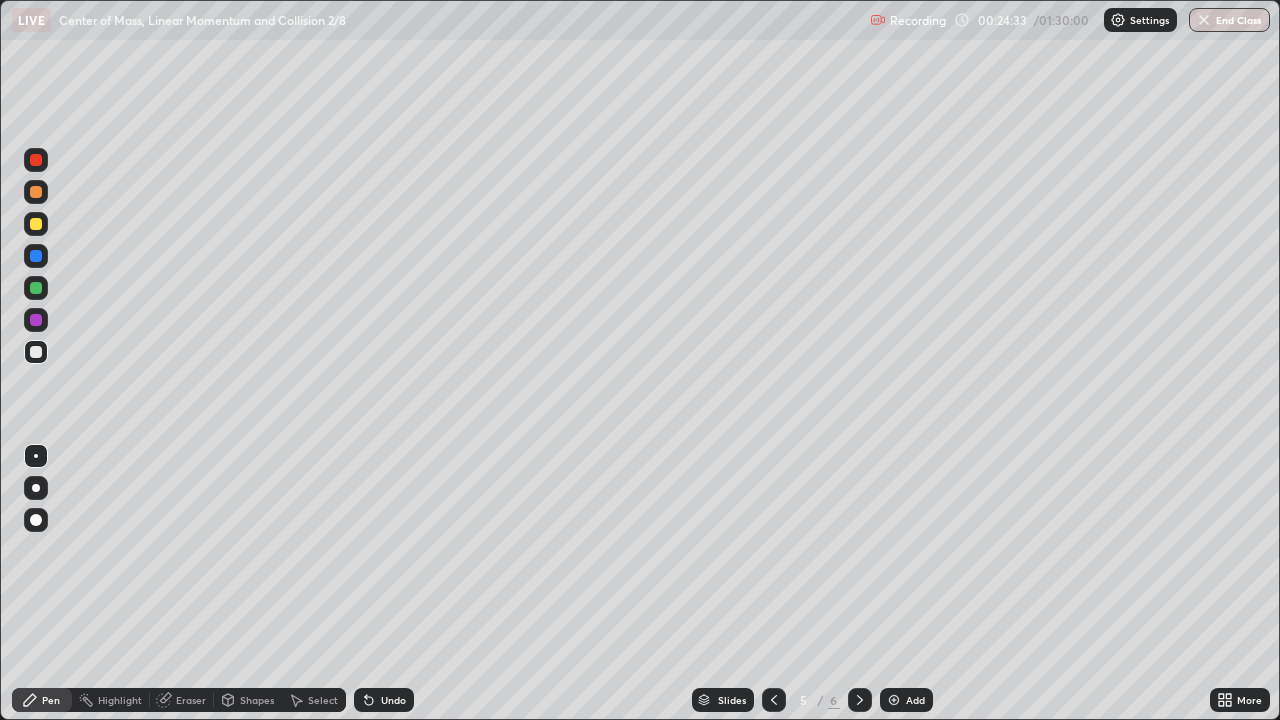 click at bounding box center (860, 700) 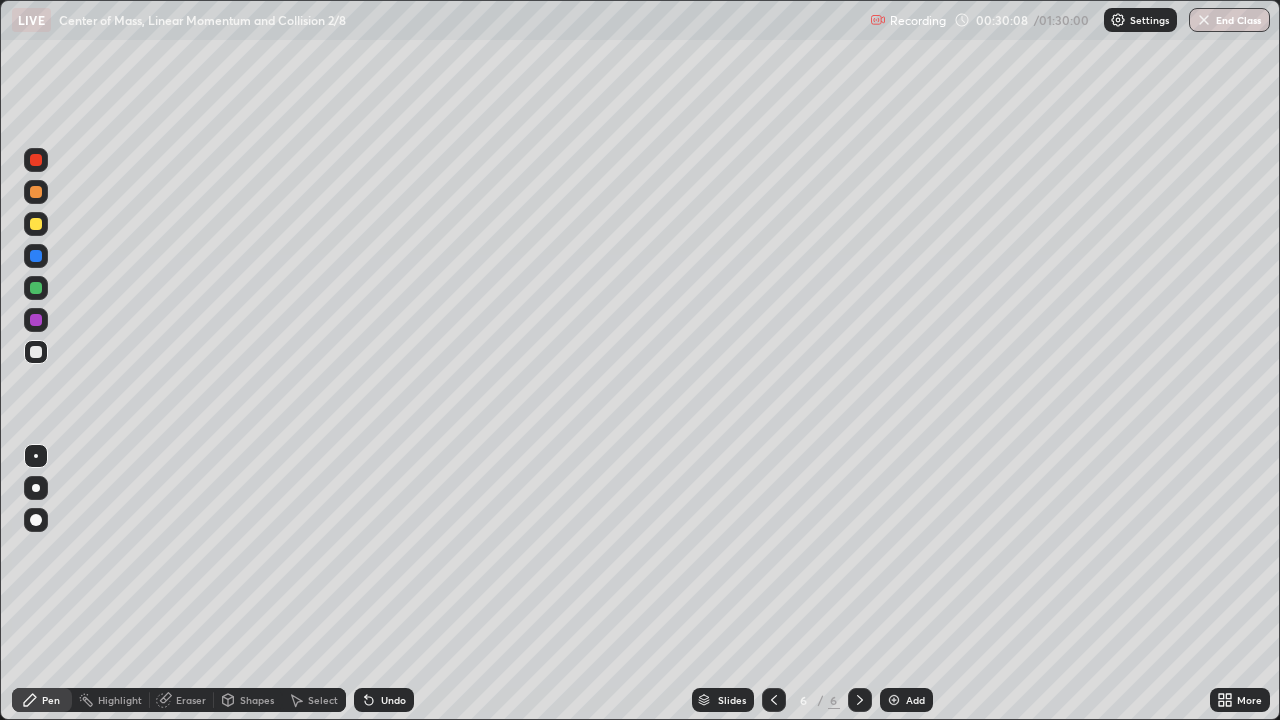 click on "Add" at bounding box center (915, 700) 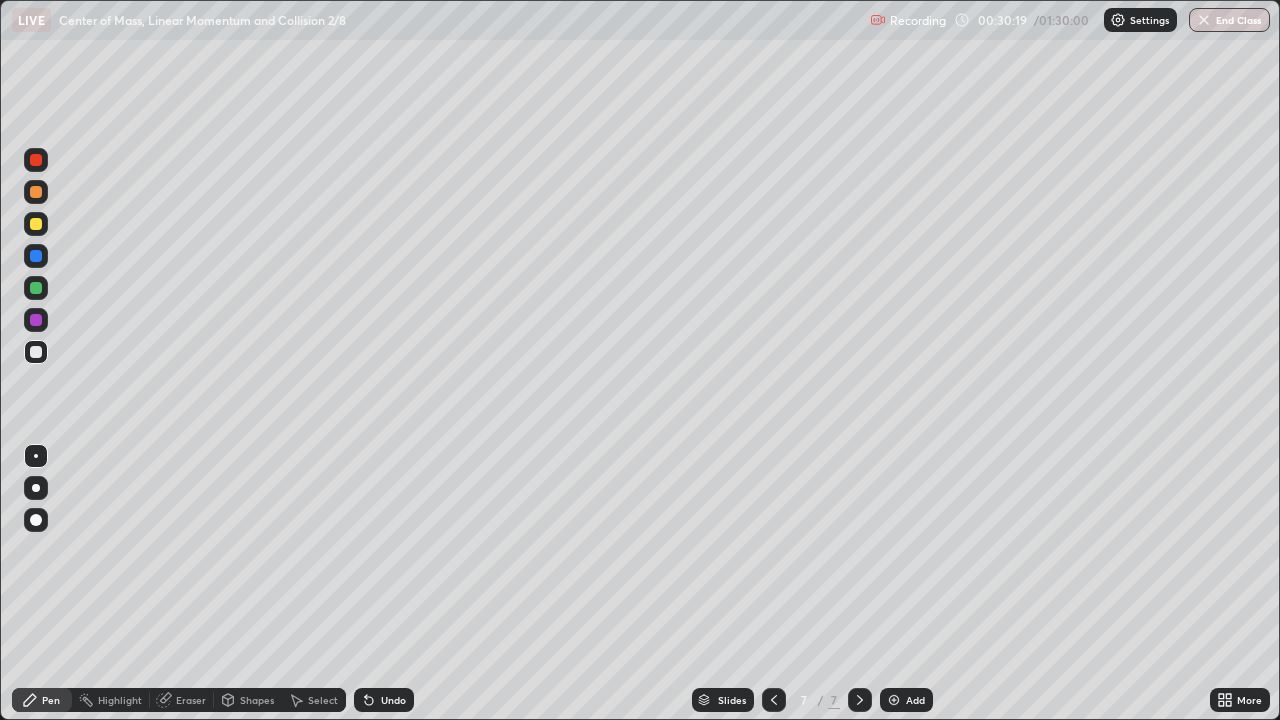 click 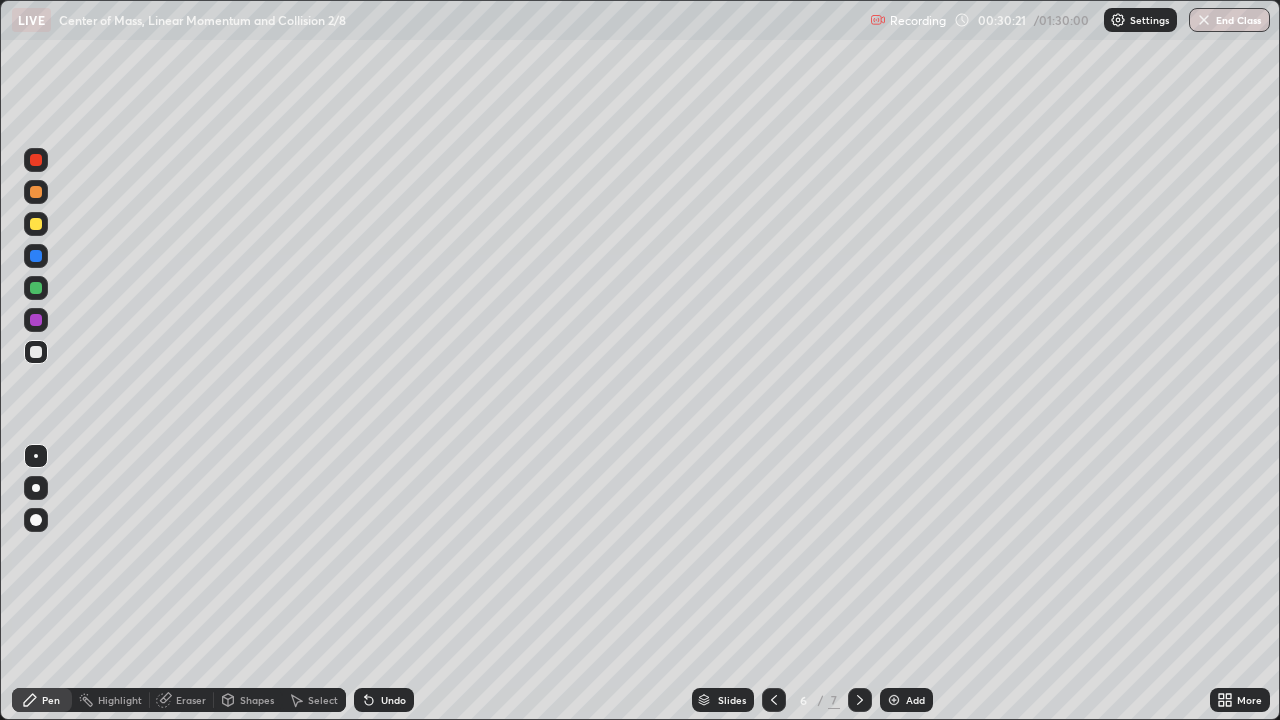 click 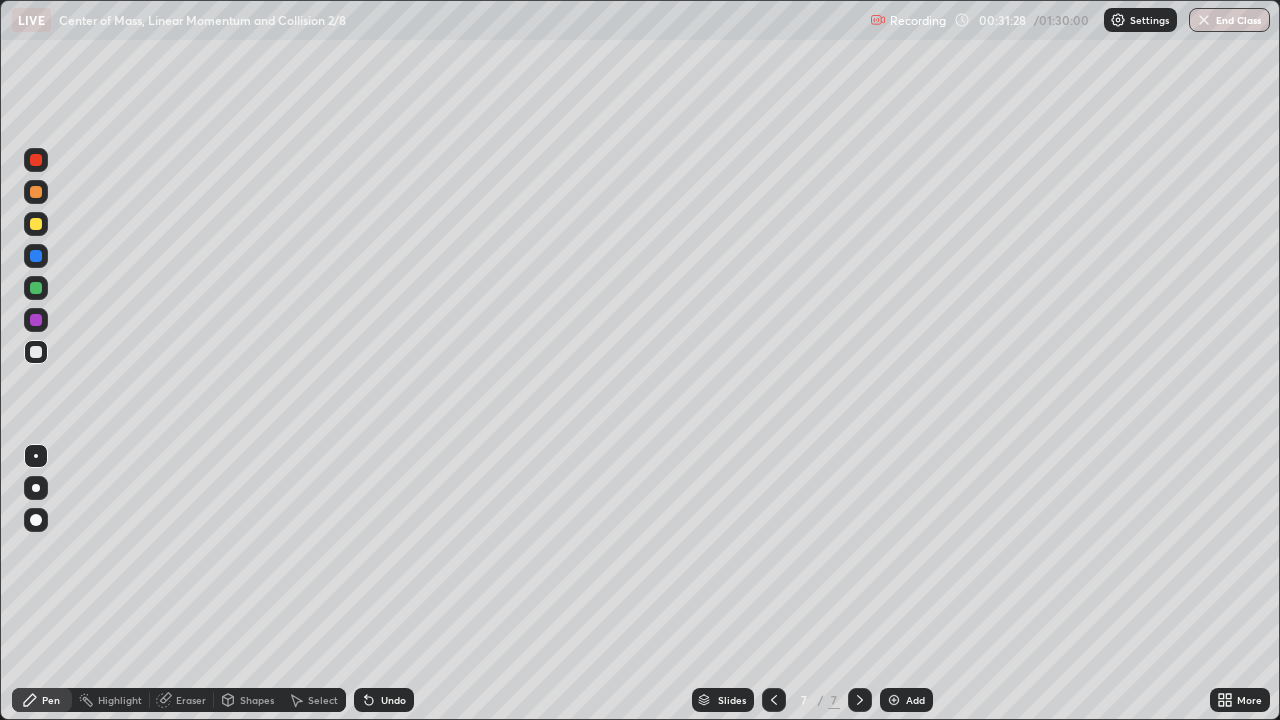 click at bounding box center (36, 224) 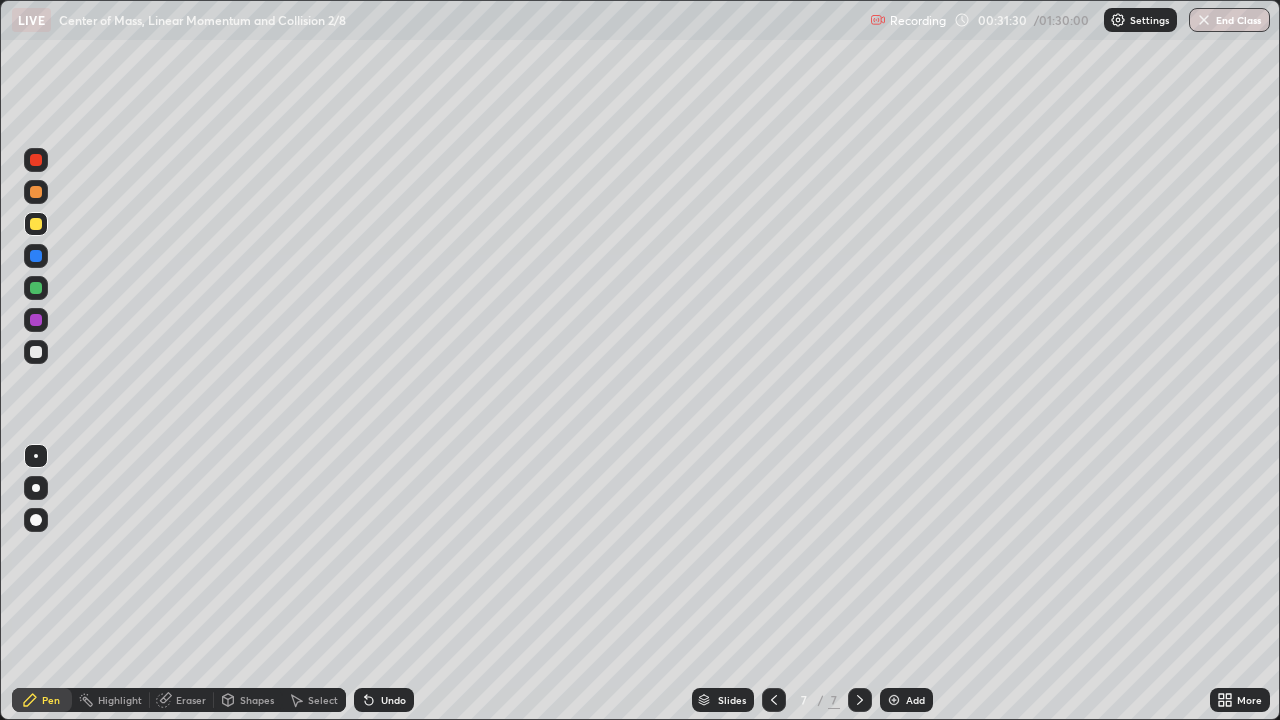 click 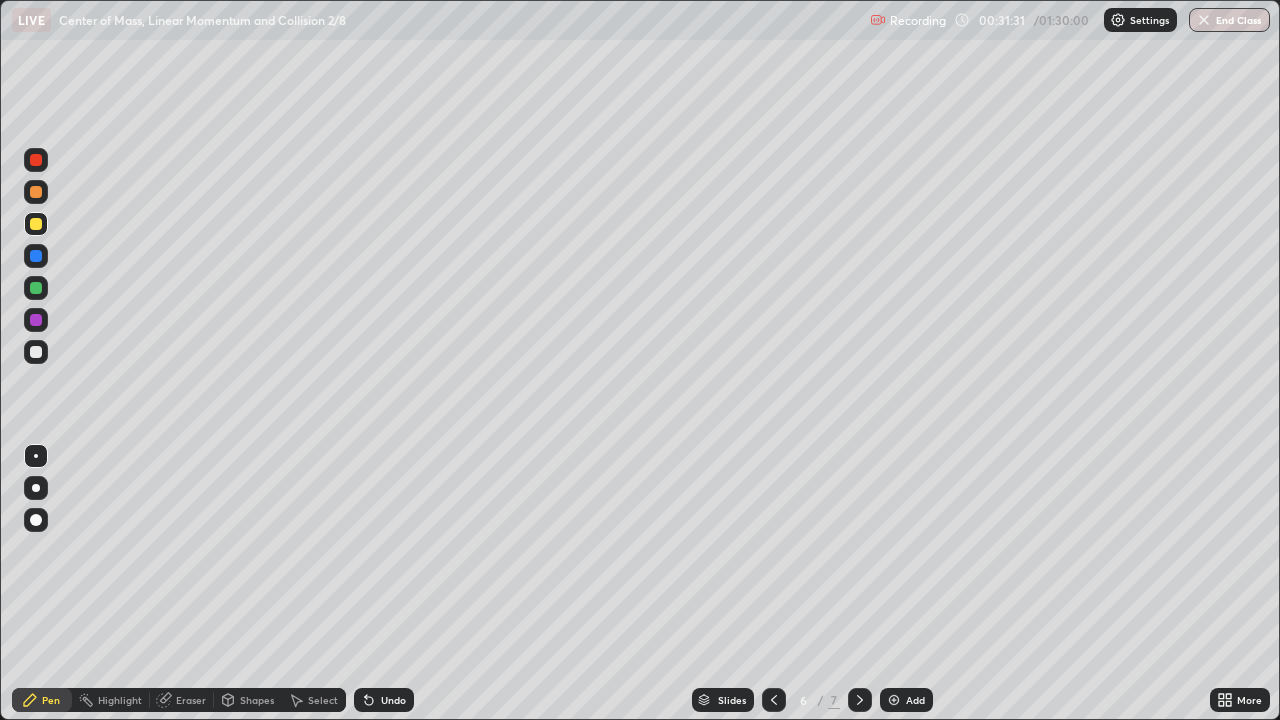click 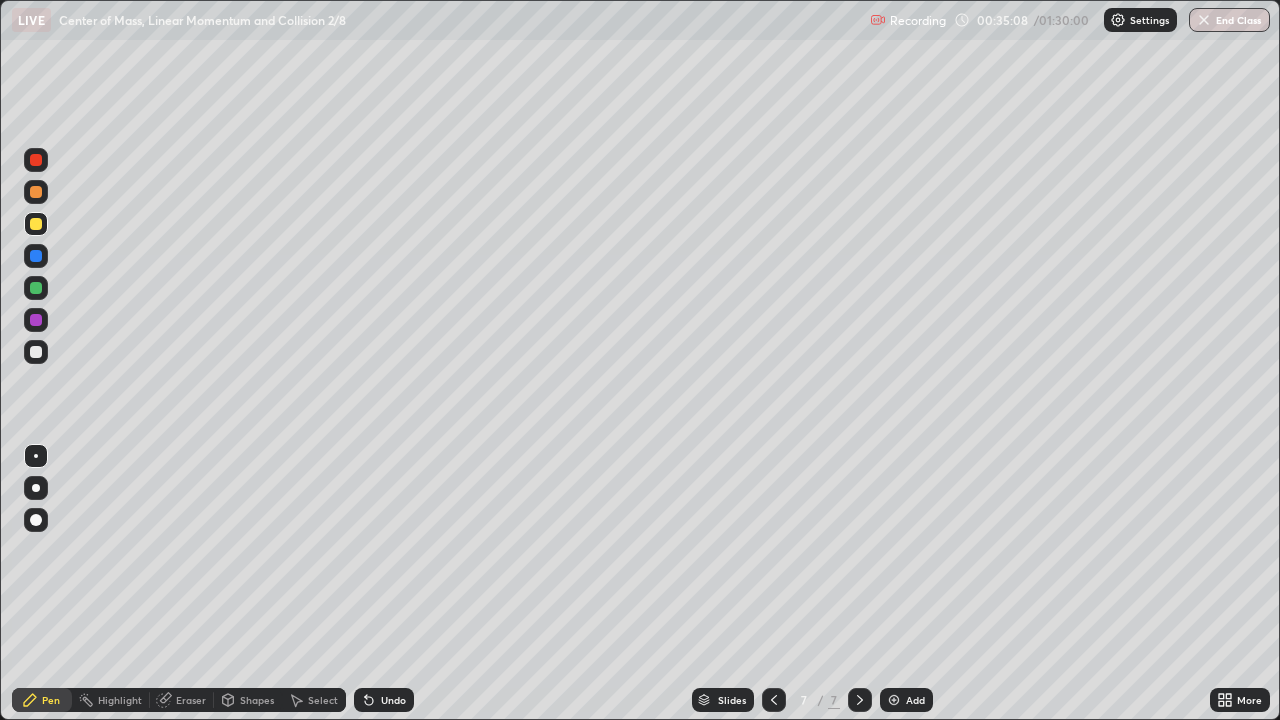 click on "Add" at bounding box center (906, 700) 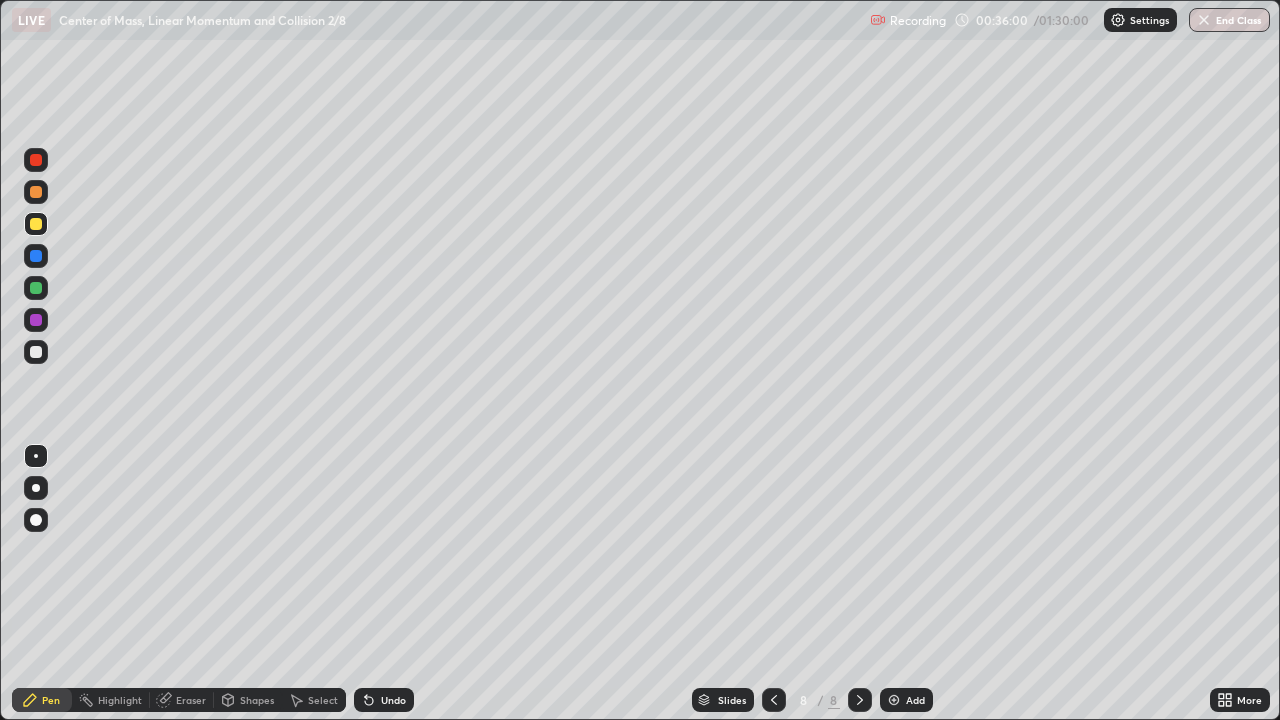 click on "Eraser" at bounding box center [191, 700] 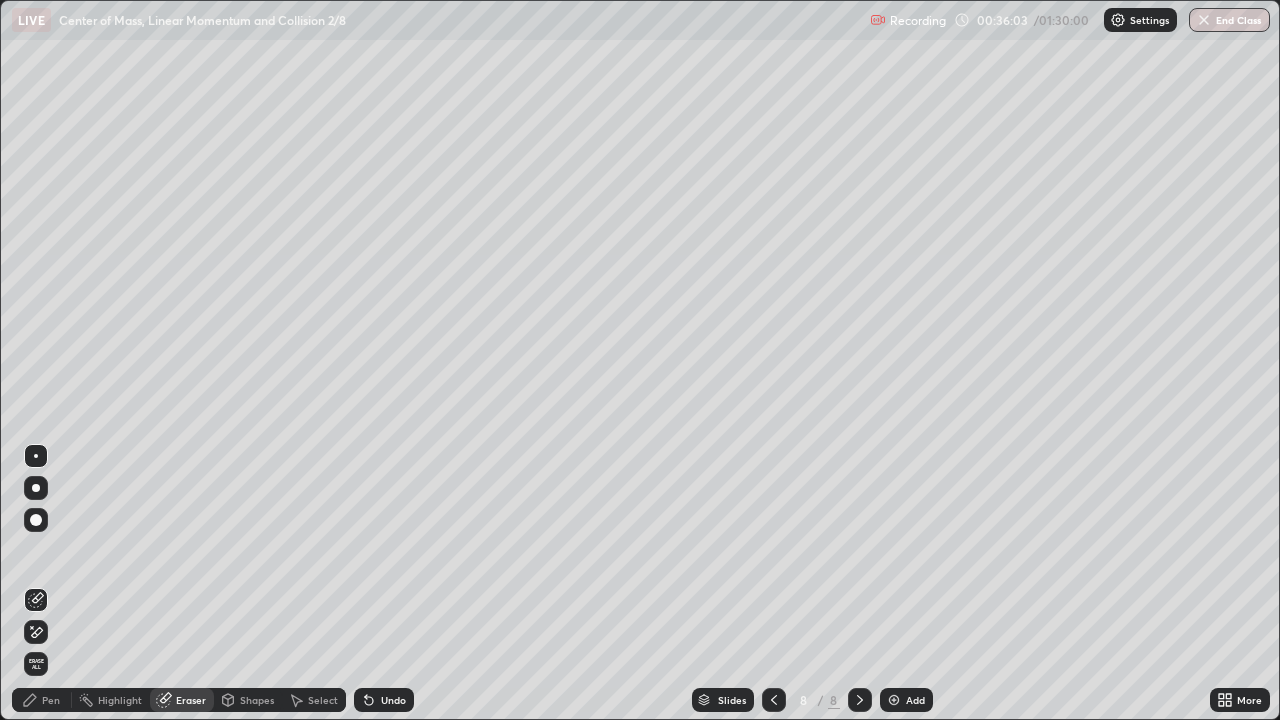 click on "Pen" at bounding box center [42, 700] 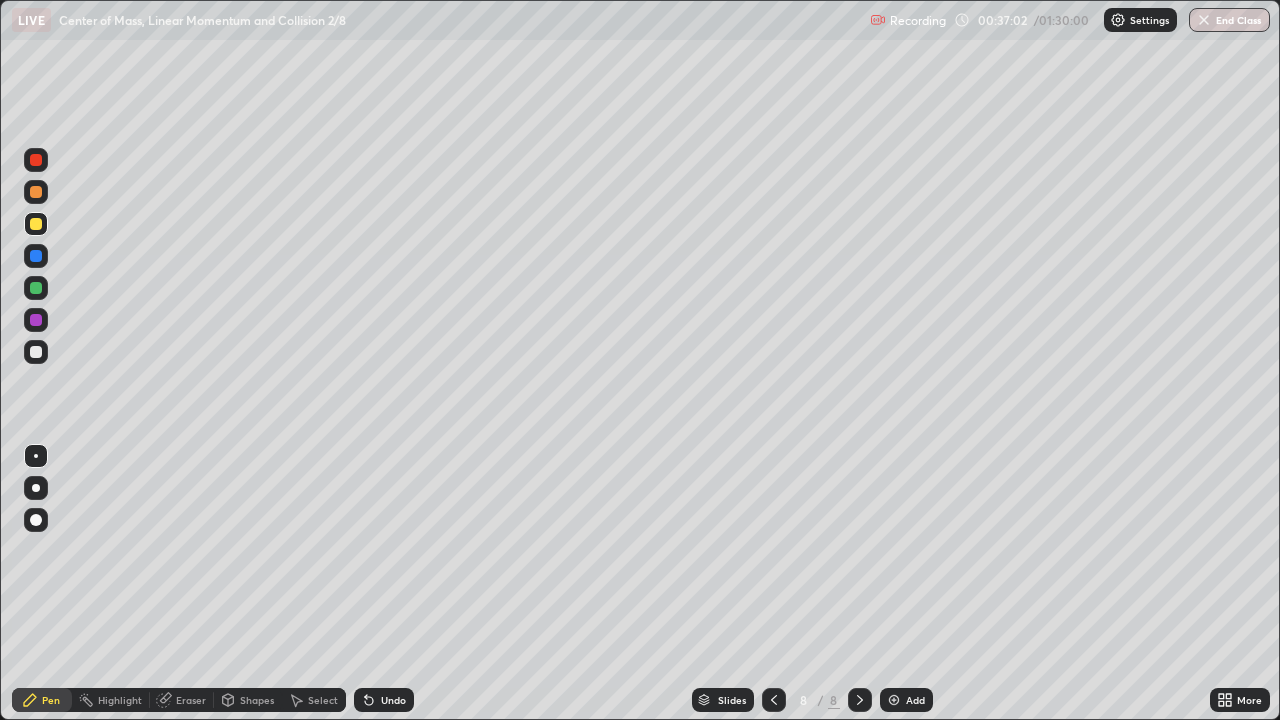 click at bounding box center [36, 352] 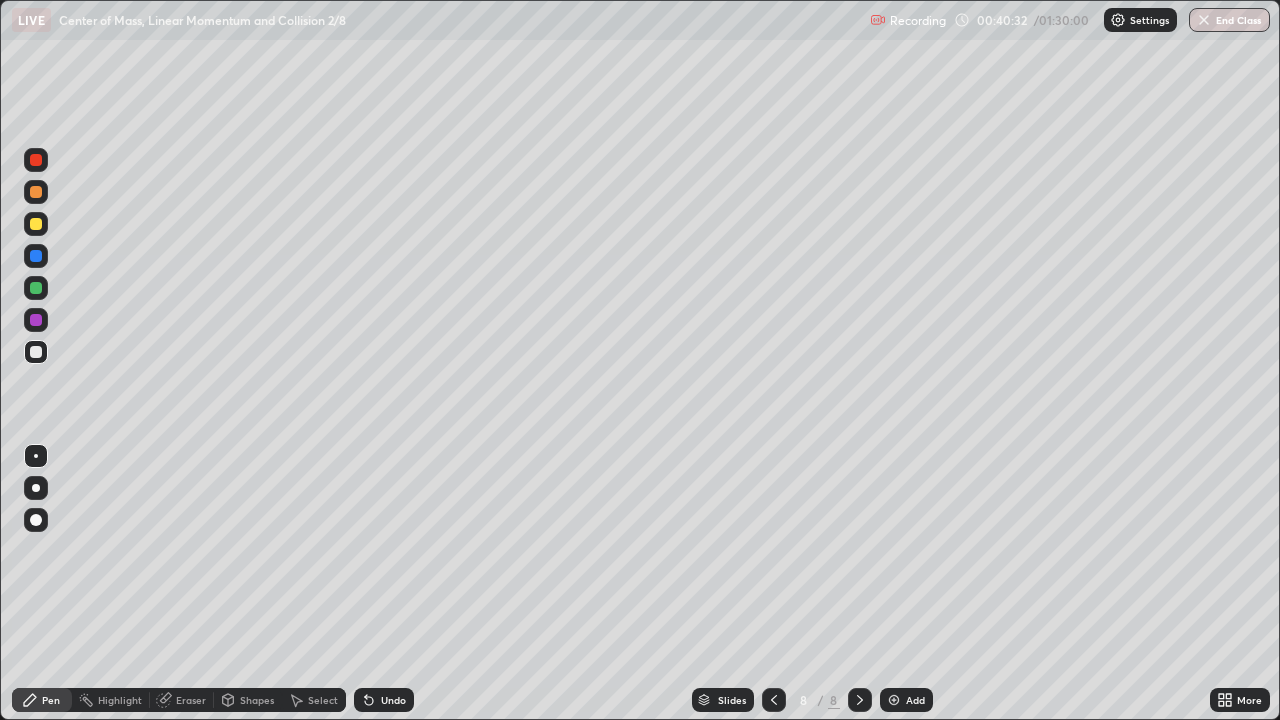 click on "Add" at bounding box center (915, 700) 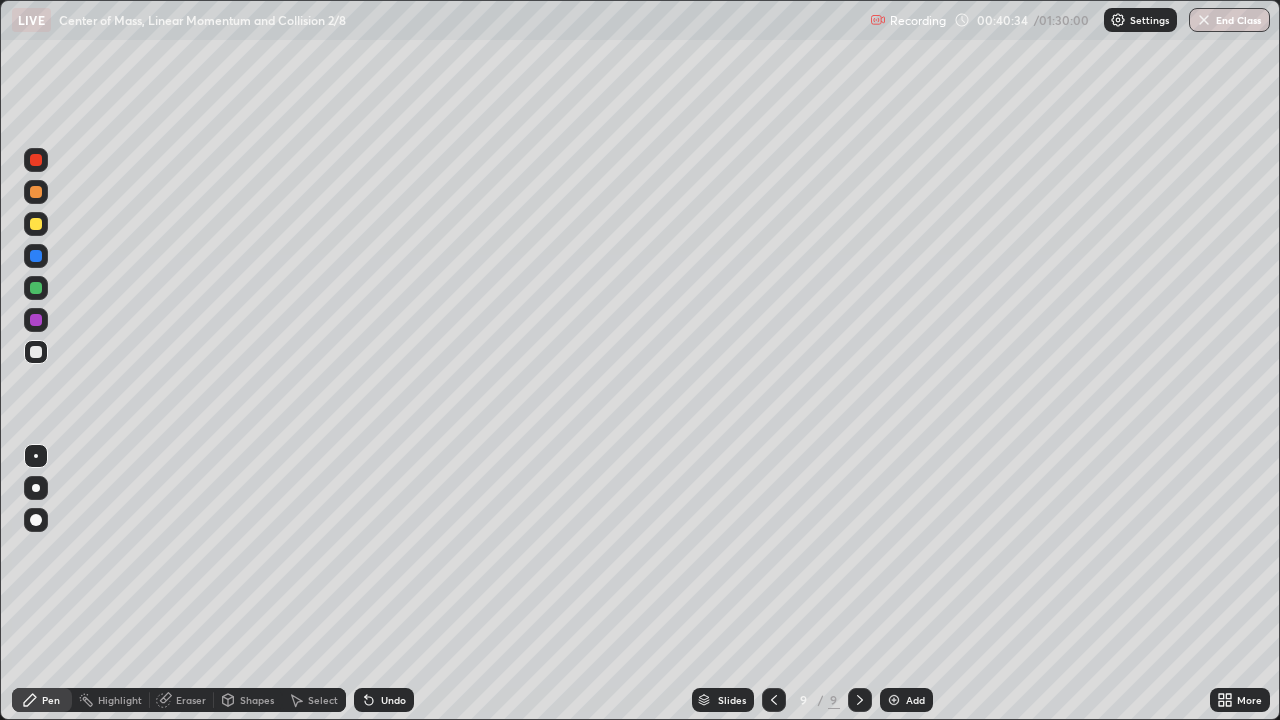 click on "Shapes" at bounding box center (248, 700) 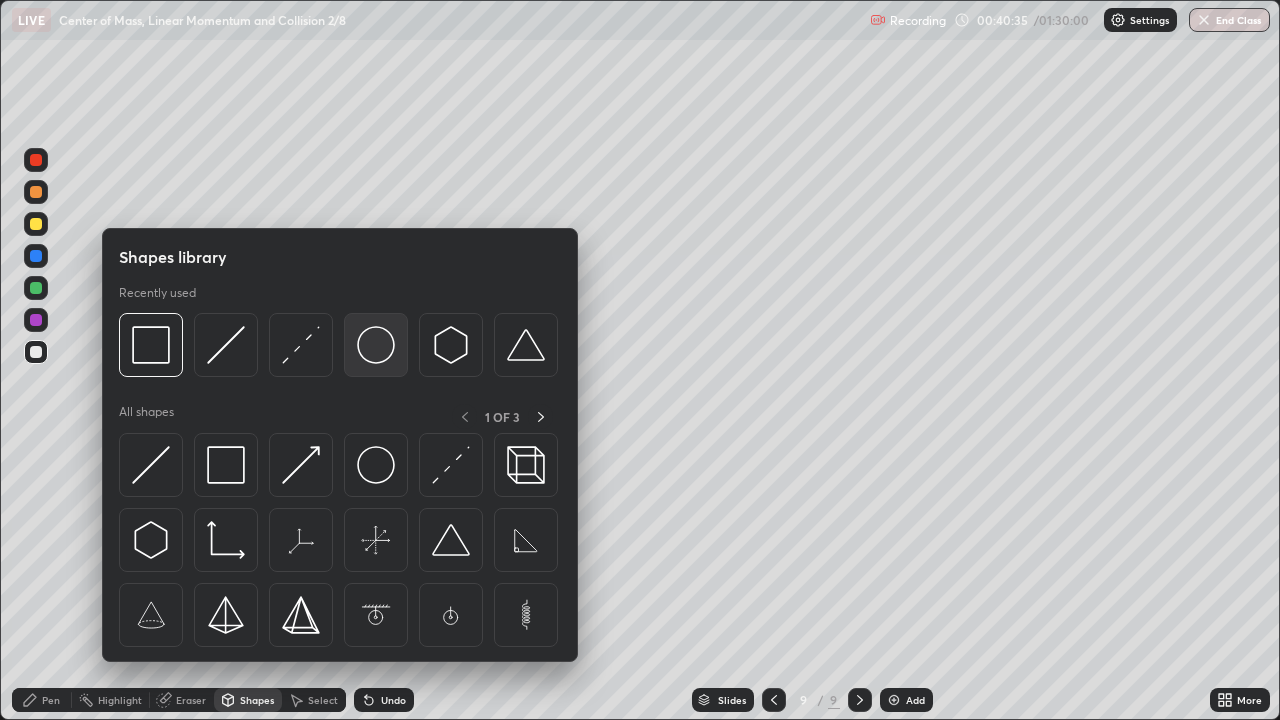 click at bounding box center (376, 345) 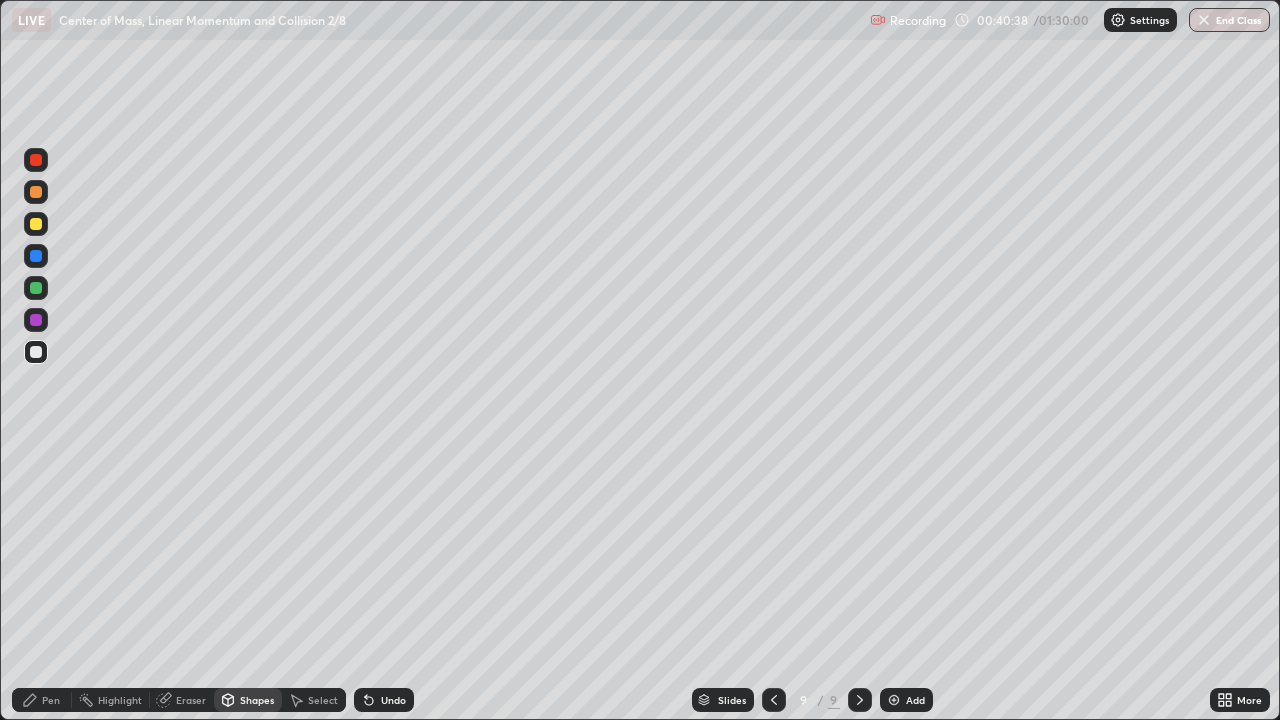 click on "Shapes" at bounding box center [248, 700] 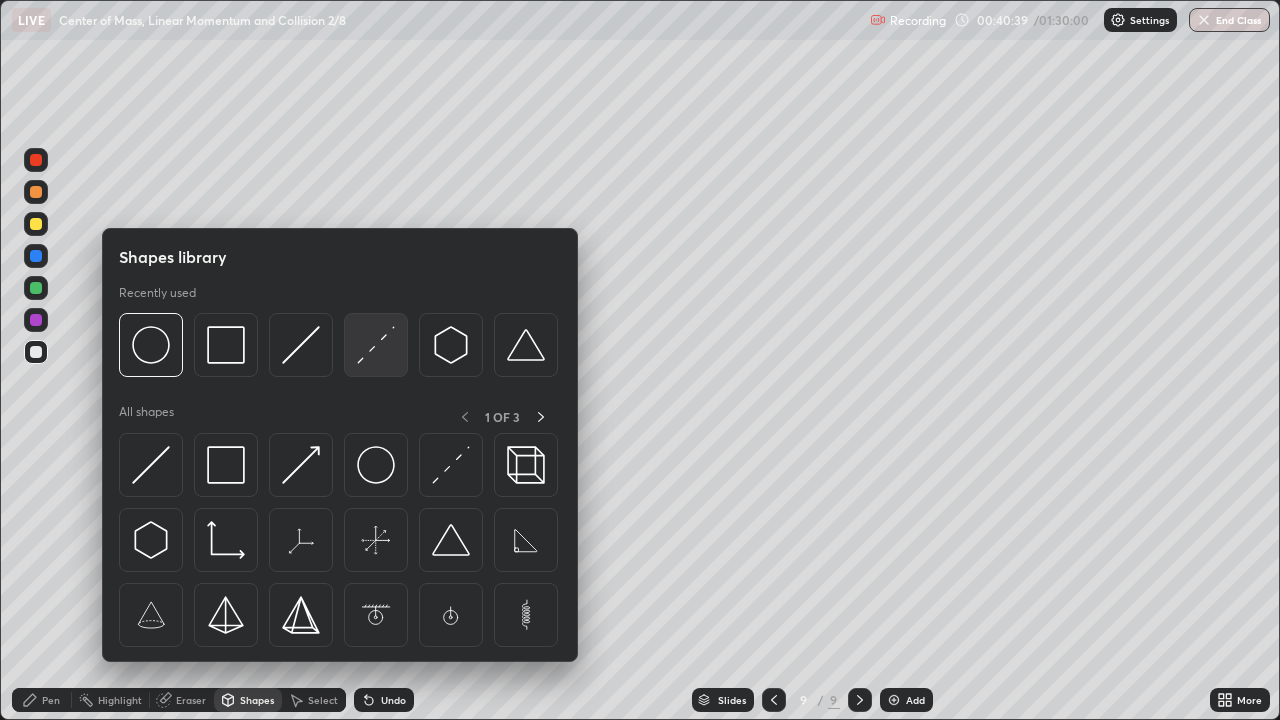 click at bounding box center [376, 345] 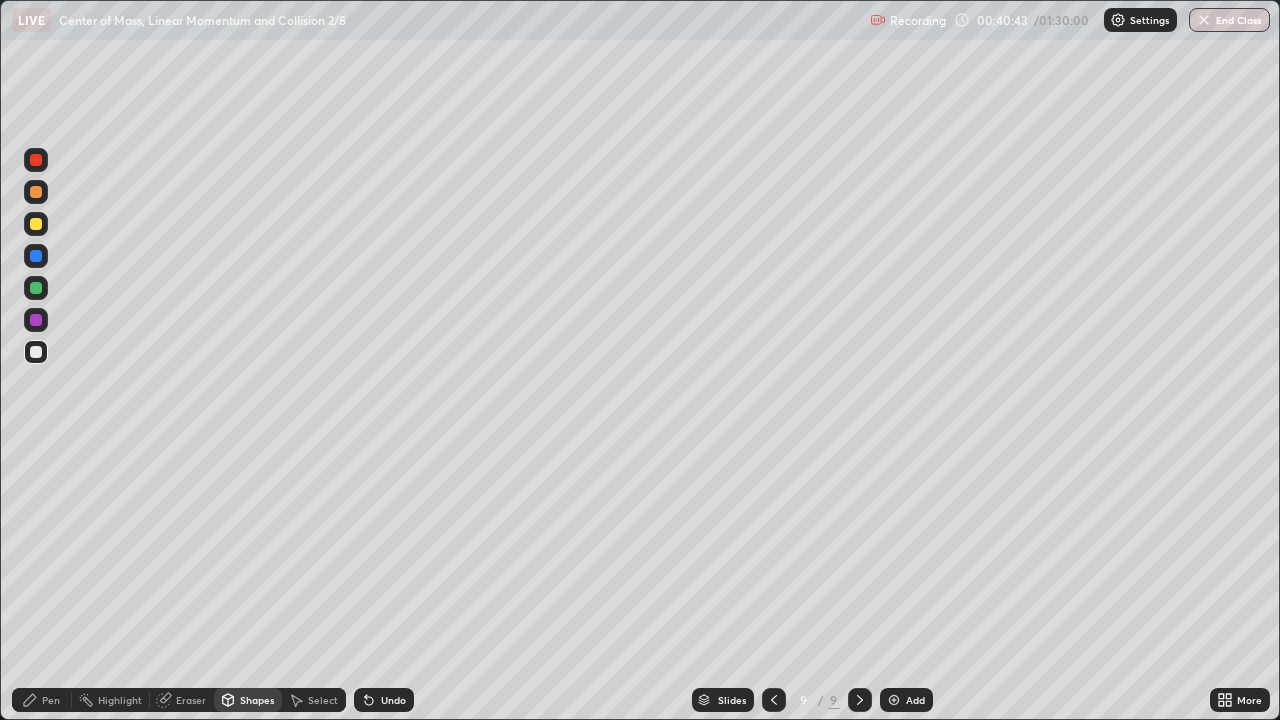 click on "Eraser" at bounding box center (182, 700) 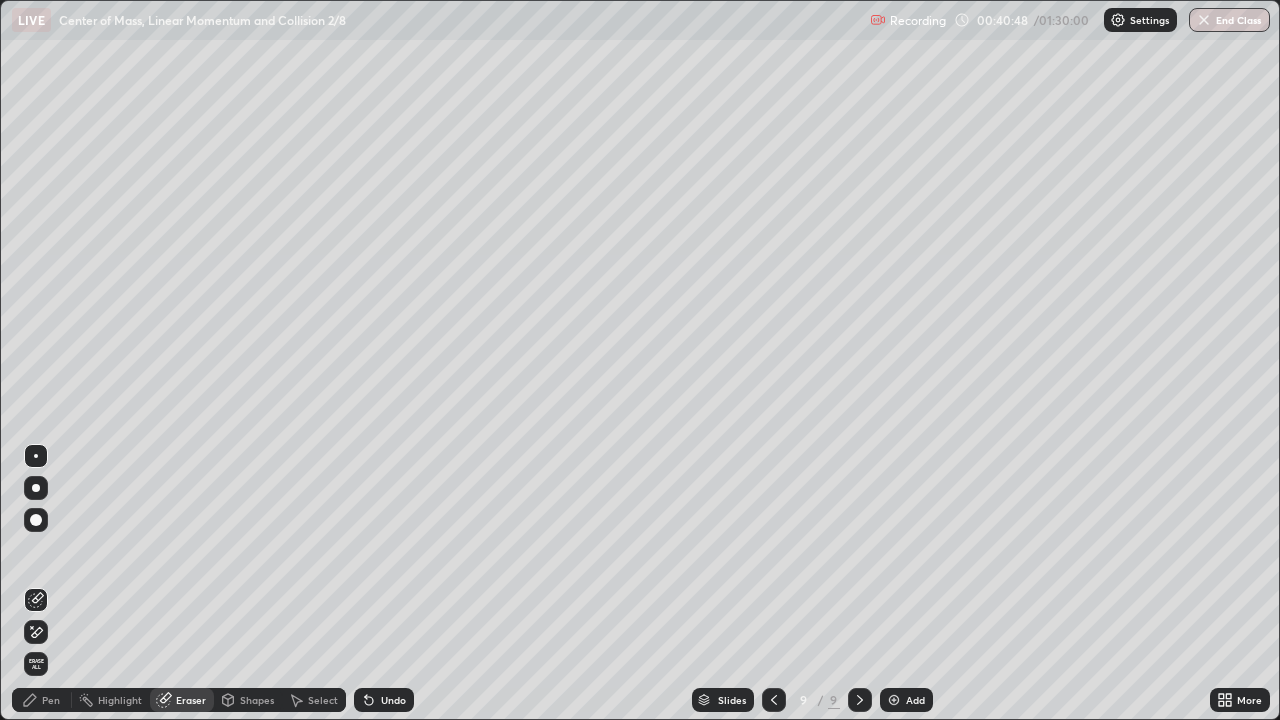 click on "Pen" at bounding box center [51, 700] 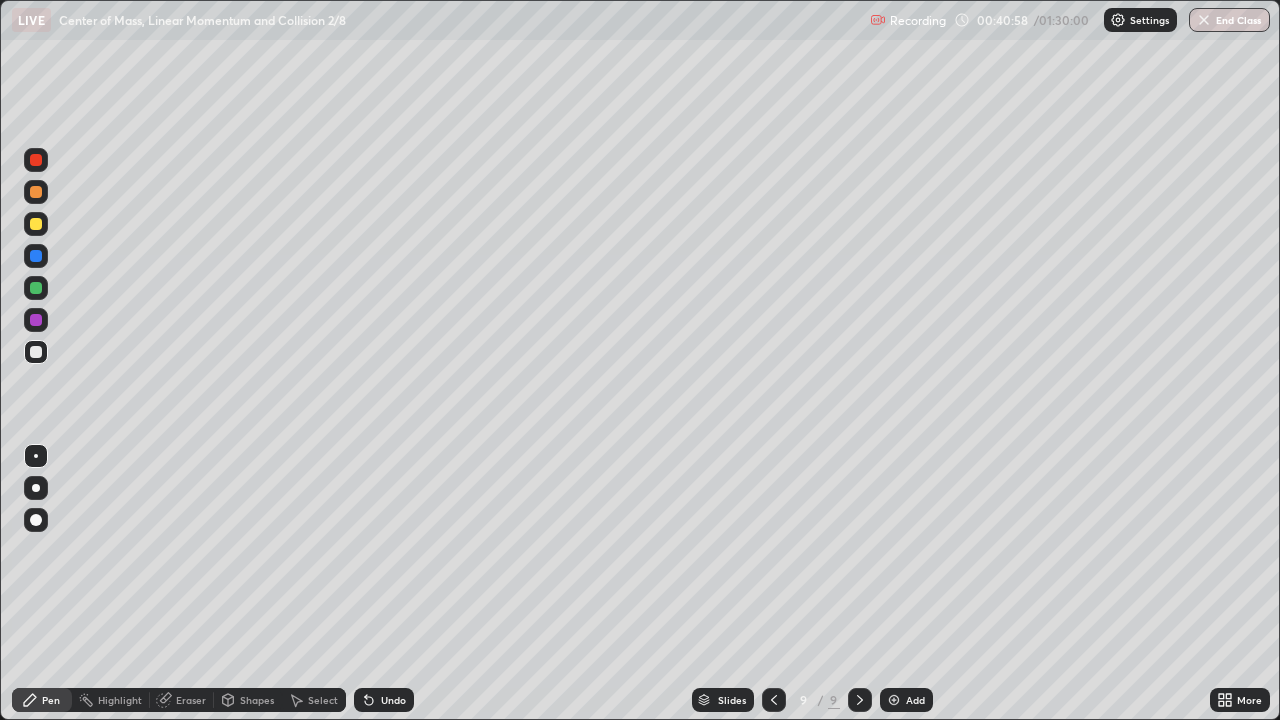 click at bounding box center [36, 224] 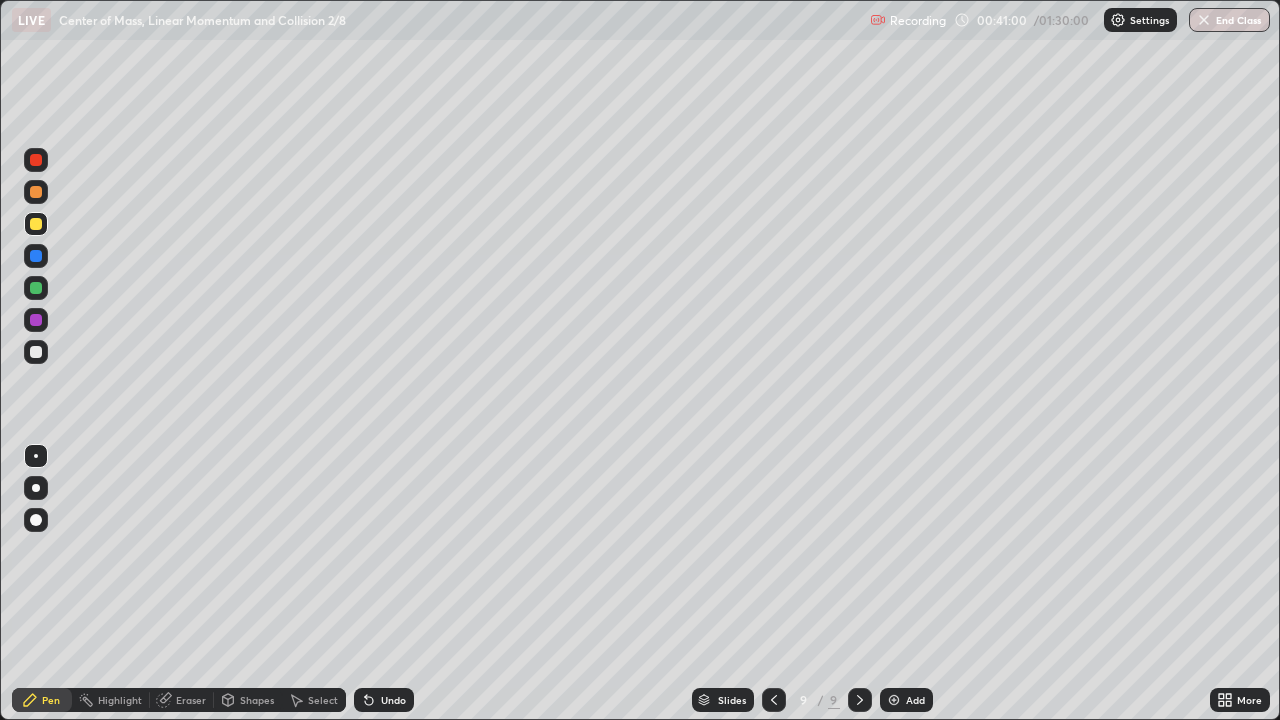 click on "Shapes" at bounding box center [257, 700] 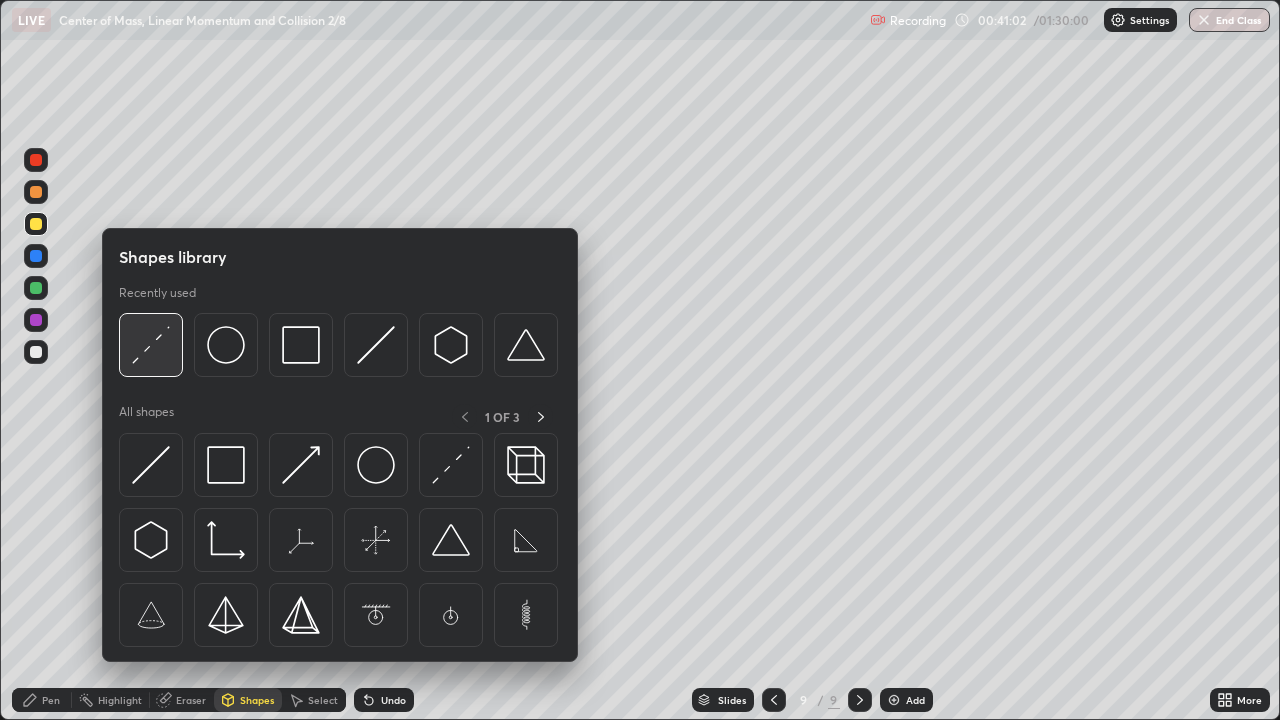 click at bounding box center (151, 345) 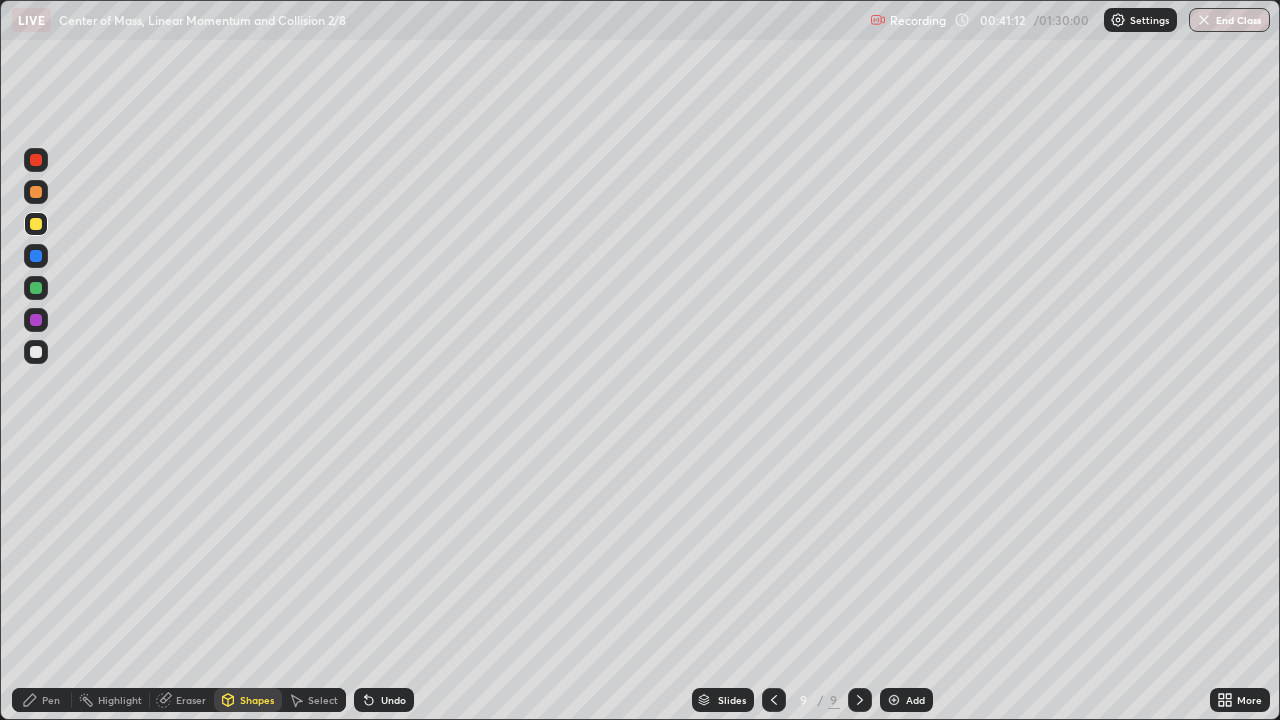 click on "Pen" at bounding box center [51, 700] 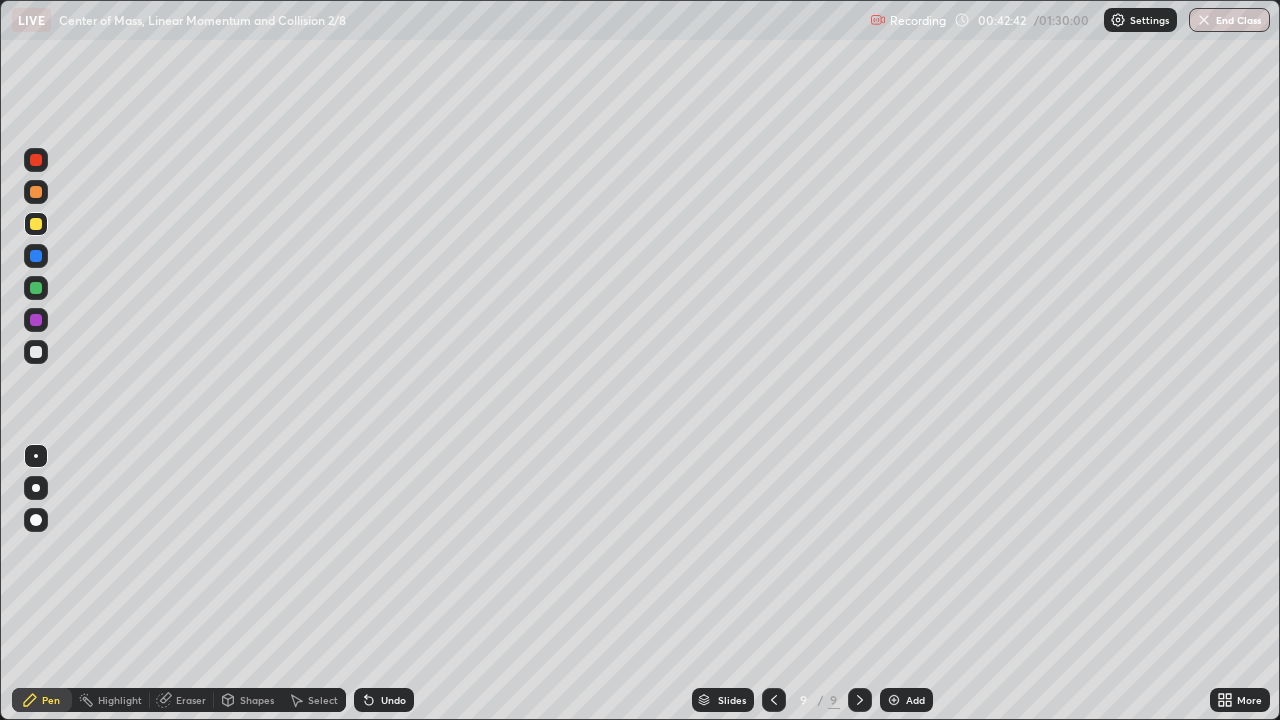 click on "Shapes" at bounding box center (257, 700) 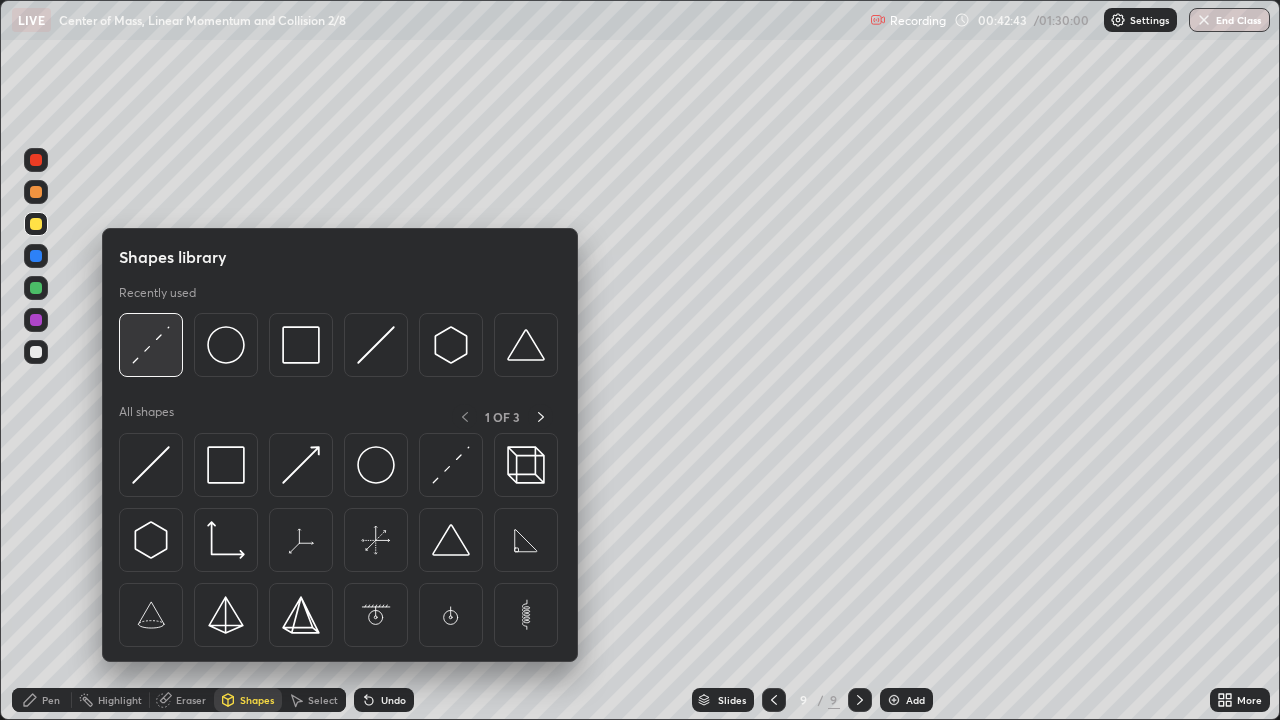 click at bounding box center (151, 345) 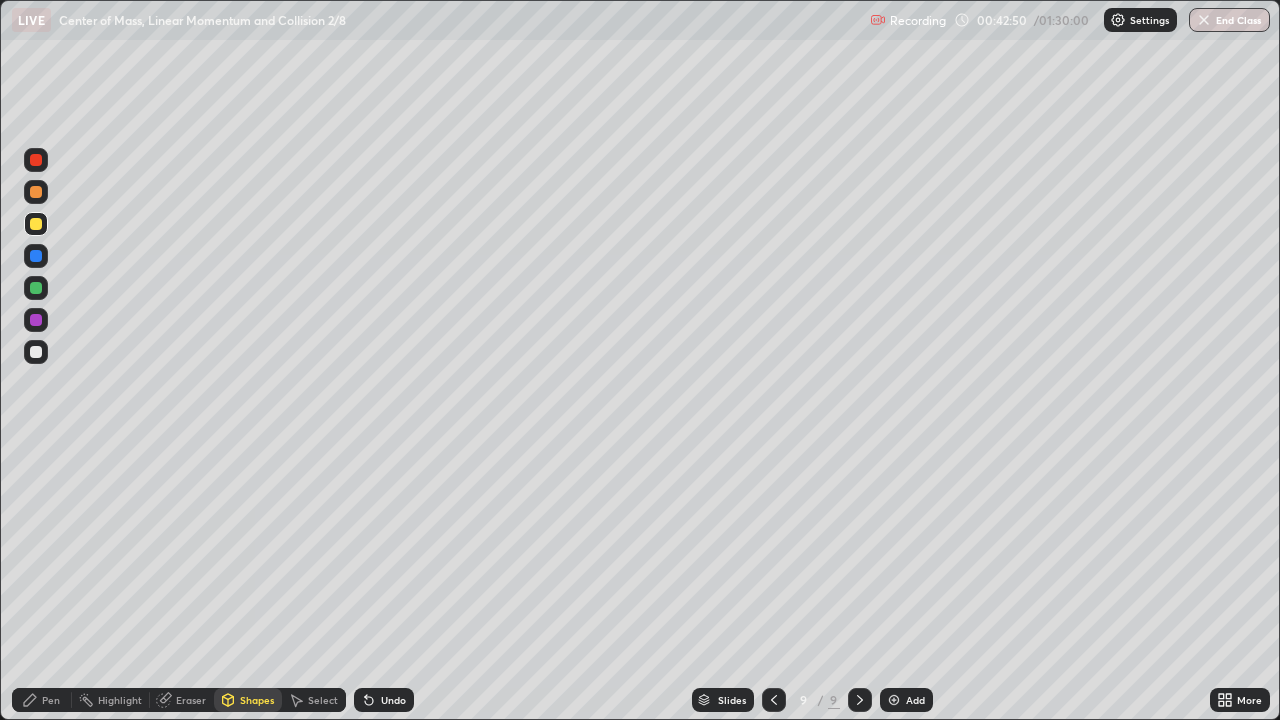 click on "Pen" at bounding box center [42, 700] 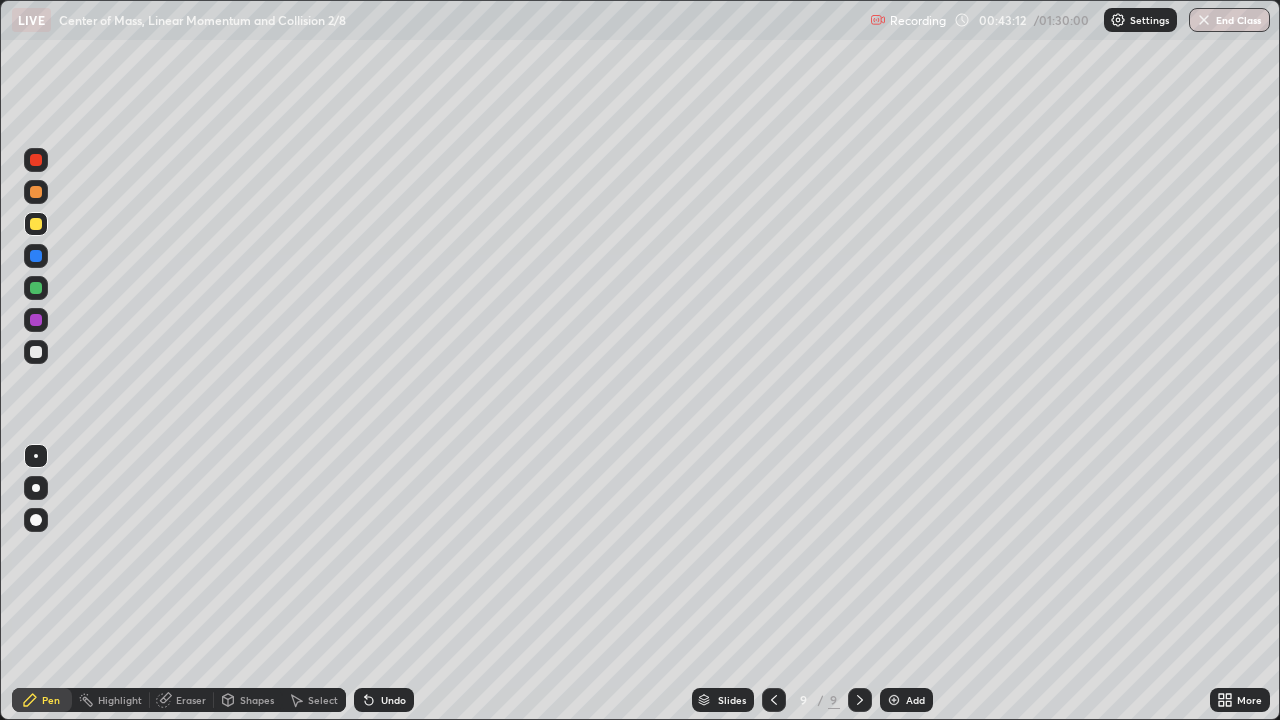 click on "Shapes" at bounding box center (257, 700) 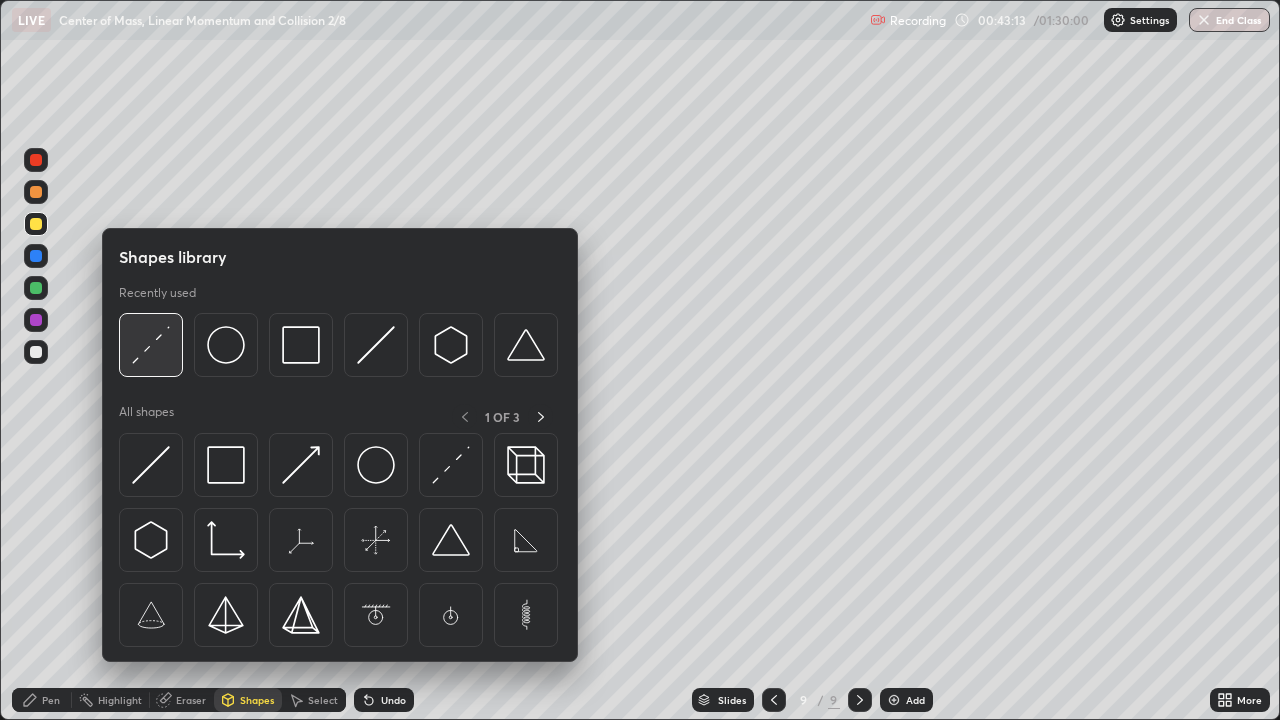 click at bounding box center [151, 345] 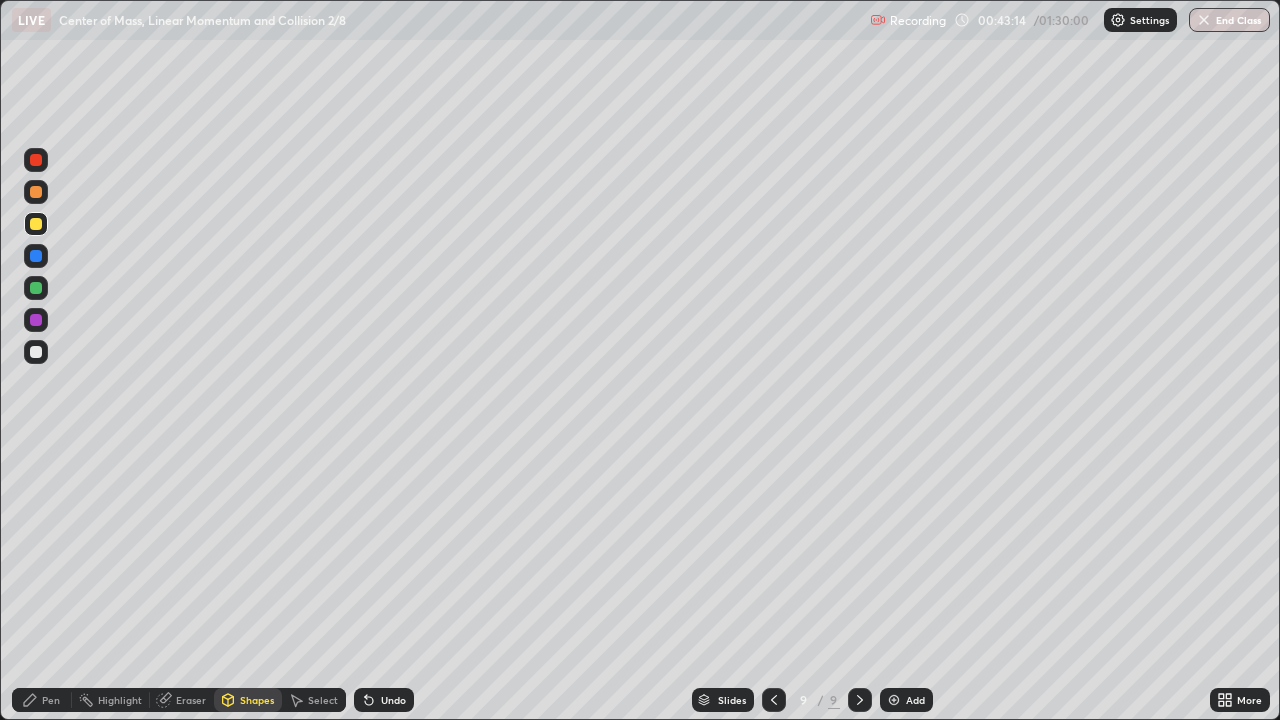 click at bounding box center [36, 288] 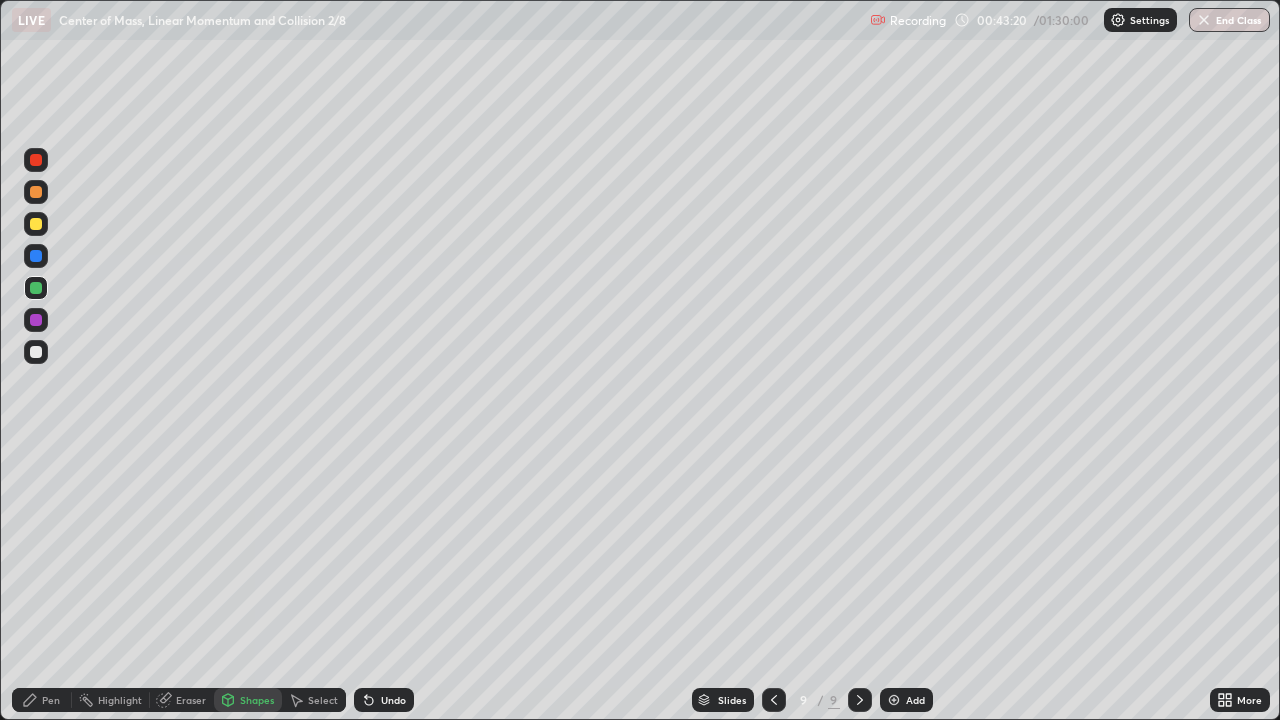 click on "Pen" at bounding box center (51, 700) 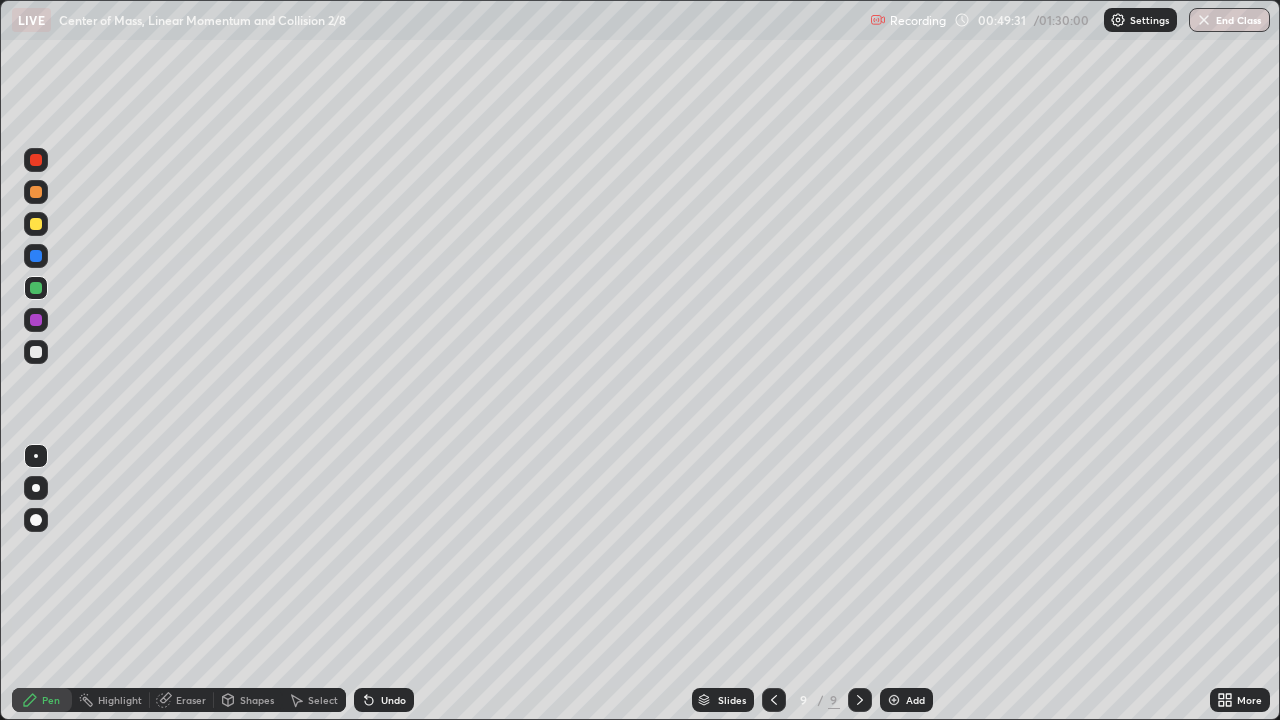 click at bounding box center [36, 352] 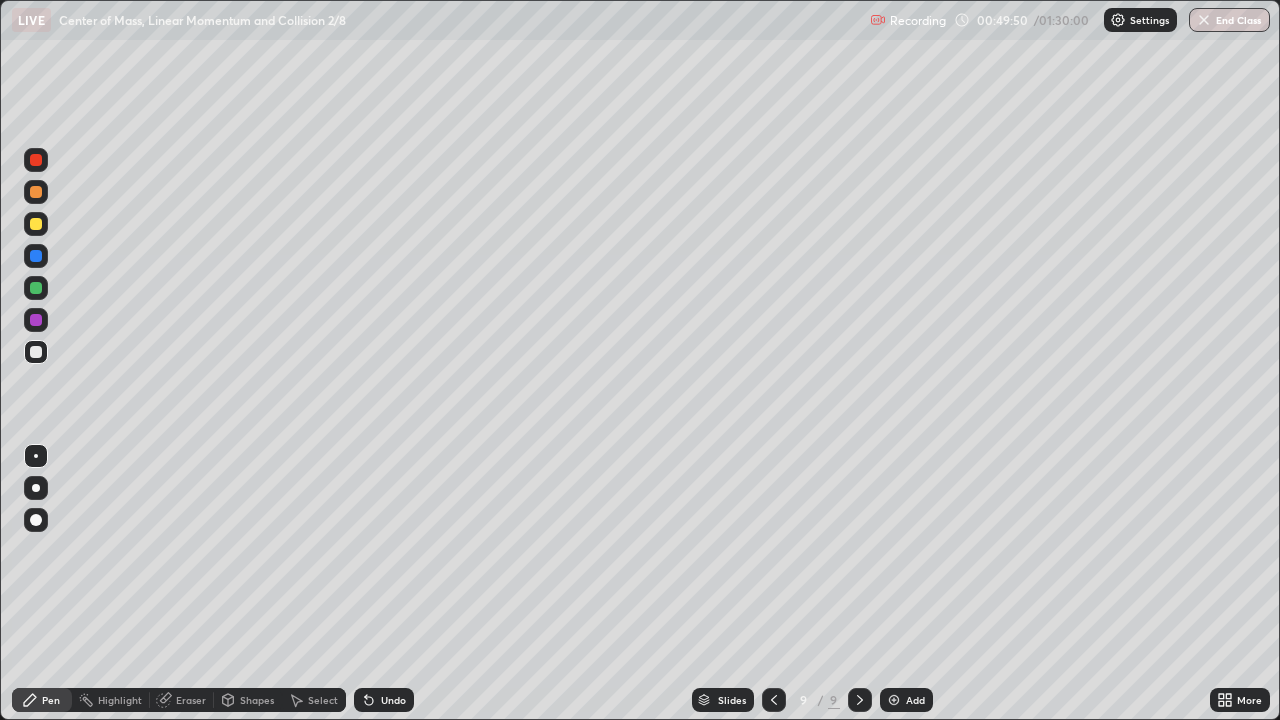 click on "Add" at bounding box center [906, 700] 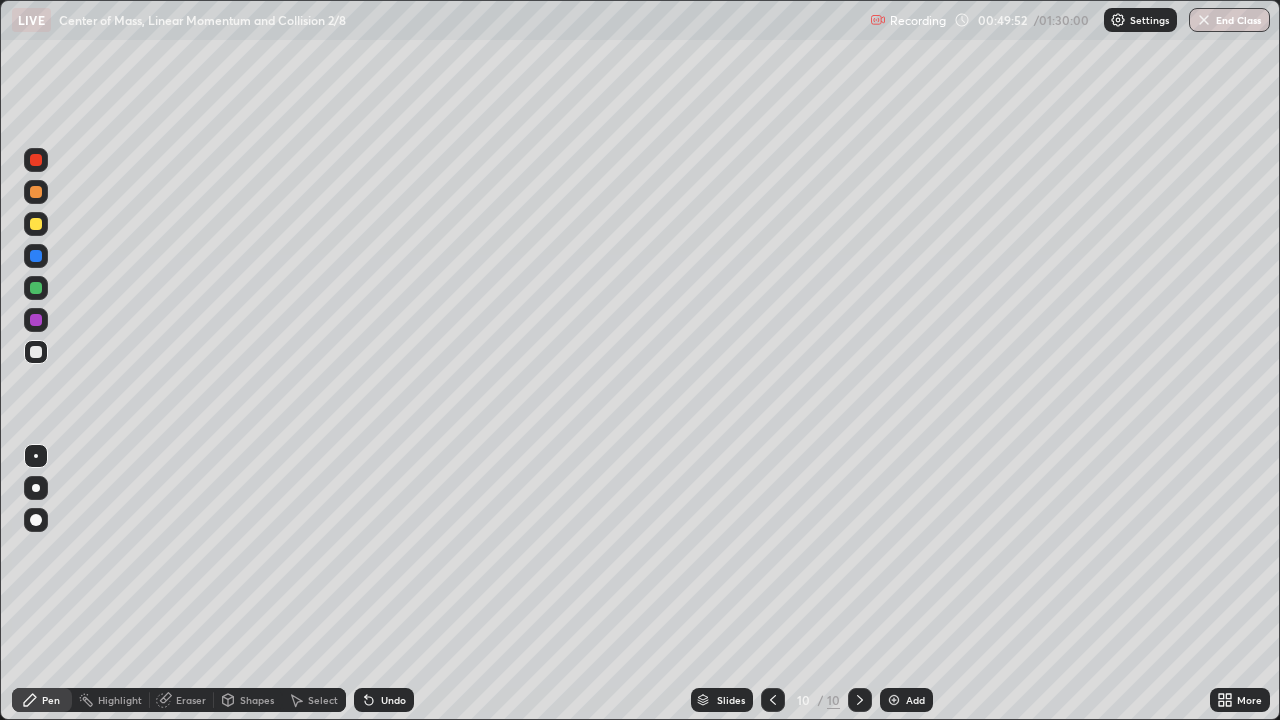click at bounding box center (36, 224) 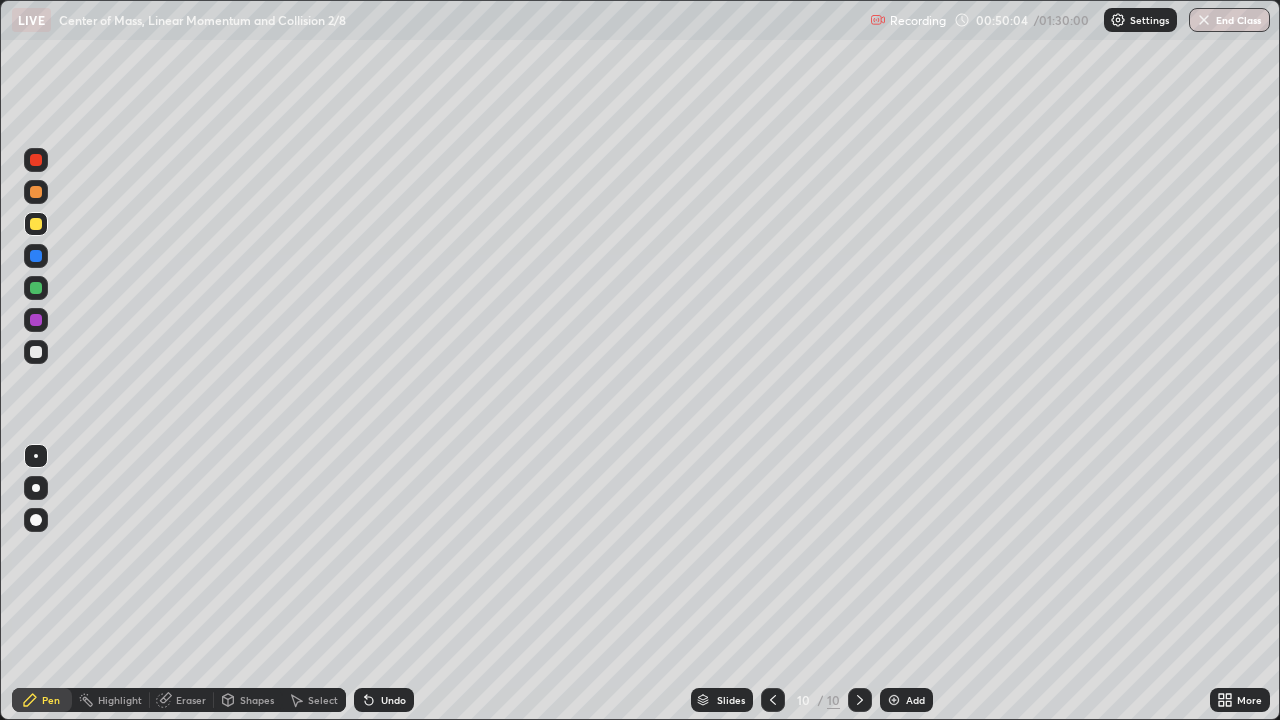 click on "Shapes" at bounding box center [257, 700] 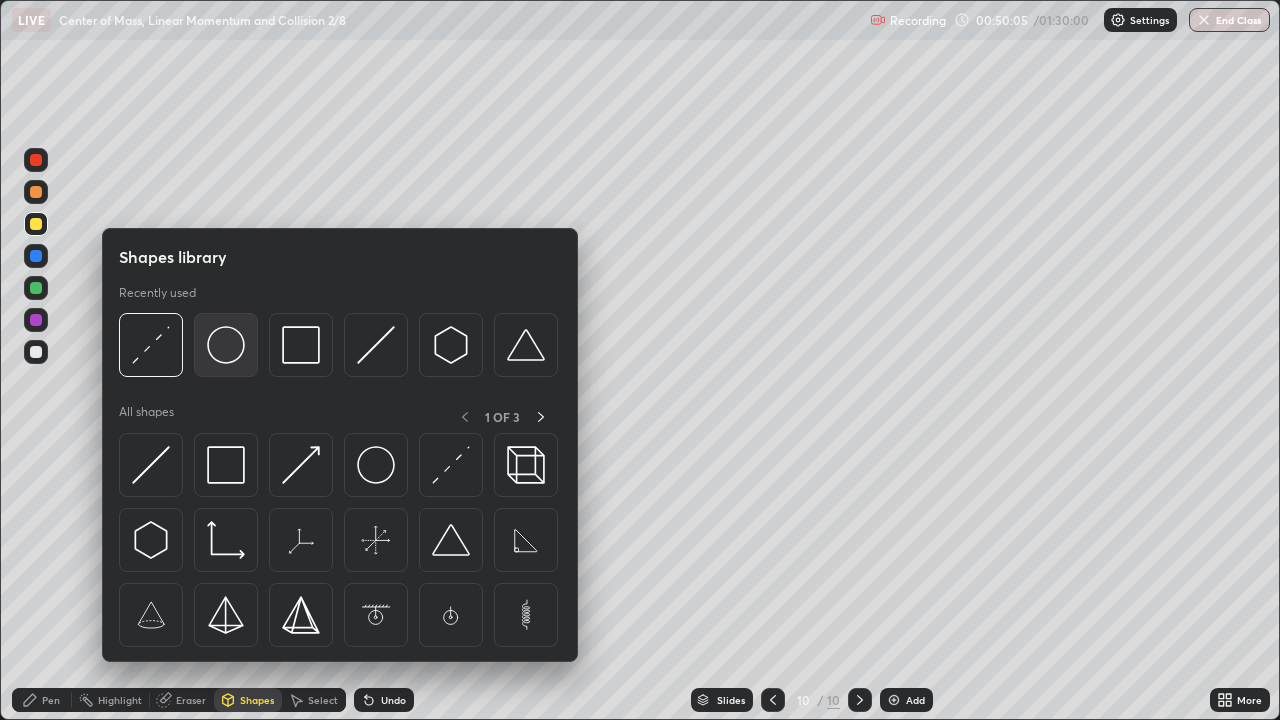 click at bounding box center (226, 345) 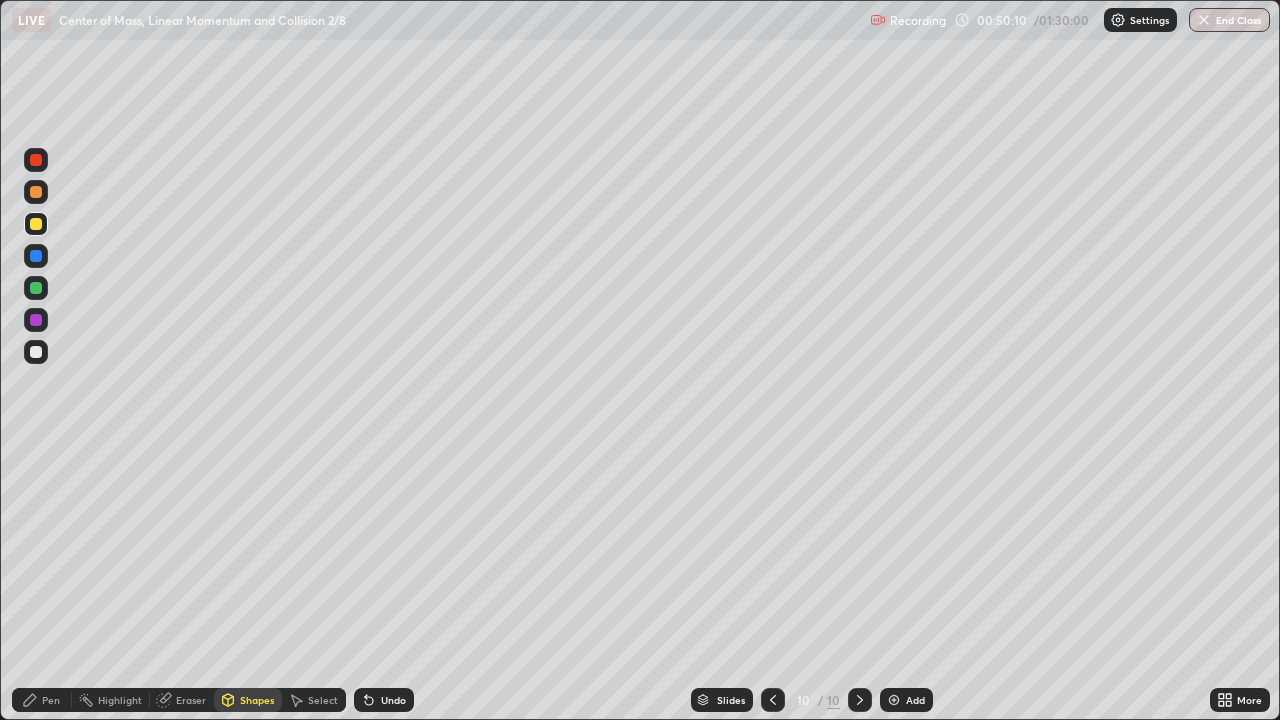 click on "Shapes" at bounding box center (257, 700) 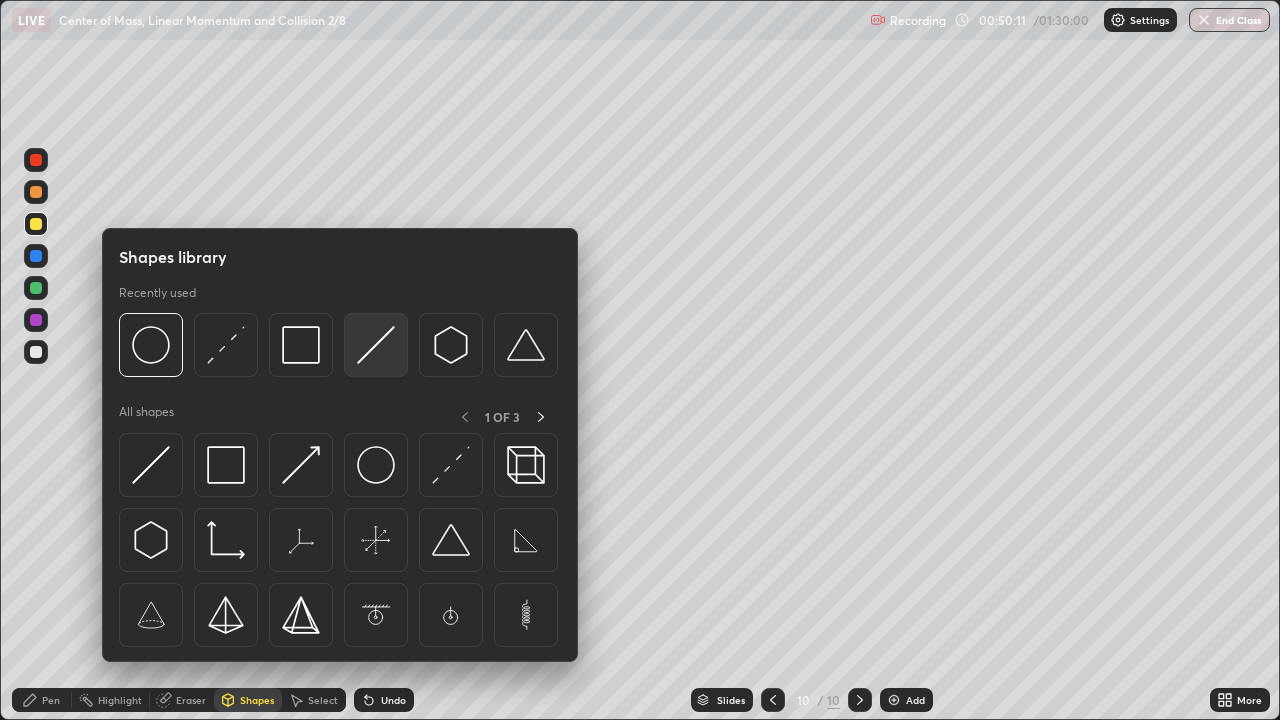 click at bounding box center (376, 345) 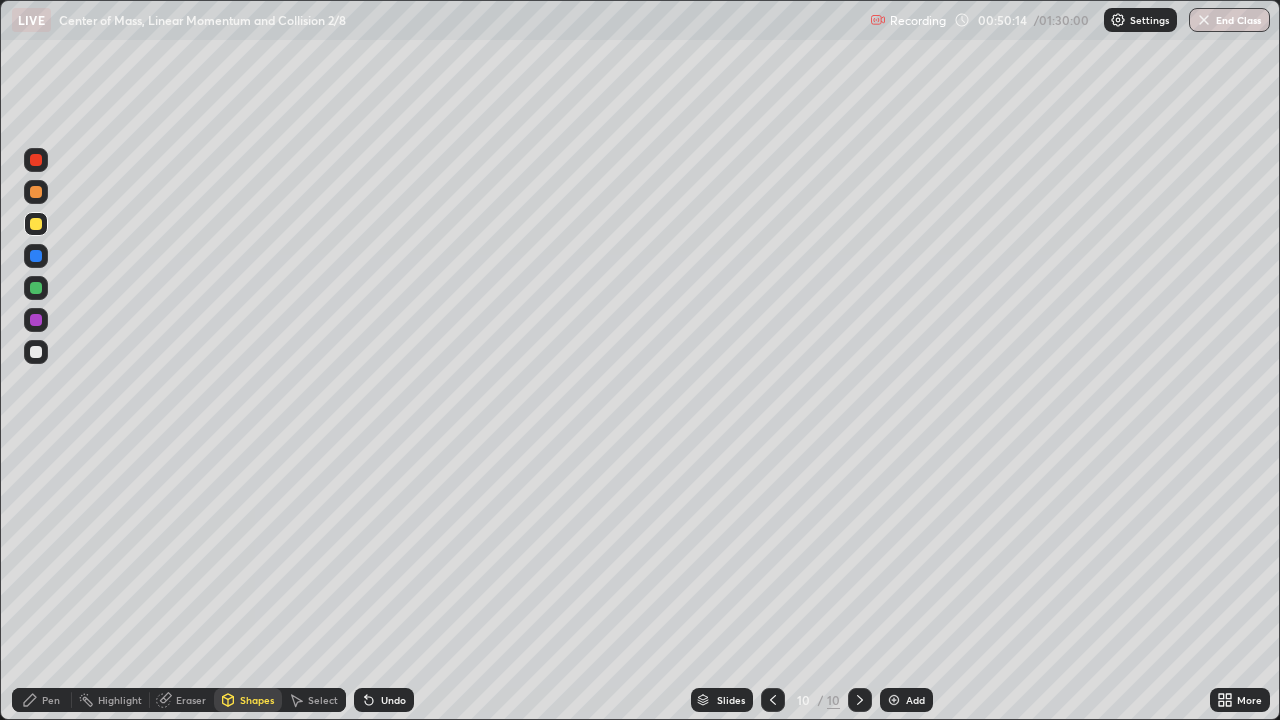 click on "Eraser" at bounding box center [182, 700] 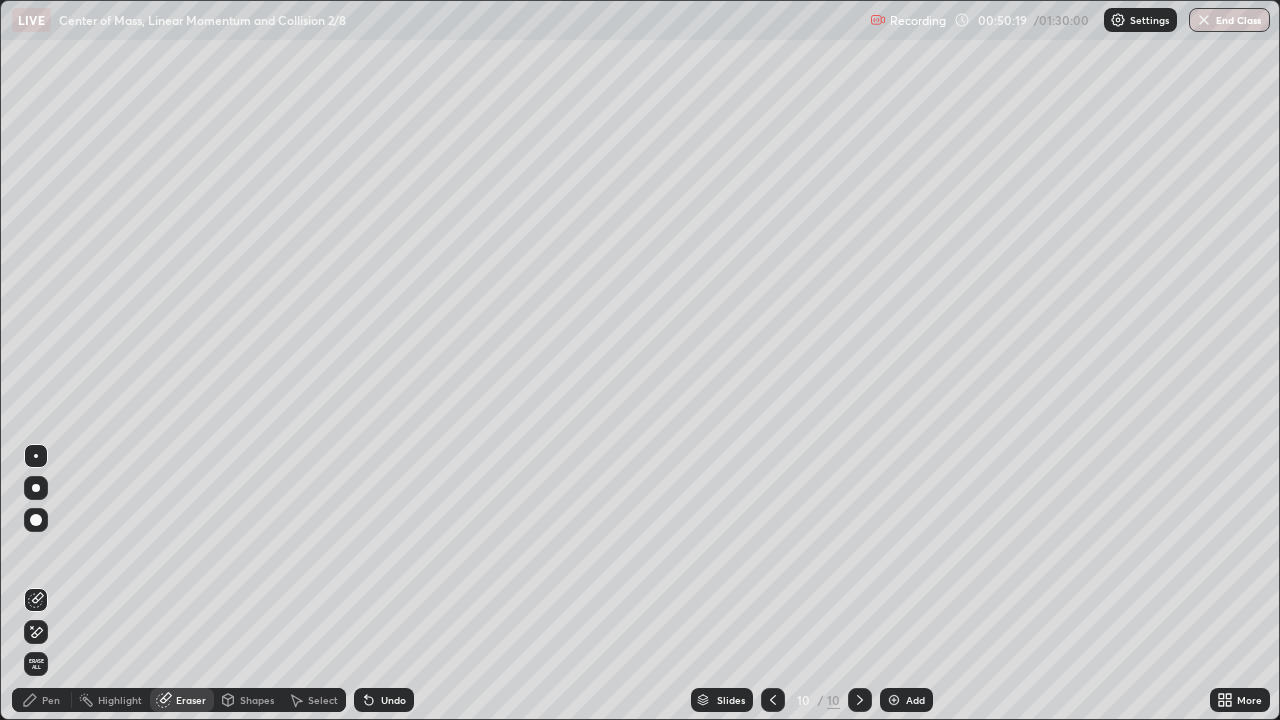 click on "Shapes" at bounding box center (257, 700) 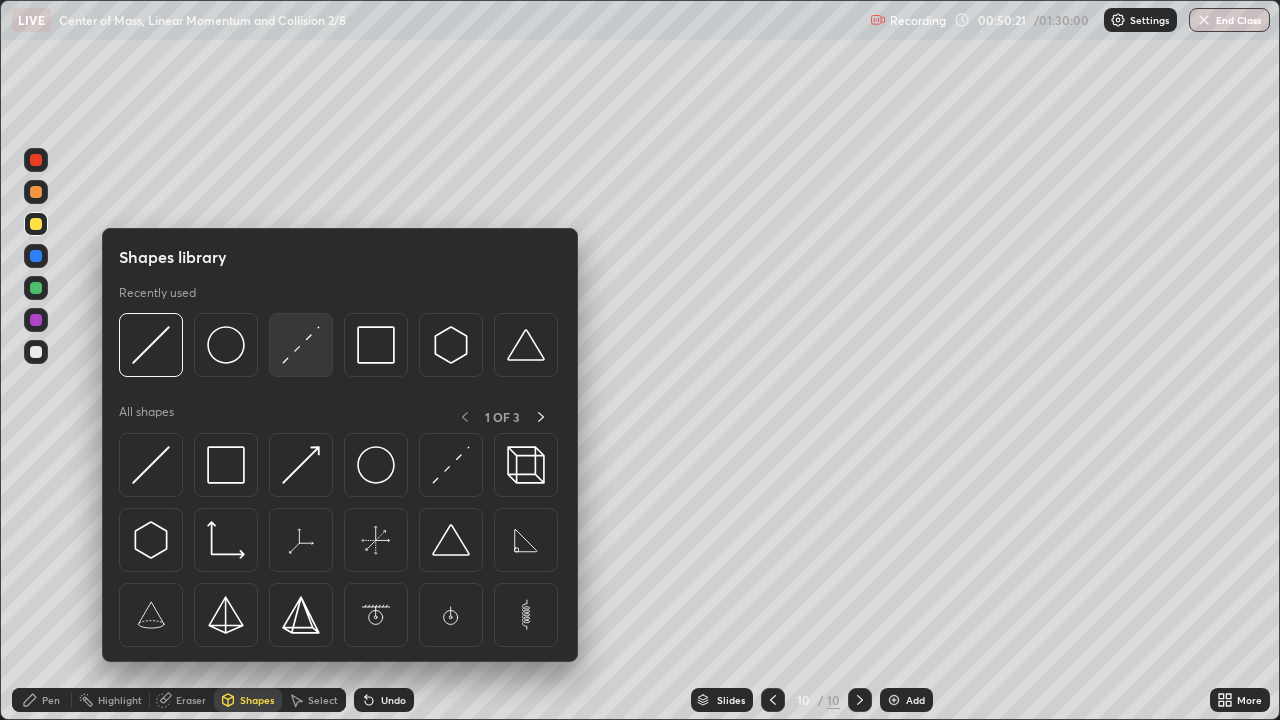 click at bounding box center [301, 345] 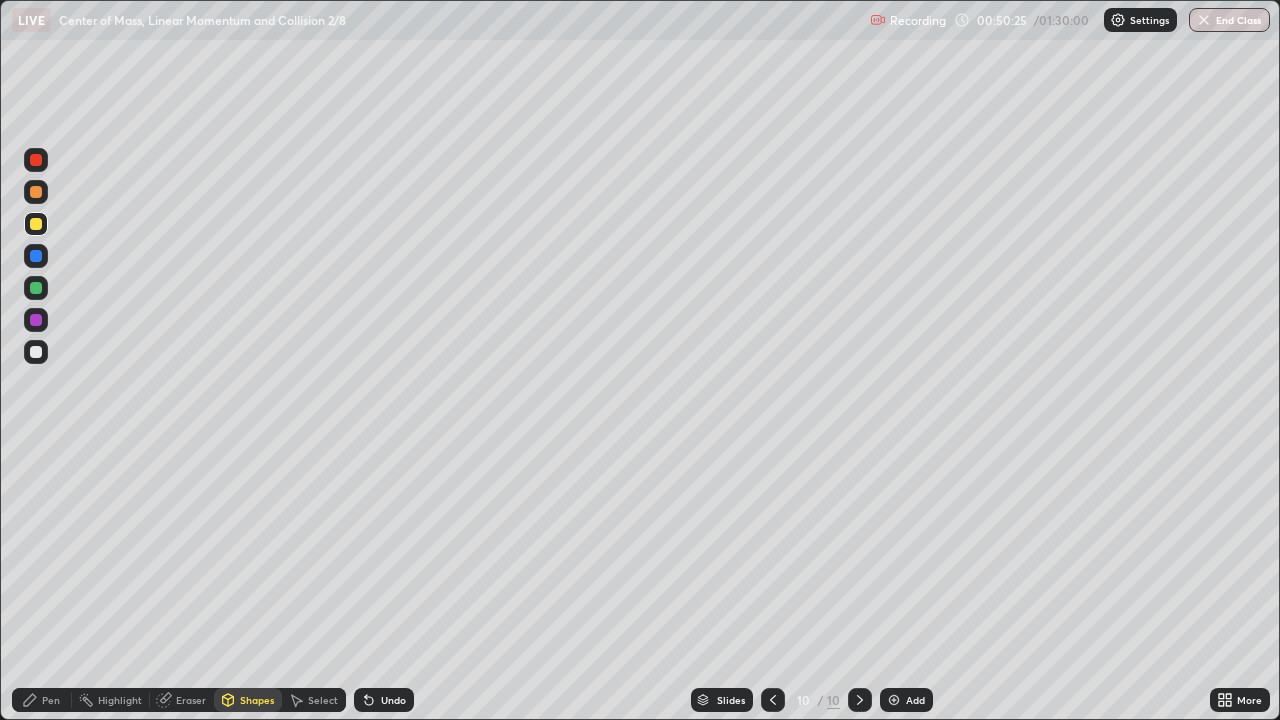 click on "Pen" at bounding box center [42, 700] 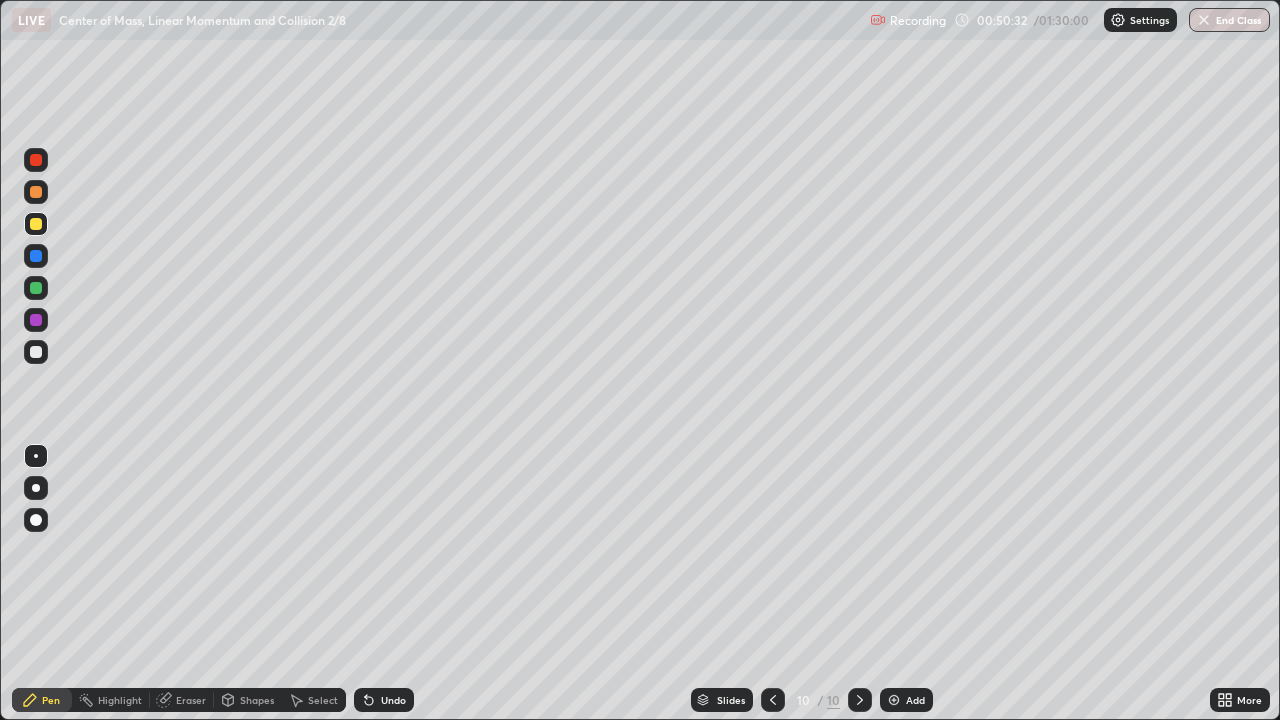 click at bounding box center (36, 352) 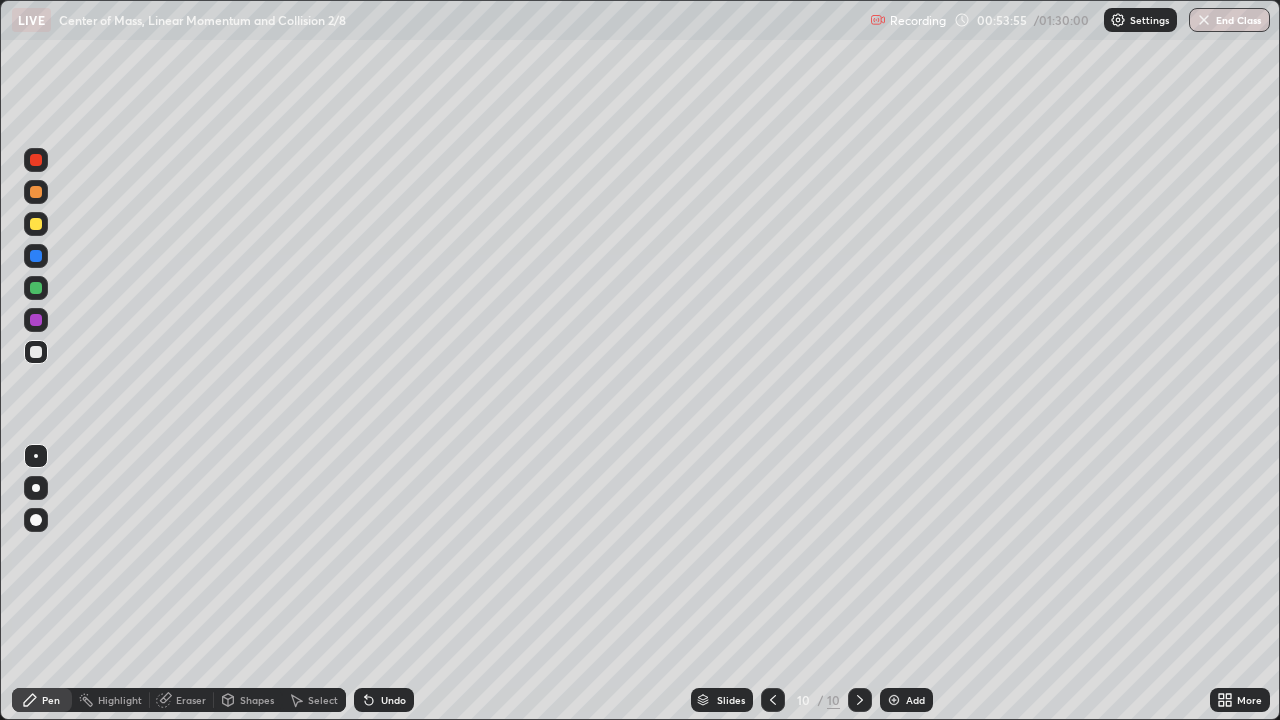click on "Eraser" at bounding box center (191, 700) 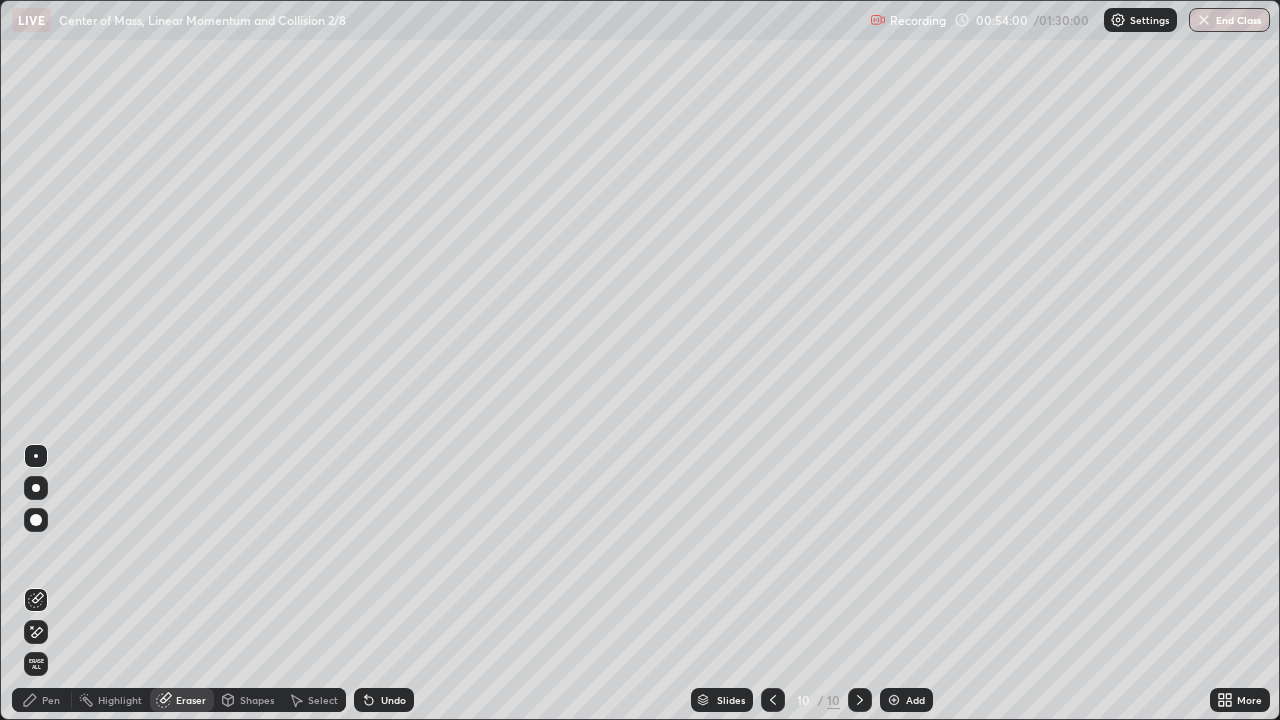 click on "Pen" at bounding box center (42, 700) 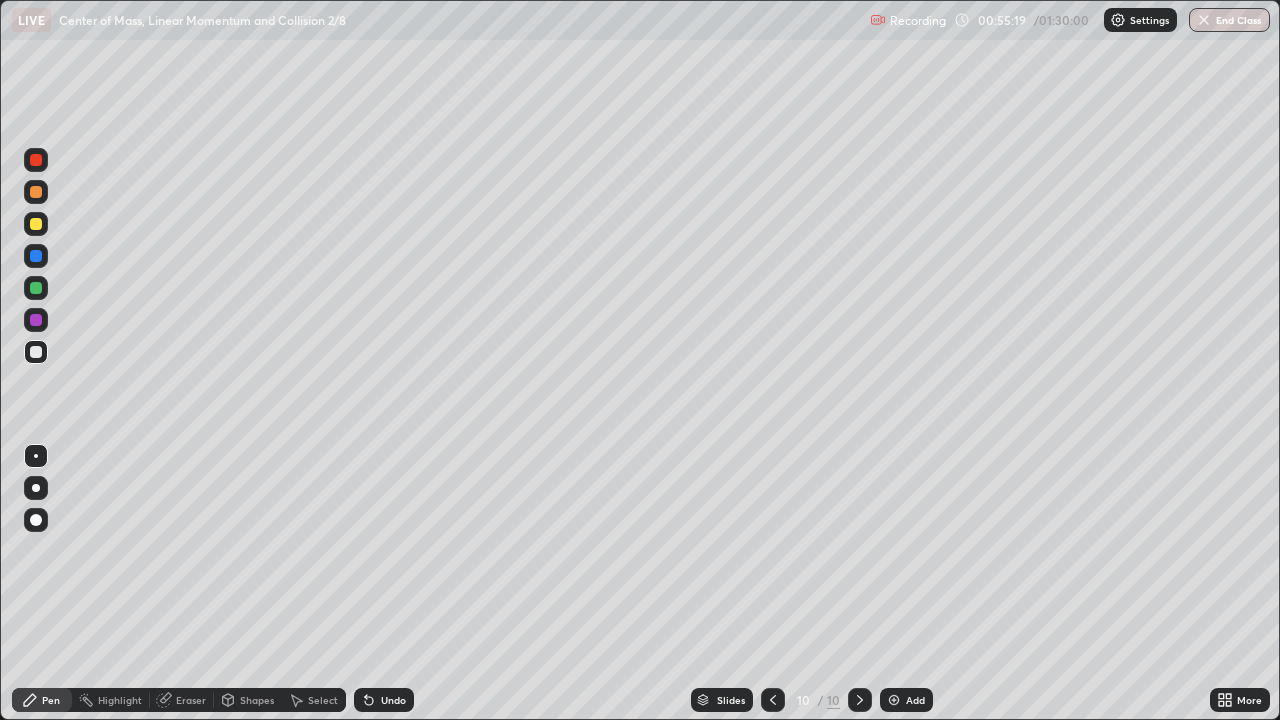 click on "Eraser" at bounding box center [191, 700] 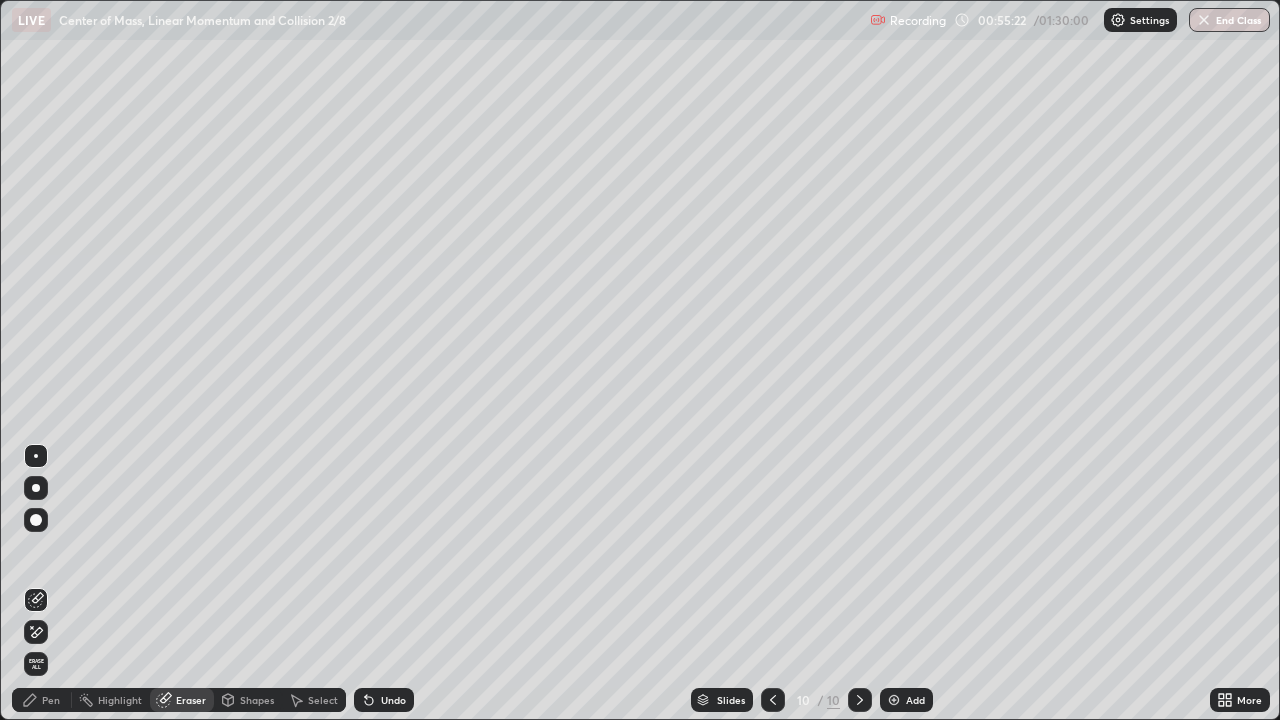 click on "Pen" at bounding box center (42, 700) 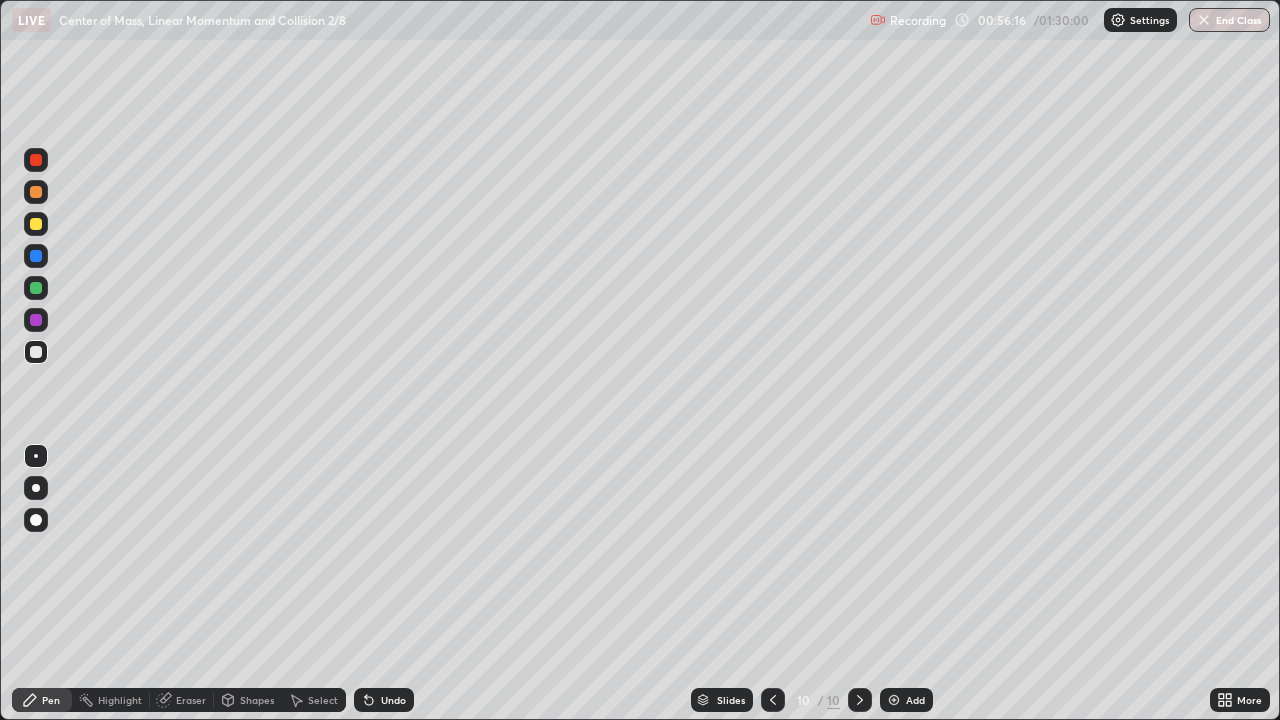 click on "Add" at bounding box center [915, 700] 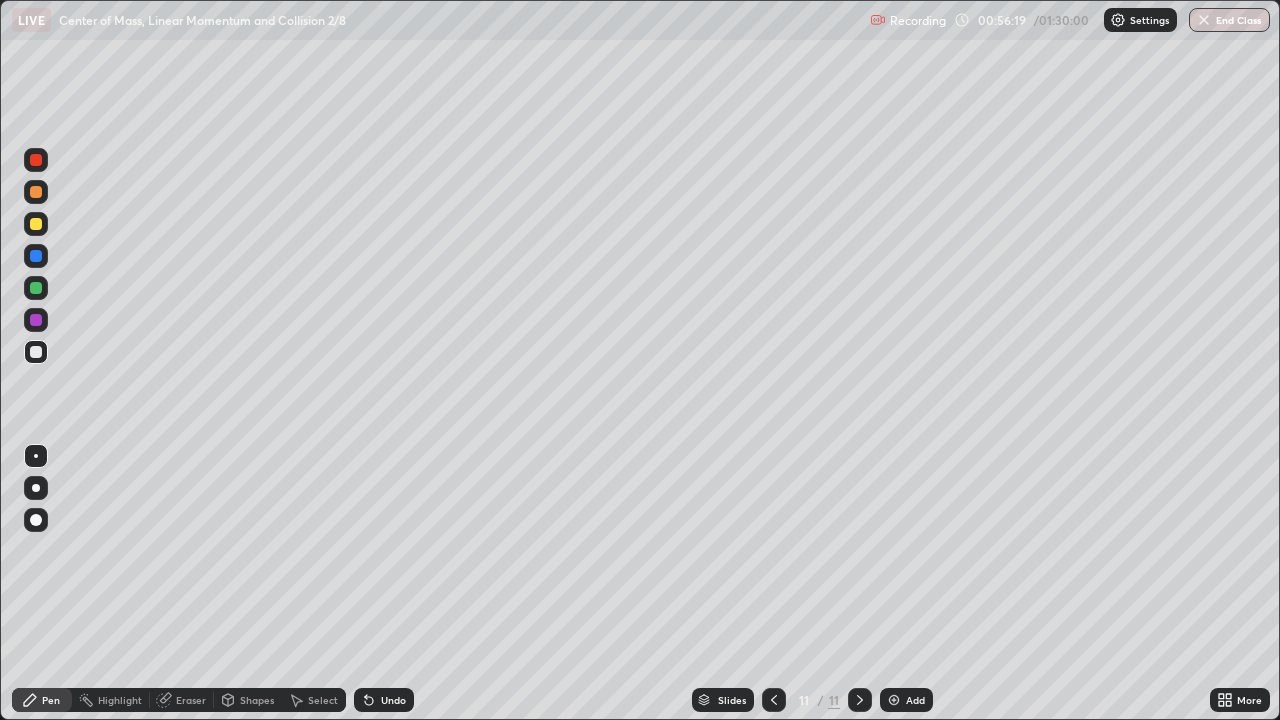 click at bounding box center [36, 224] 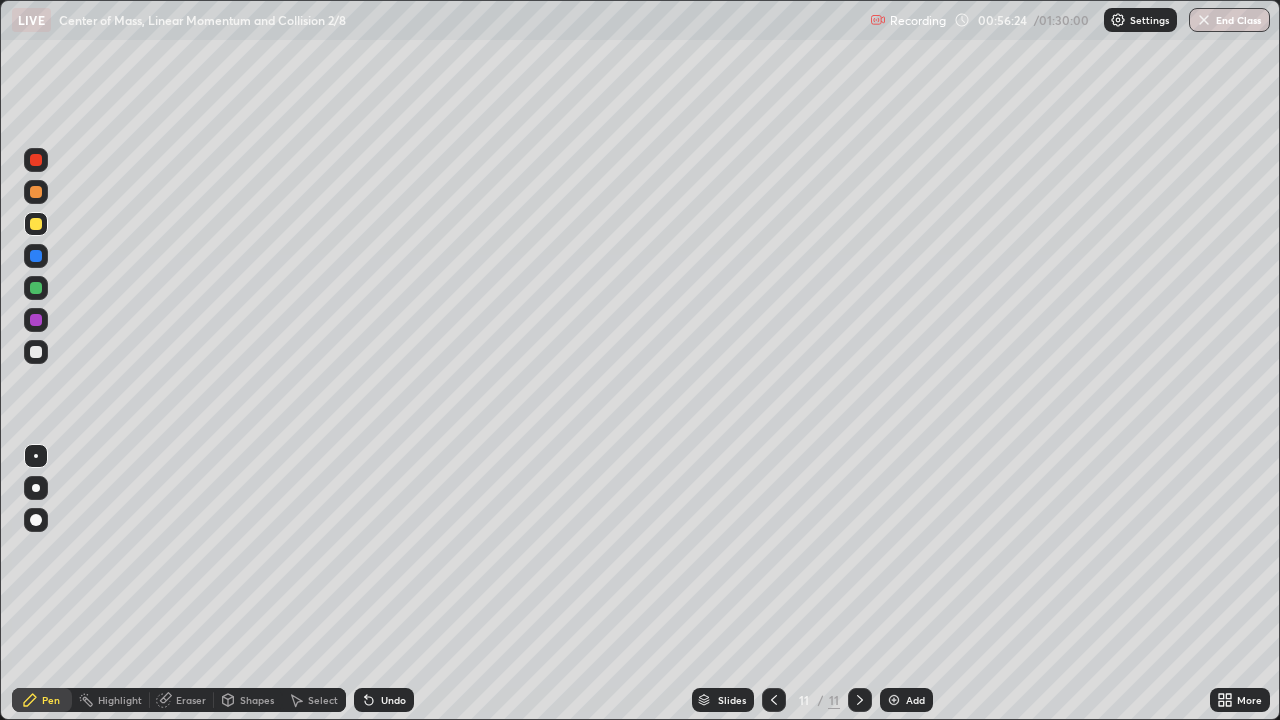 click 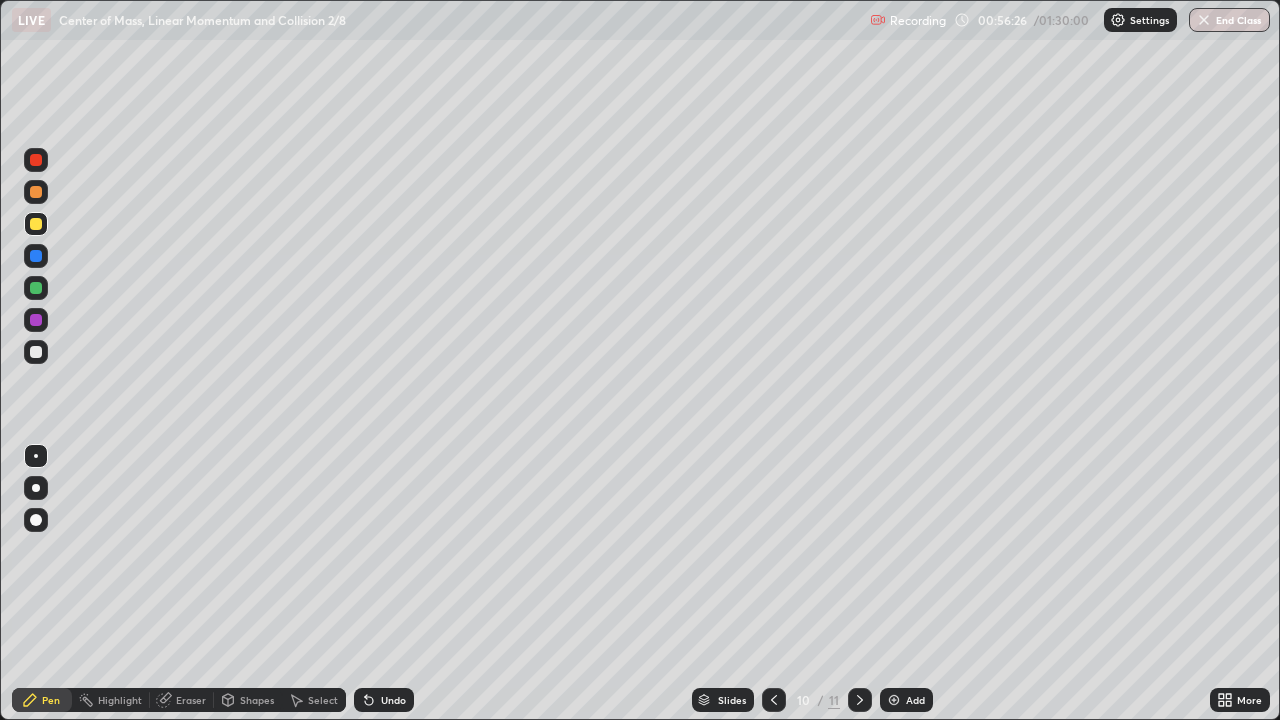 click 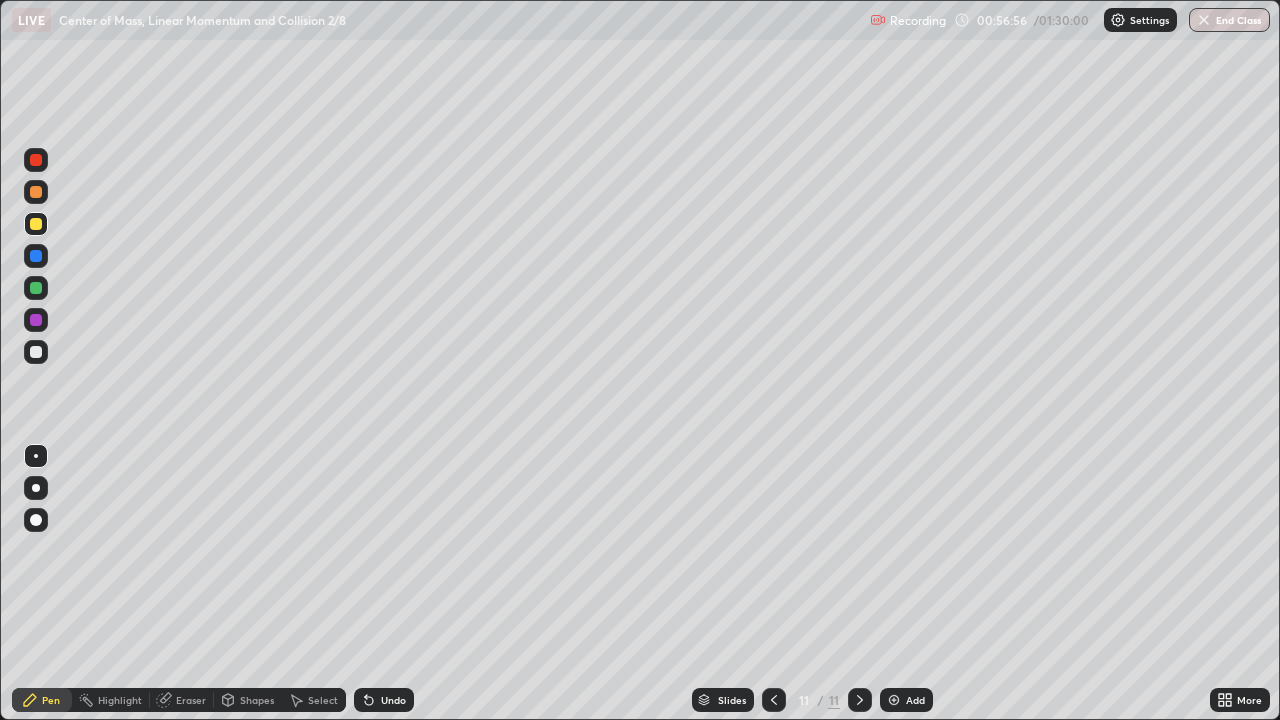 click 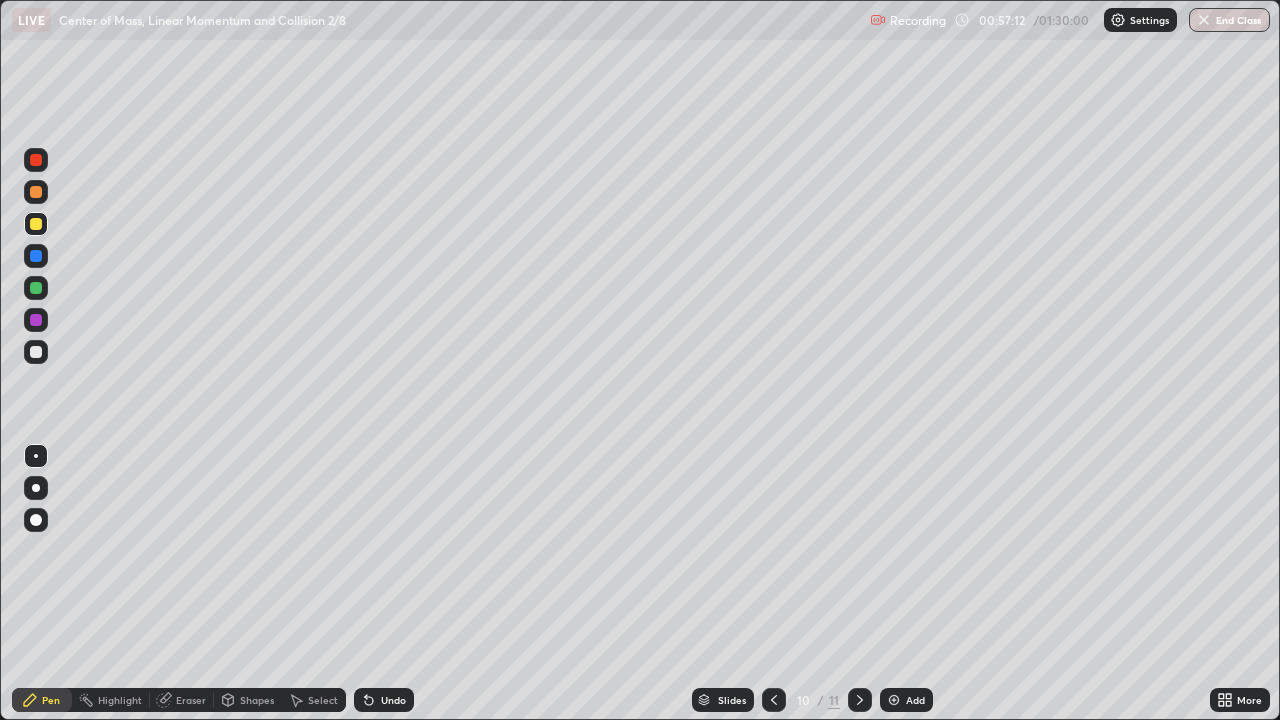 click 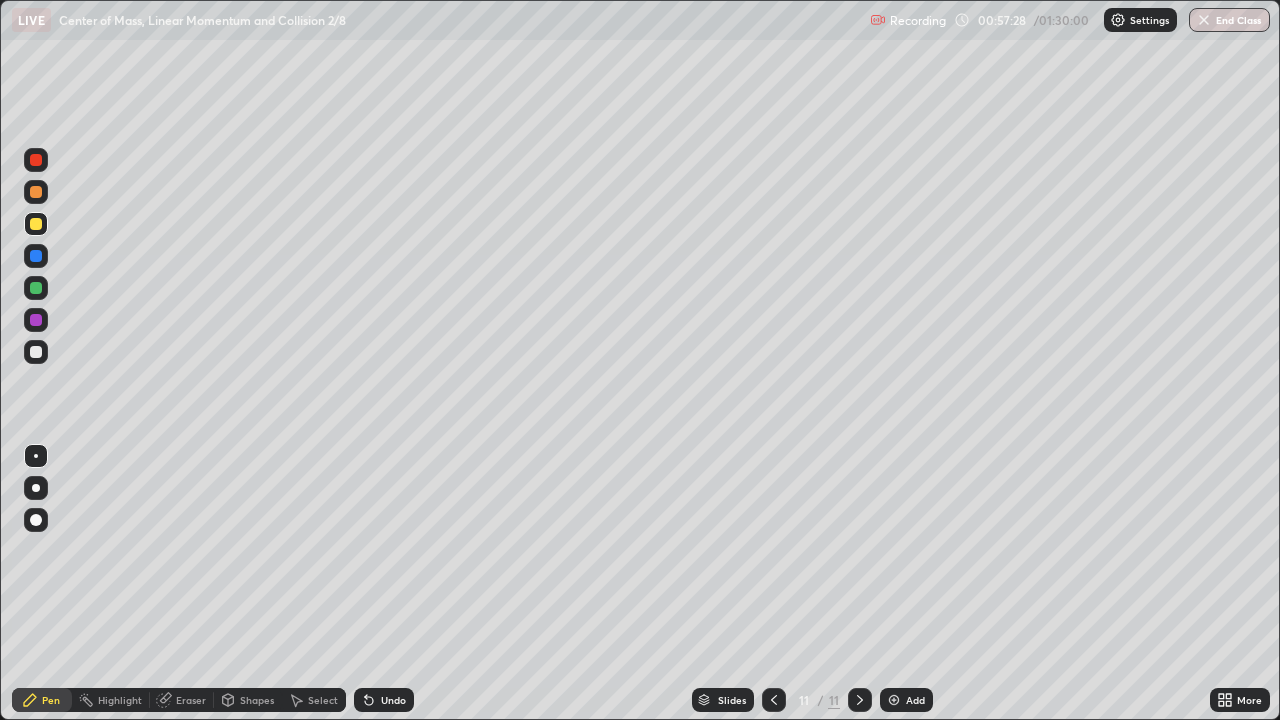 click at bounding box center (36, 352) 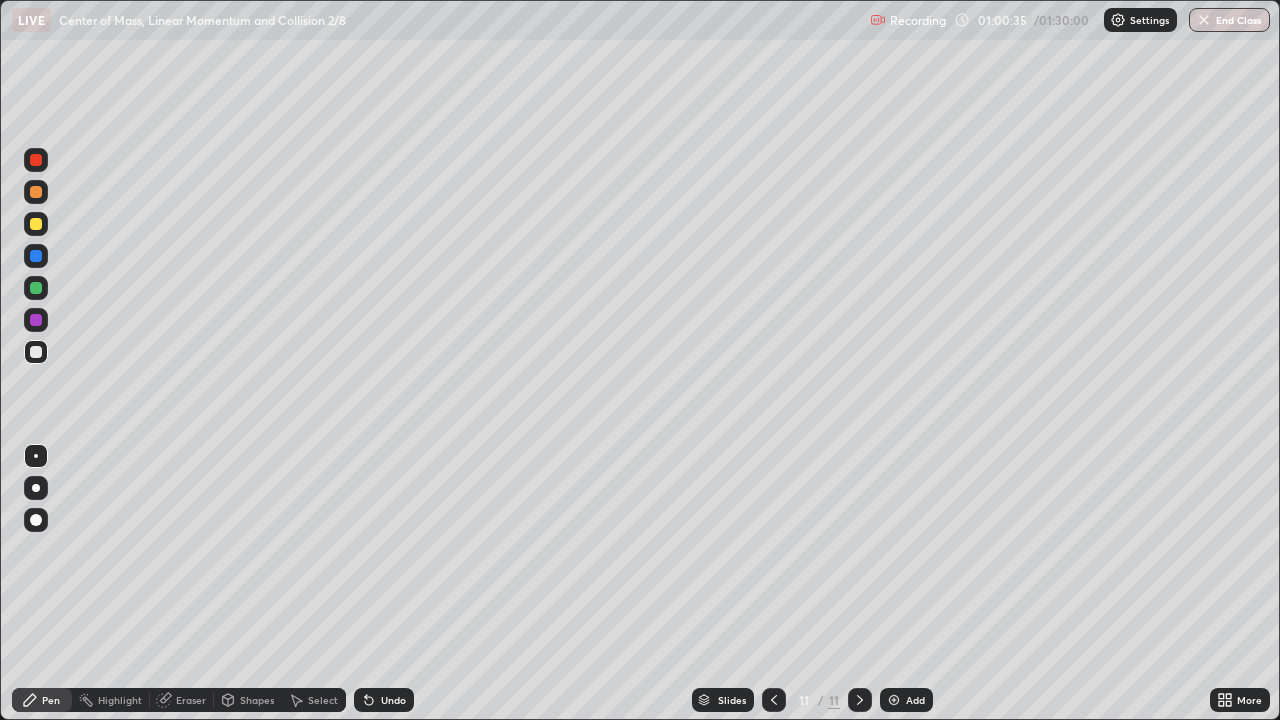 click on "Add" at bounding box center [906, 700] 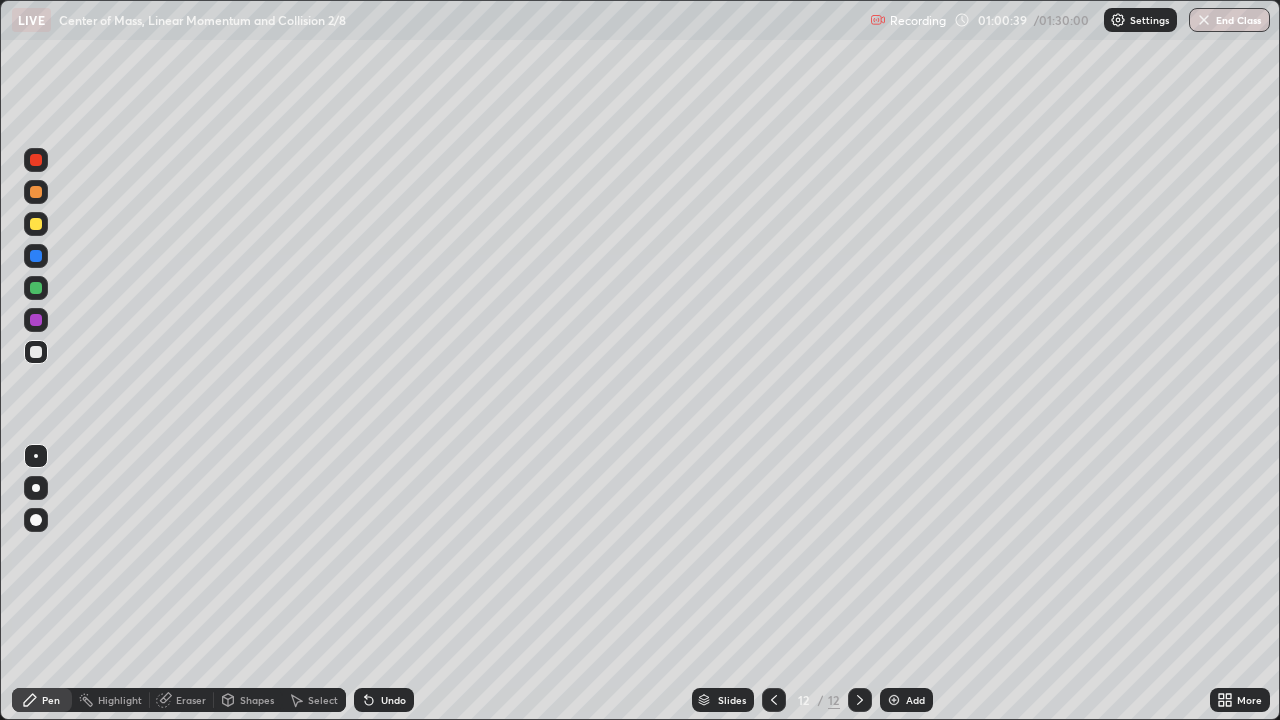 click at bounding box center [36, 224] 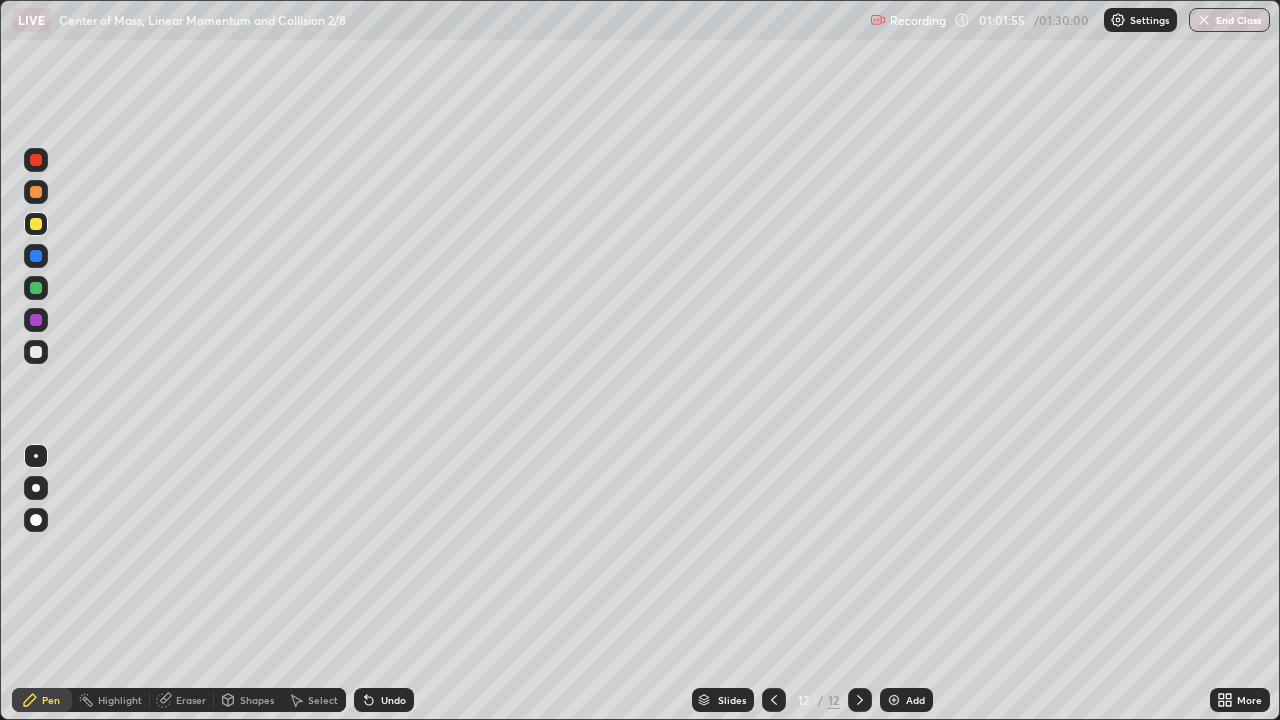 click at bounding box center [36, 352] 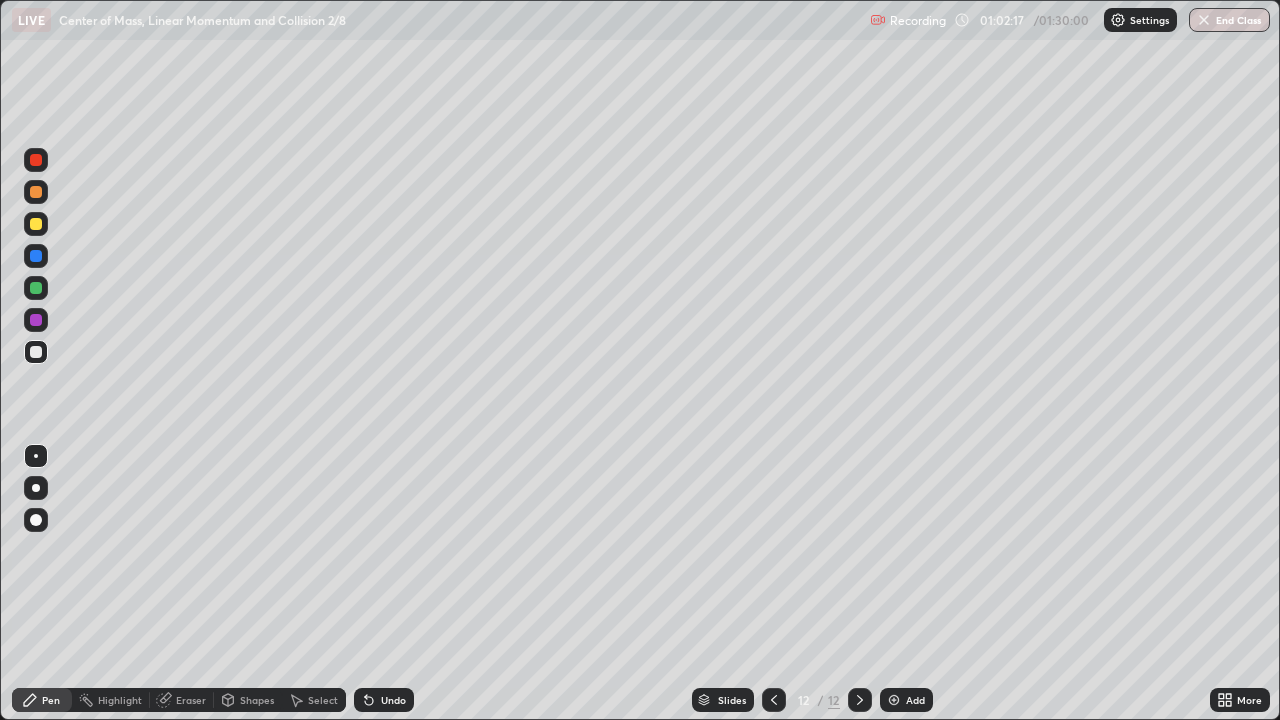 click at bounding box center [36, 288] 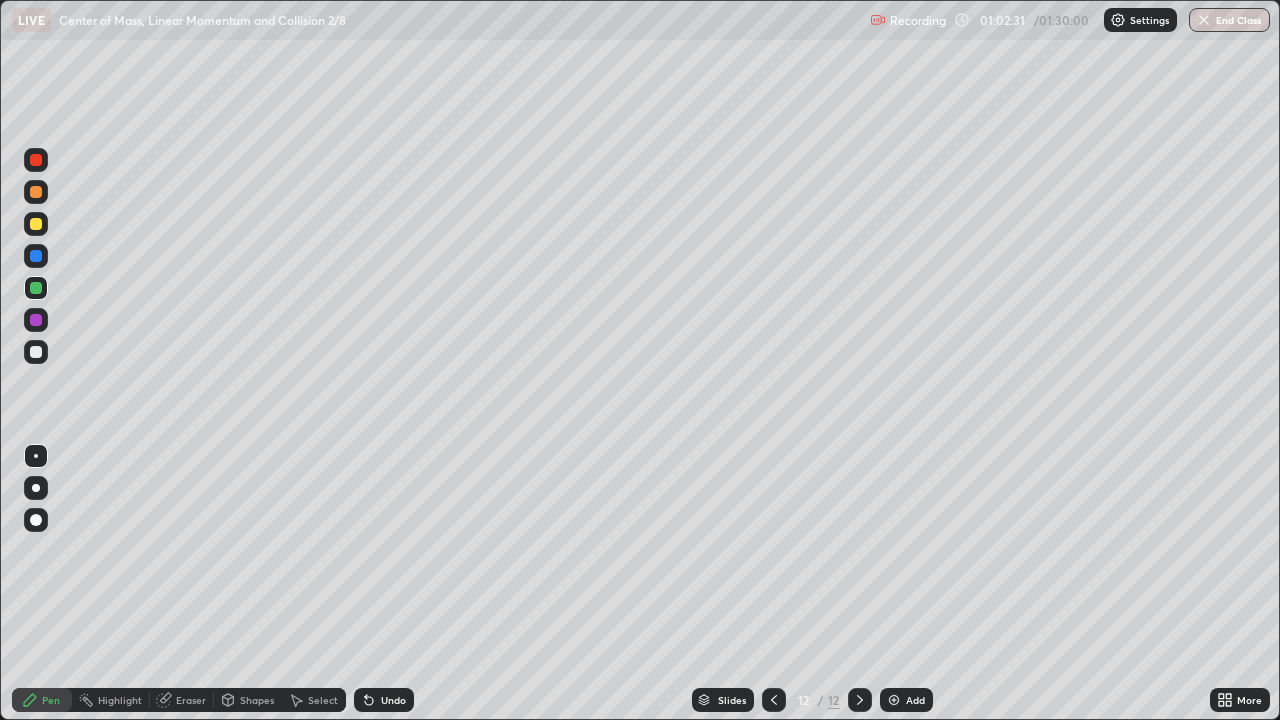 click at bounding box center [36, 224] 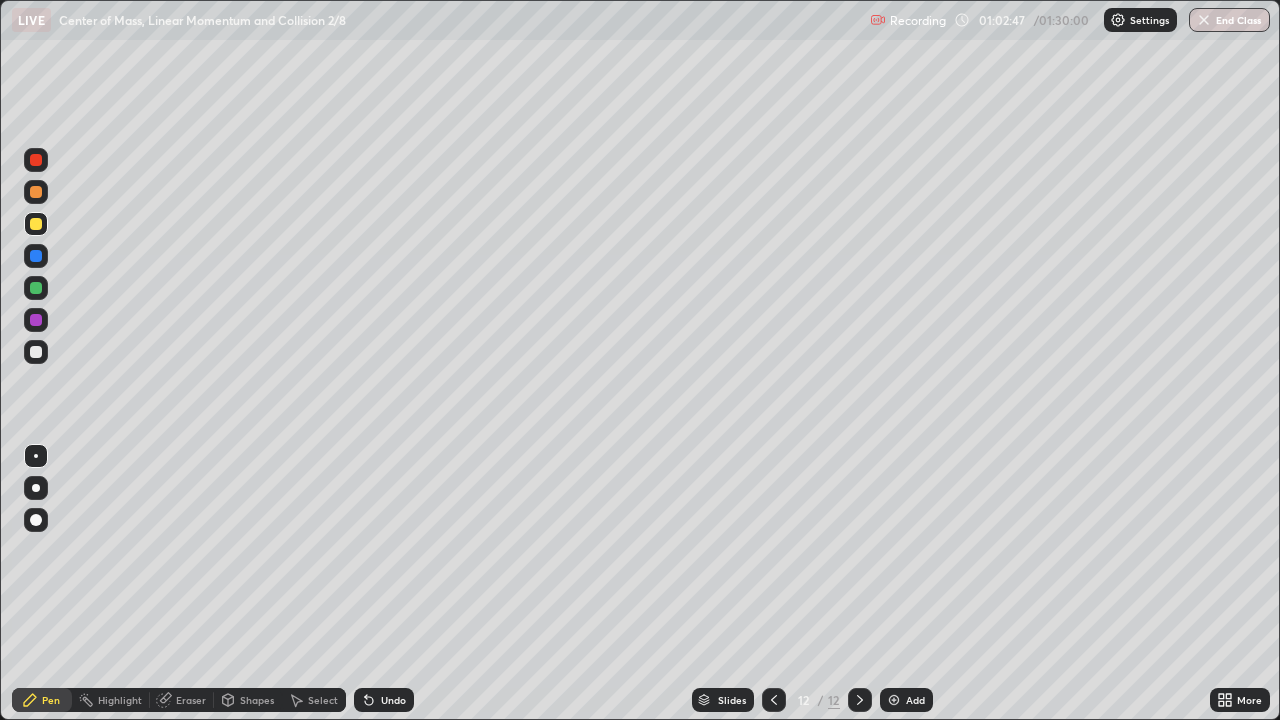 click on "Eraser" at bounding box center [182, 700] 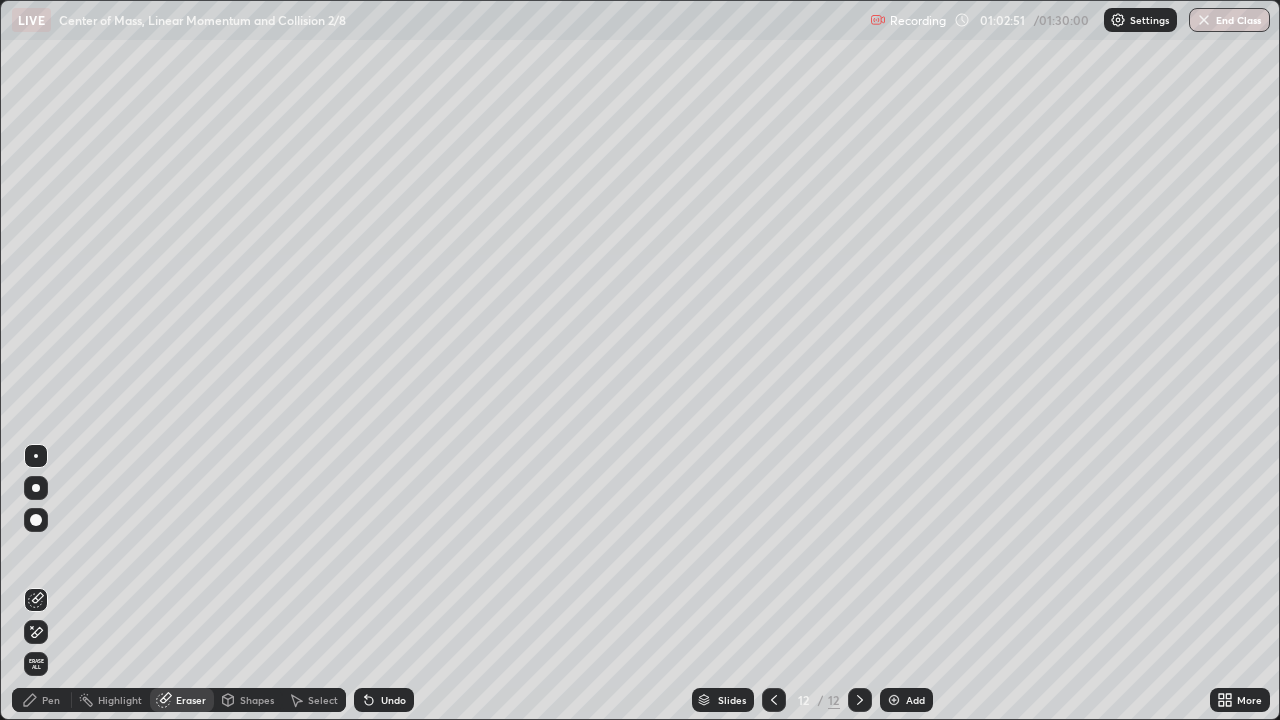 click on "Pen" at bounding box center (51, 700) 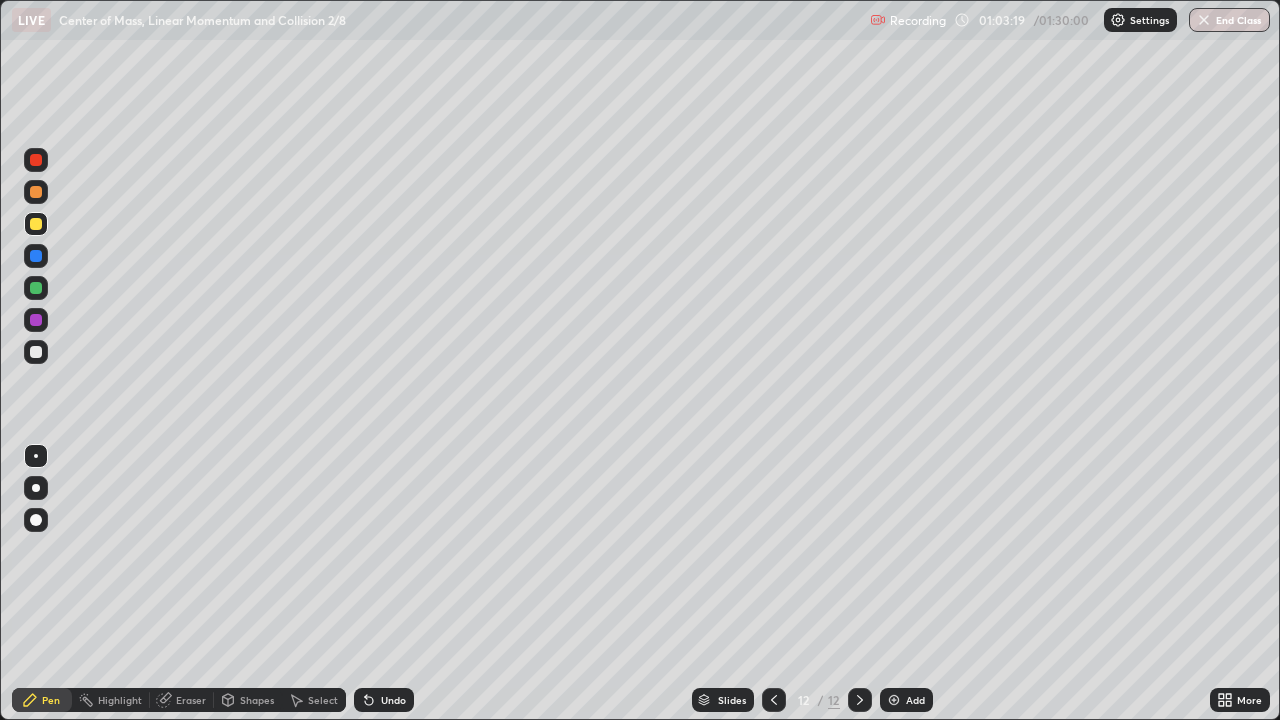 click on "Eraser" at bounding box center (182, 700) 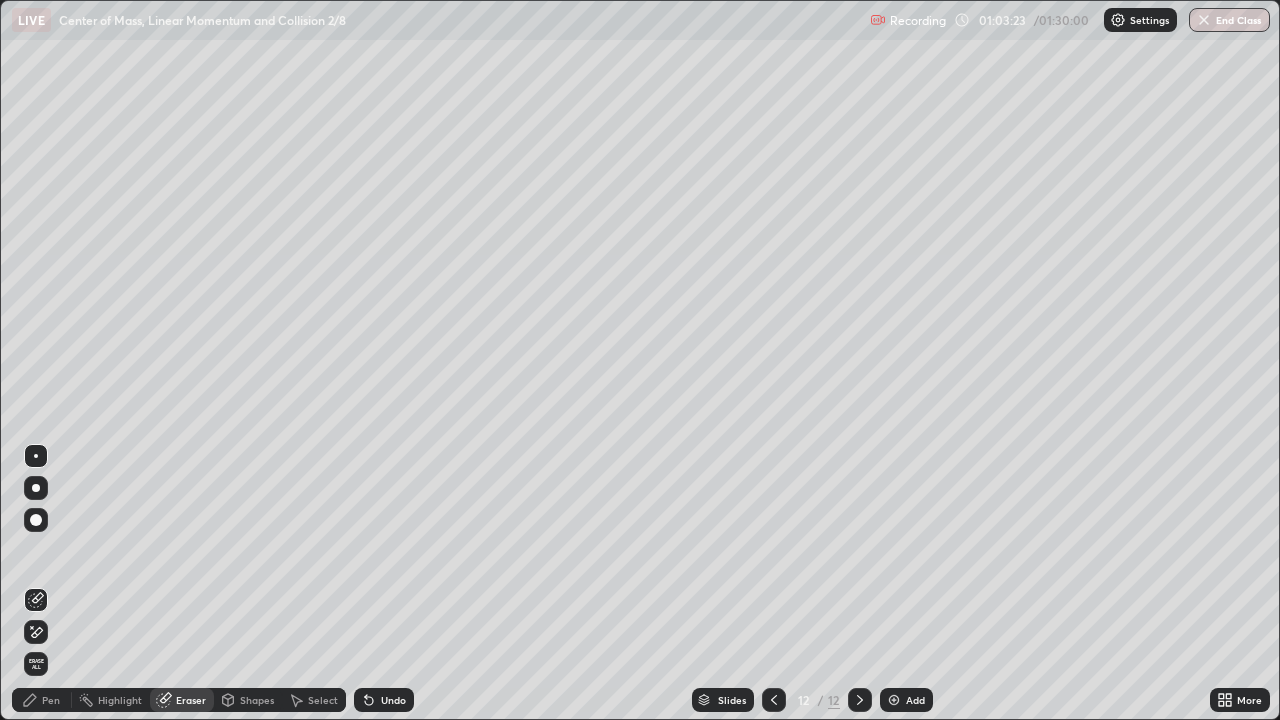 click on "Pen" at bounding box center [42, 700] 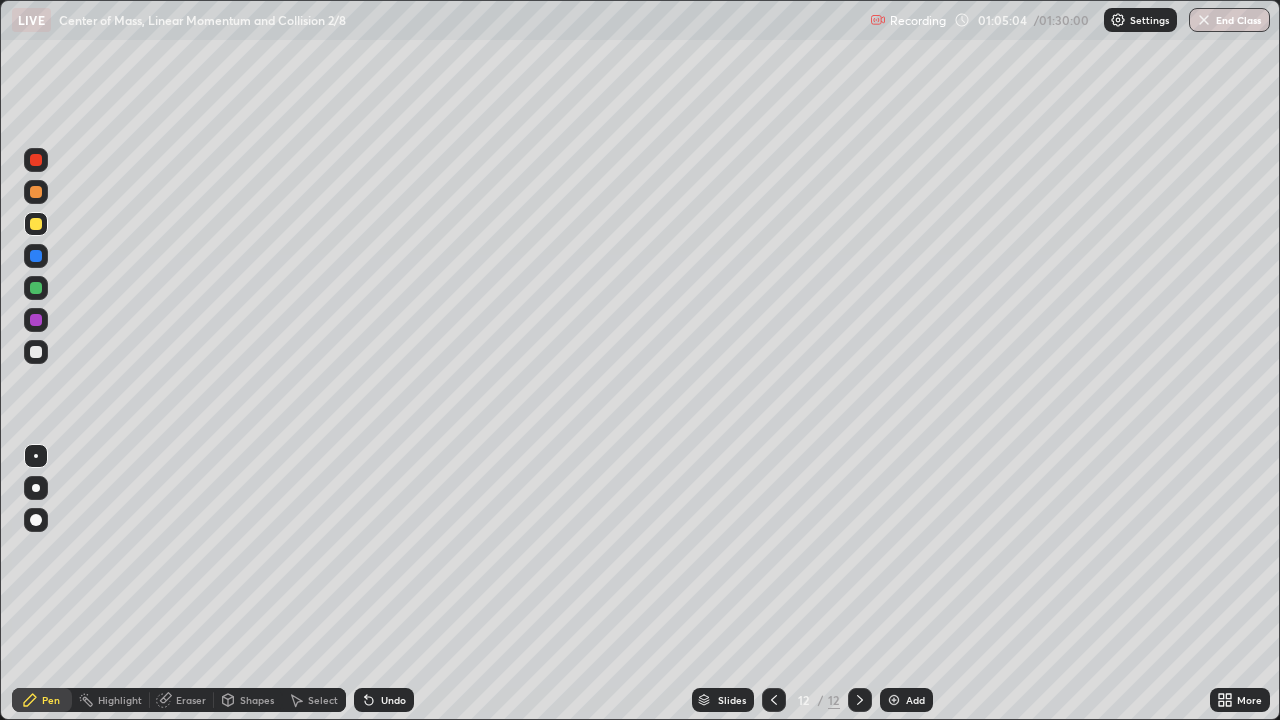 click on "Add" at bounding box center (906, 700) 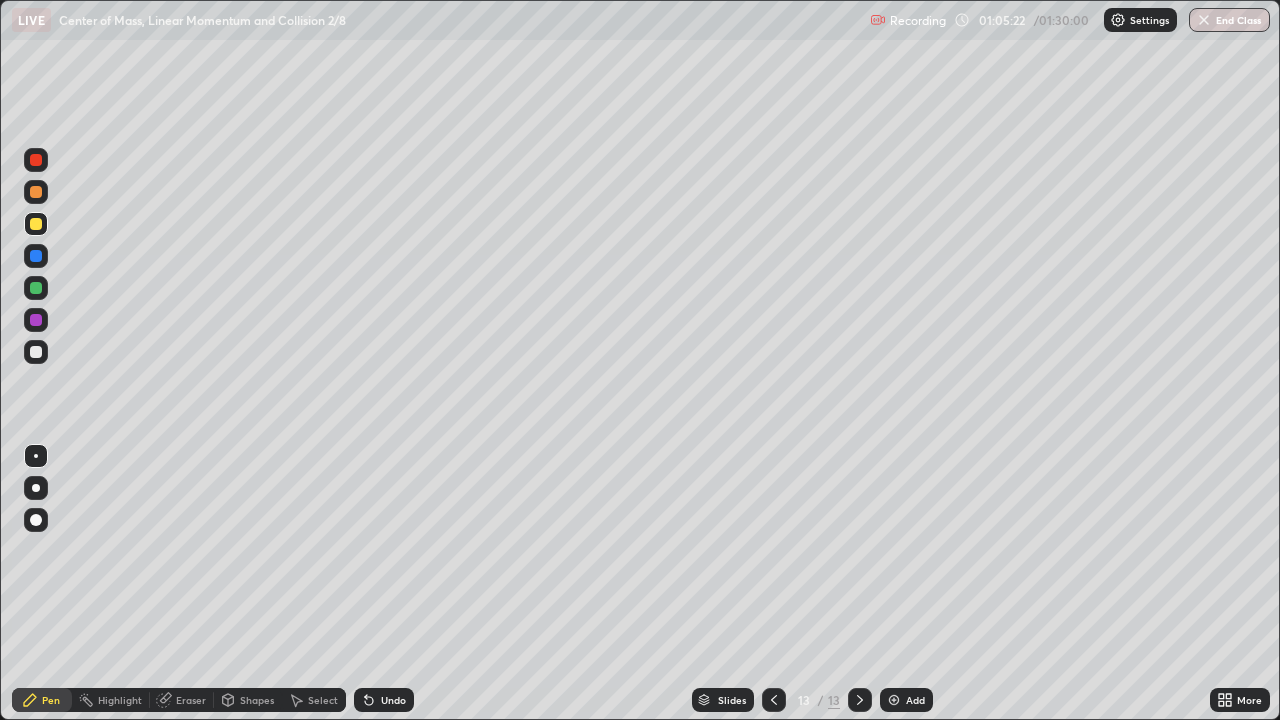click on "Shapes" at bounding box center [257, 700] 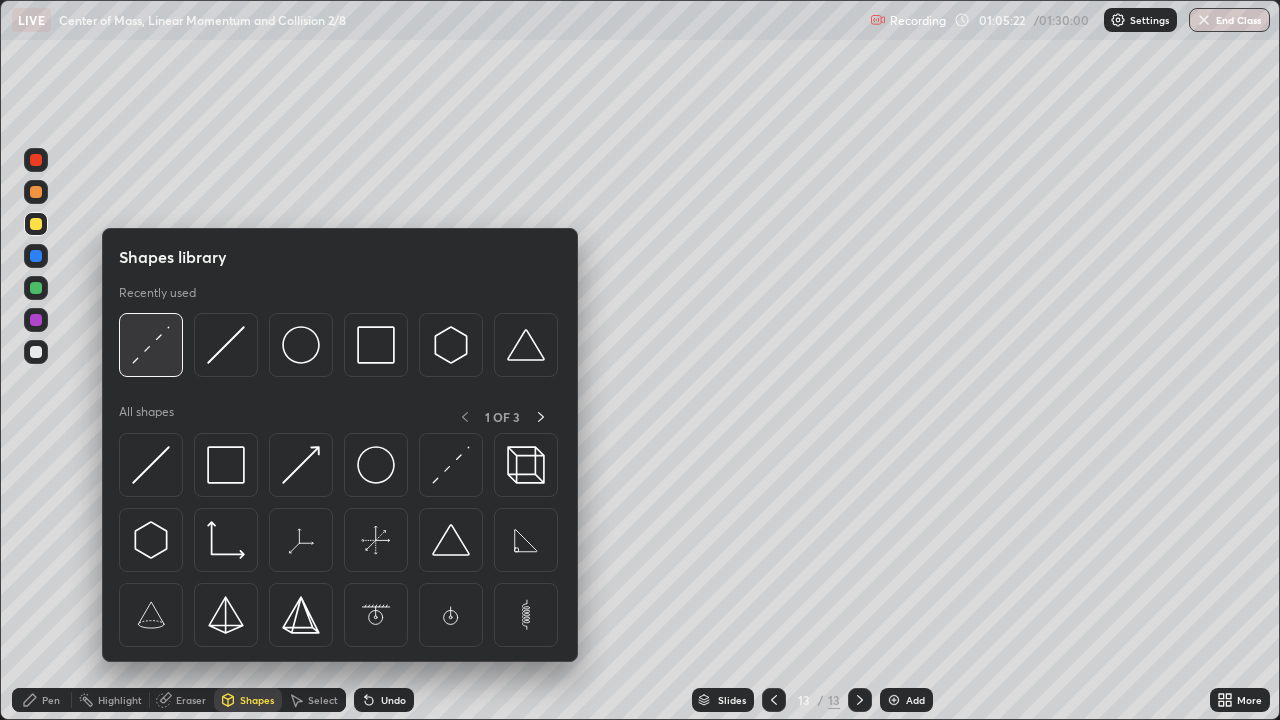 click at bounding box center (151, 345) 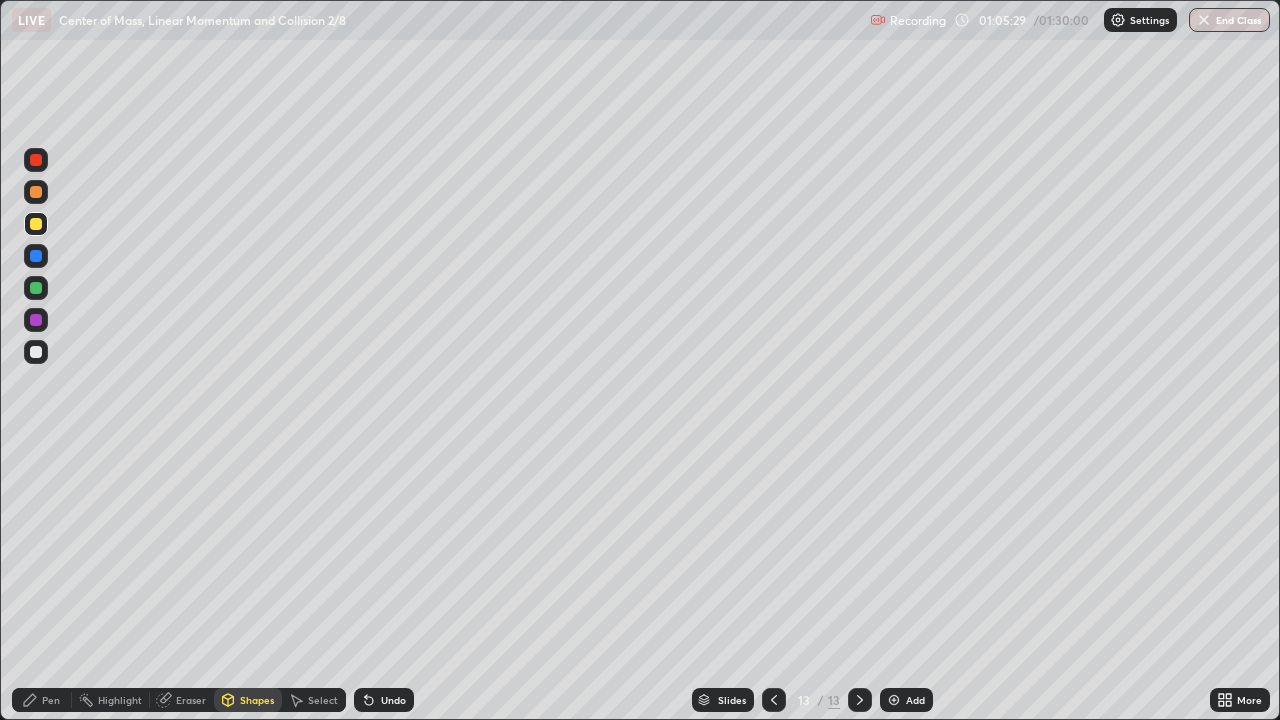 click on "Pen" at bounding box center [51, 700] 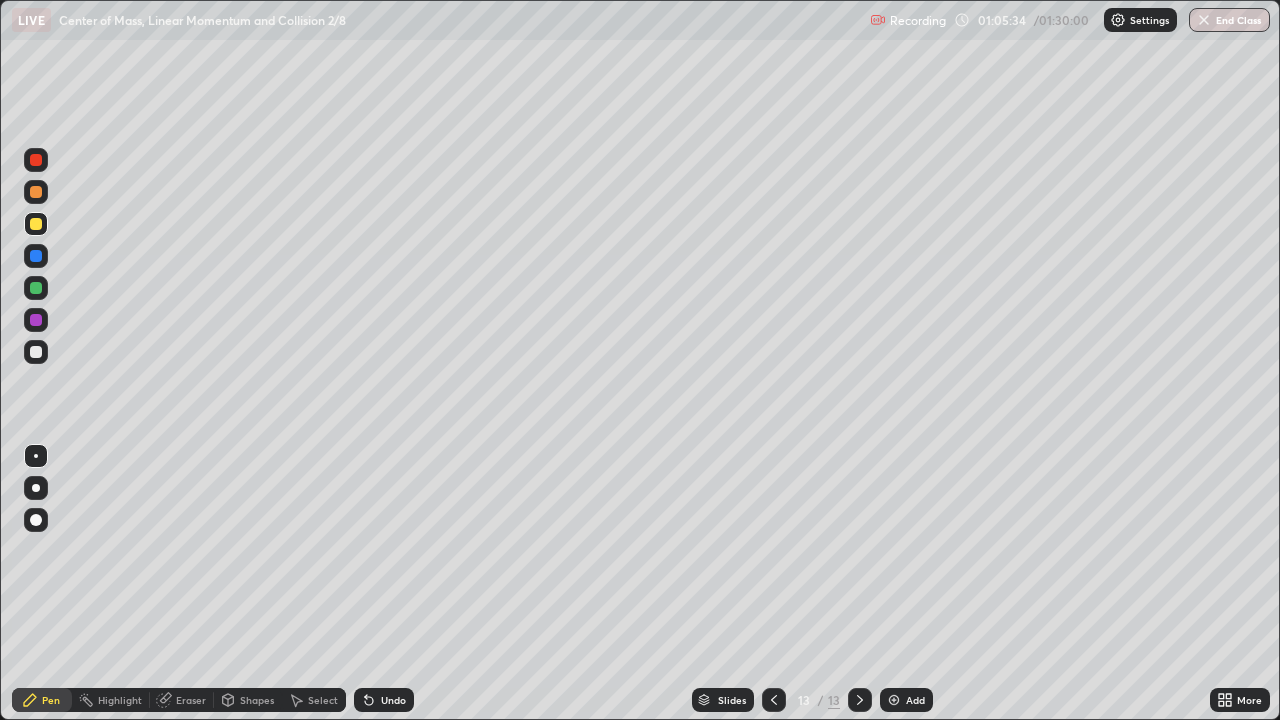 click at bounding box center (36, 288) 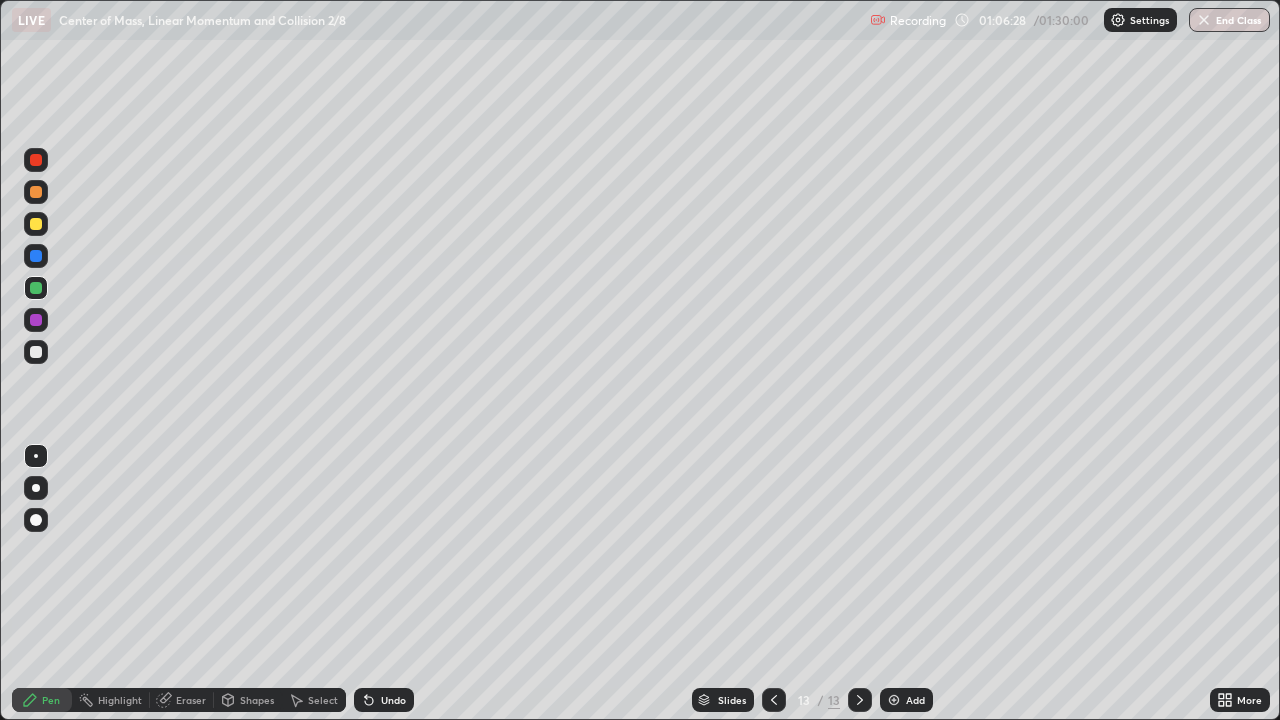 click on "Eraser" at bounding box center (191, 700) 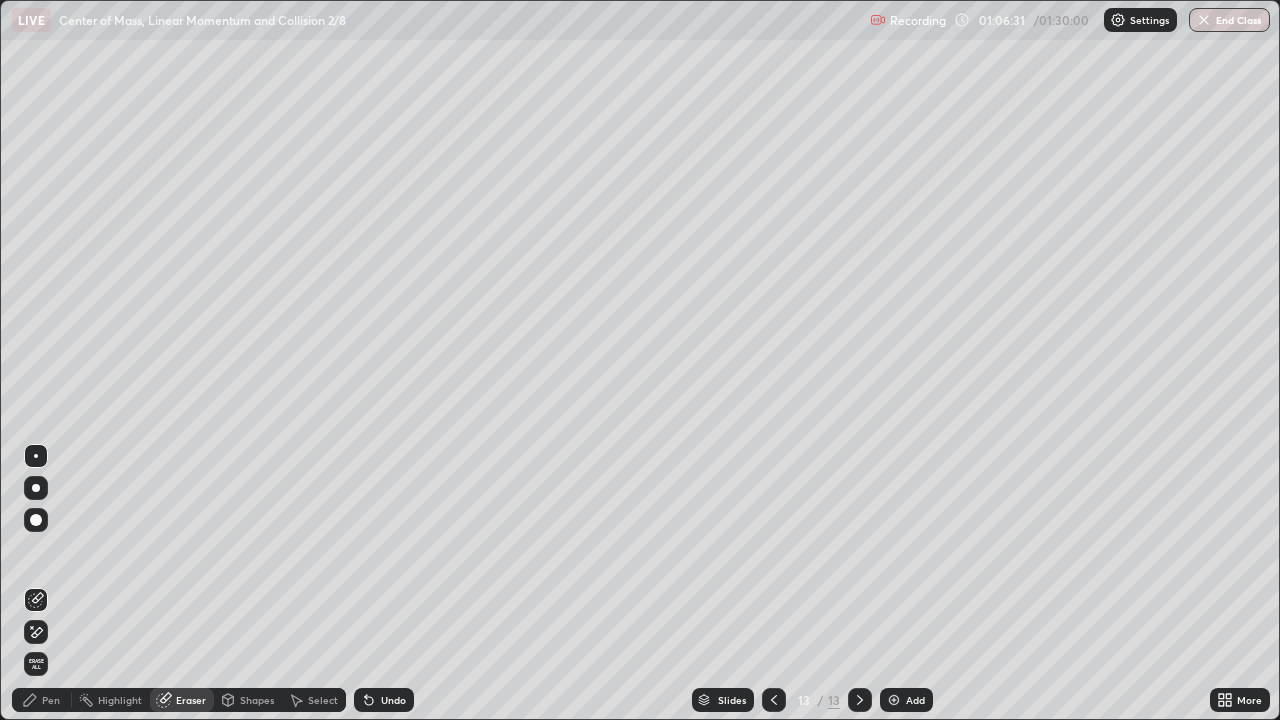 click on "Pen" at bounding box center (51, 700) 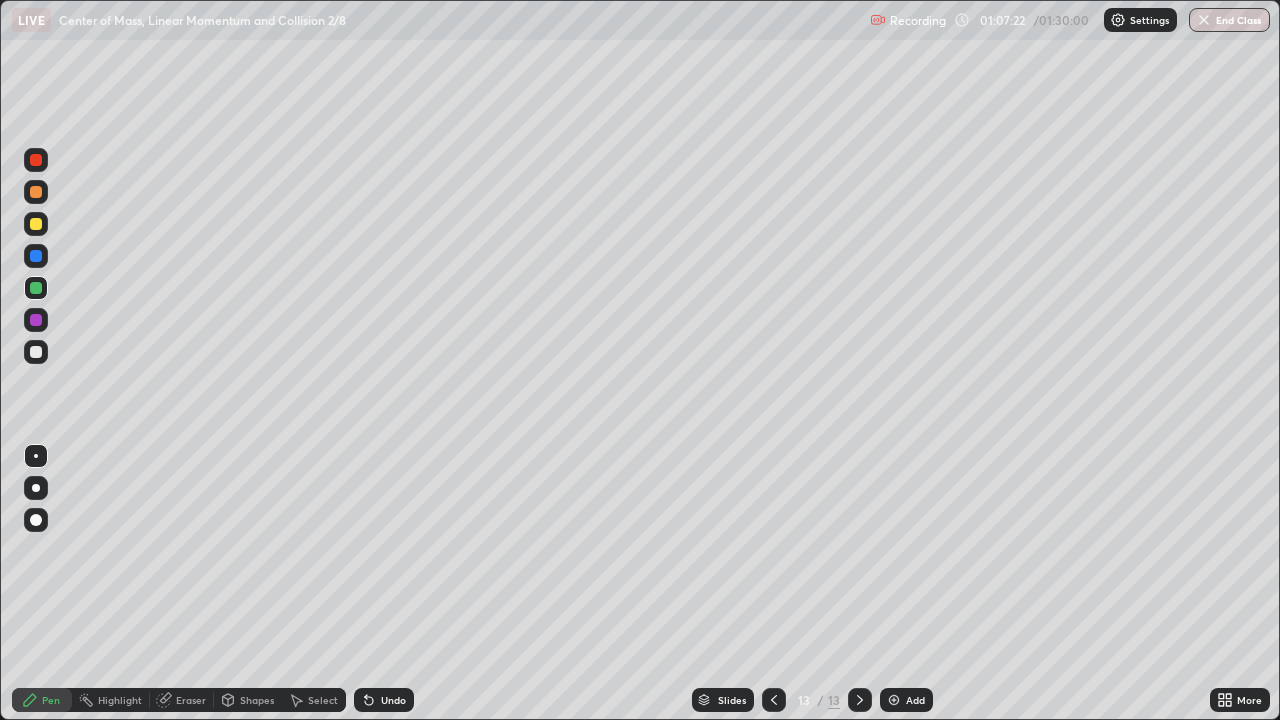 click on "Add" at bounding box center [915, 700] 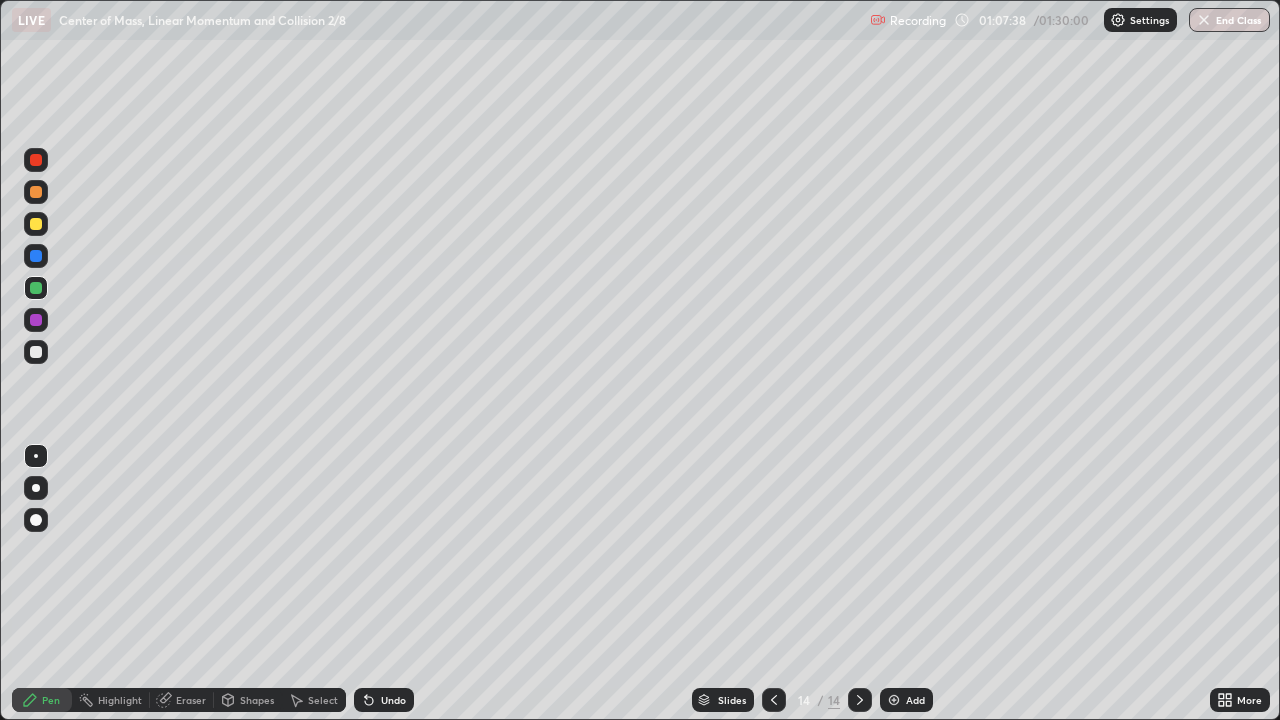 click at bounding box center (36, 224) 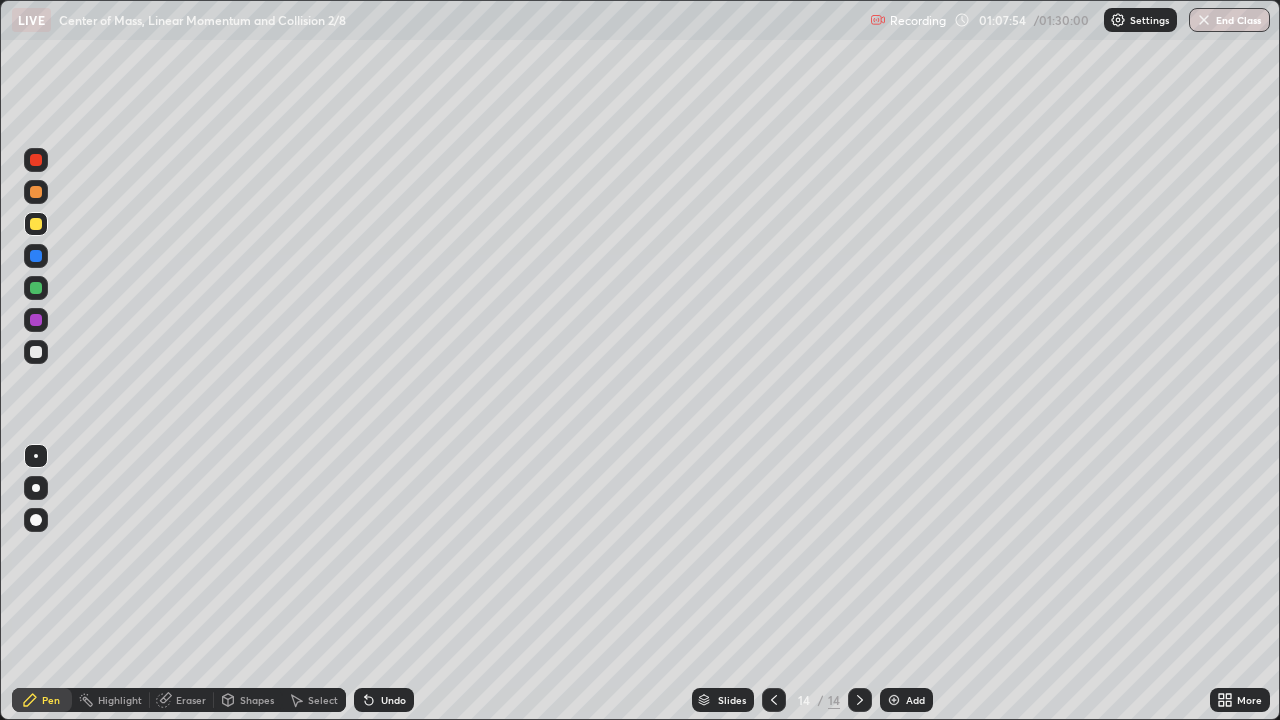 click on "Shapes" at bounding box center [248, 700] 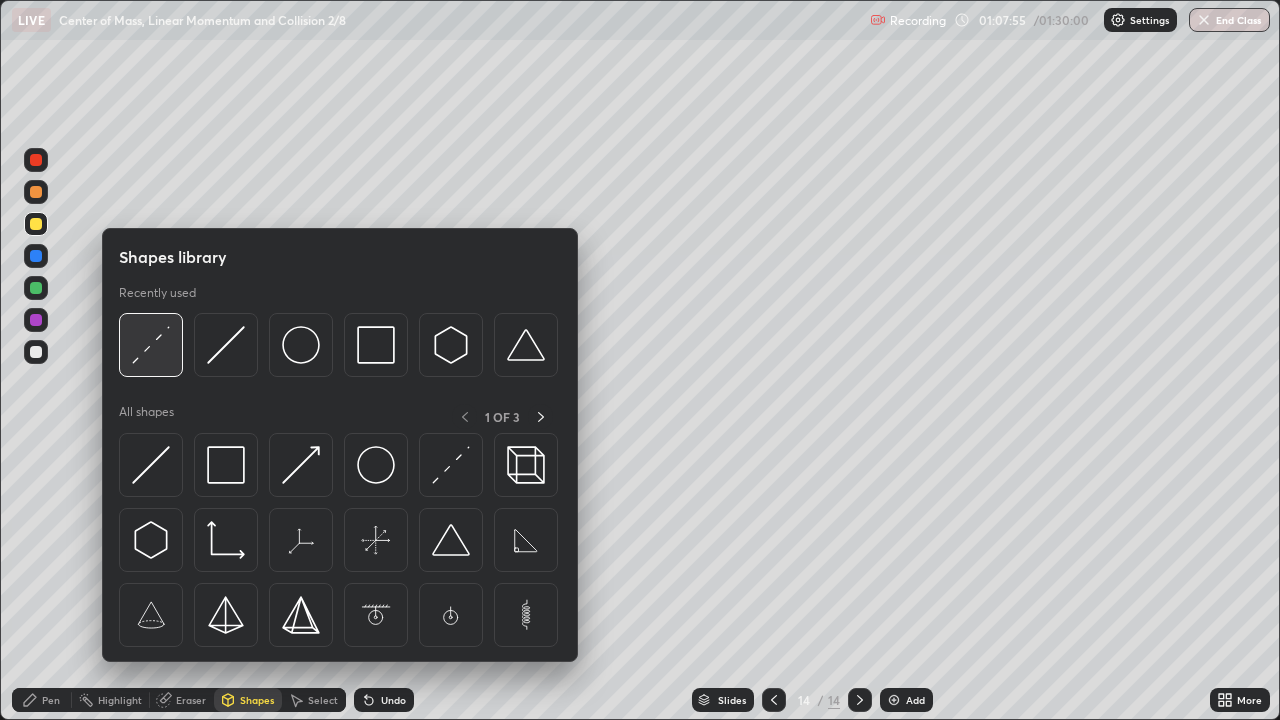 click at bounding box center (151, 345) 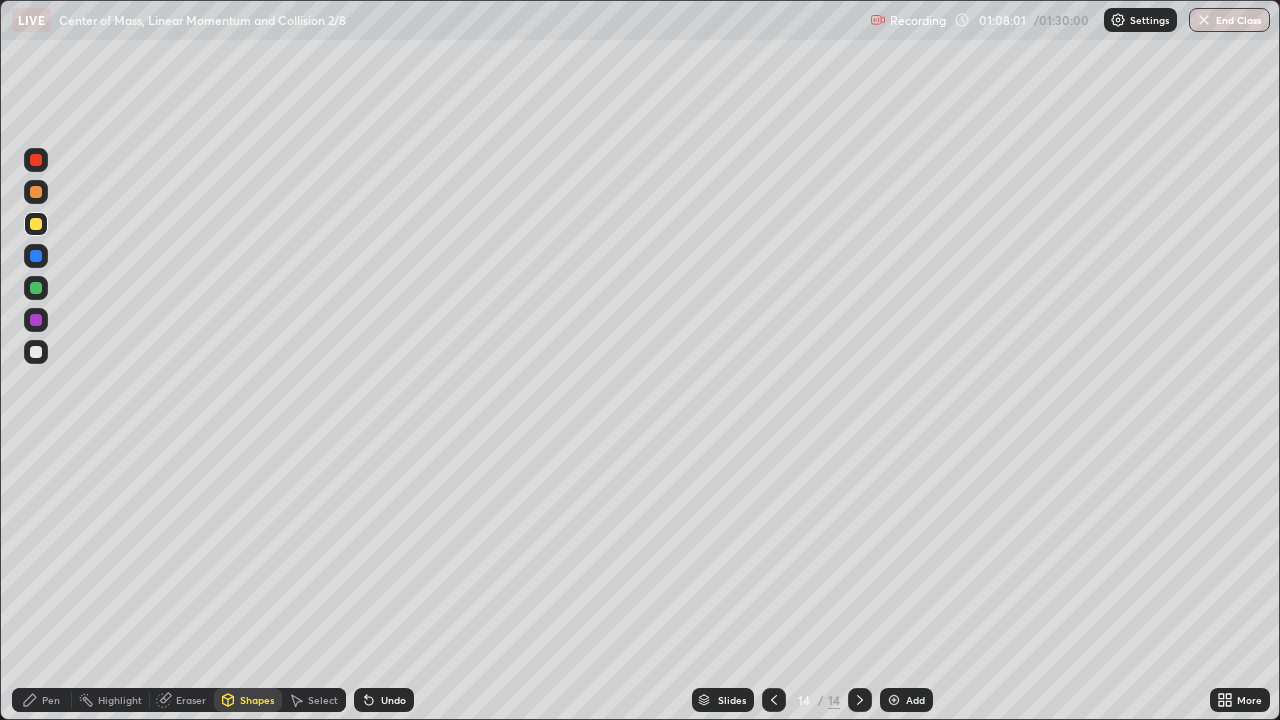 click on "Eraser" at bounding box center [191, 700] 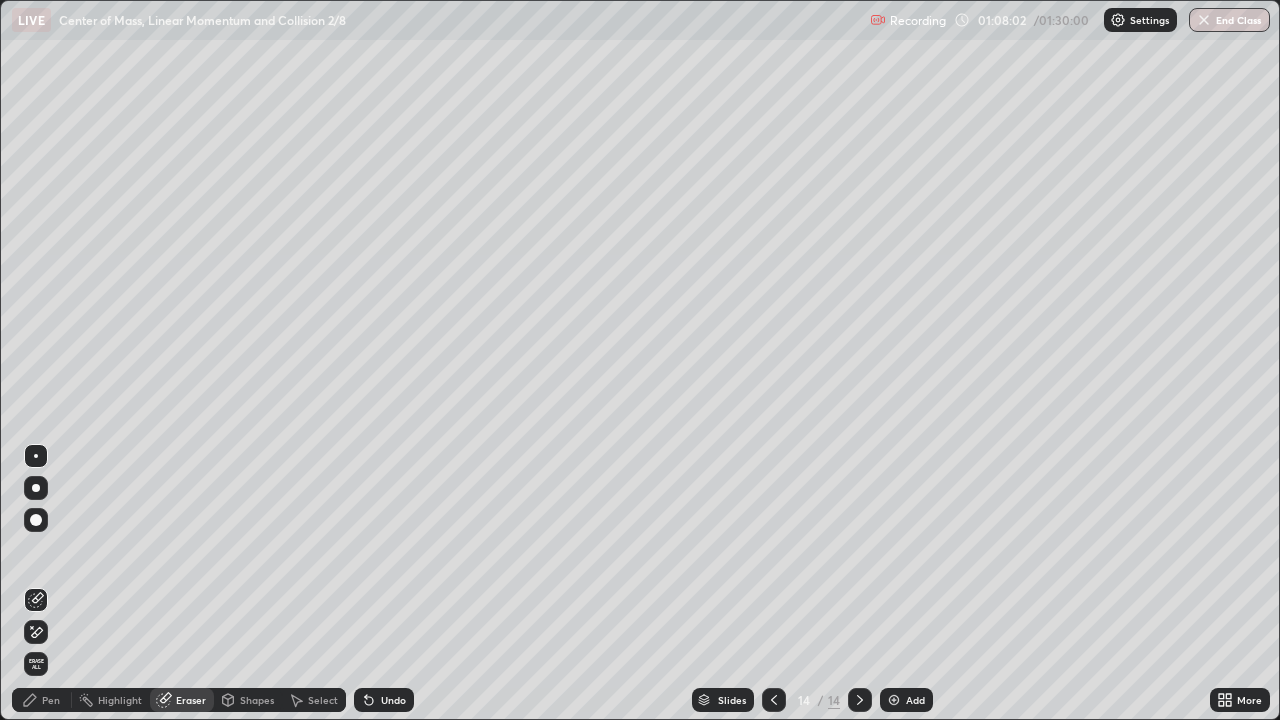click on "Shapes" at bounding box center (257, 700) 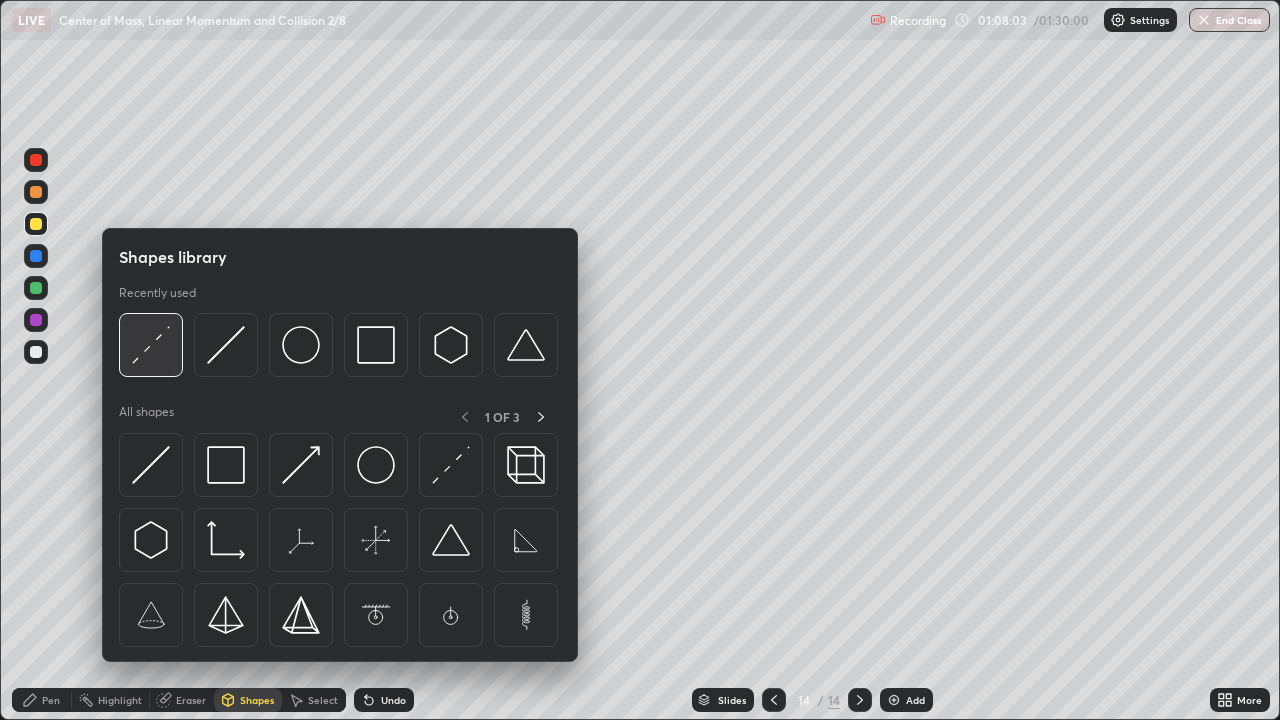 click at bounding box center [151, 345] 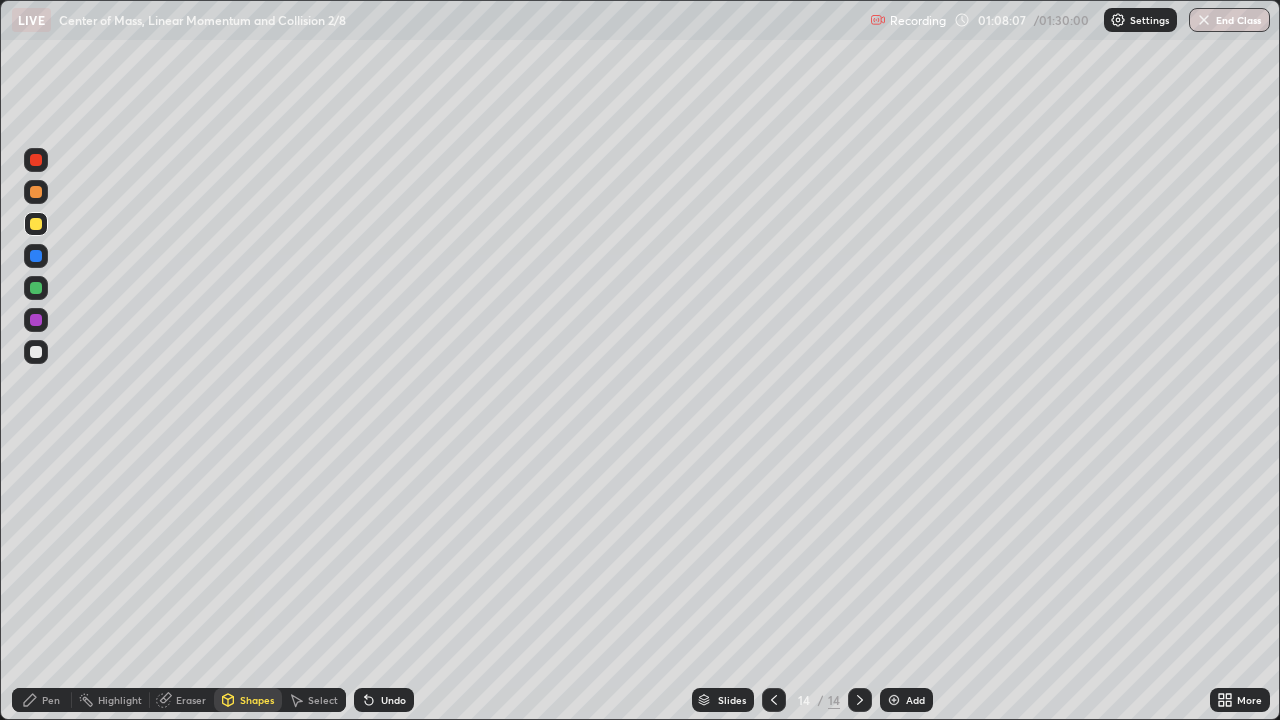 click on "Pen" at bounding box center [51, 700] 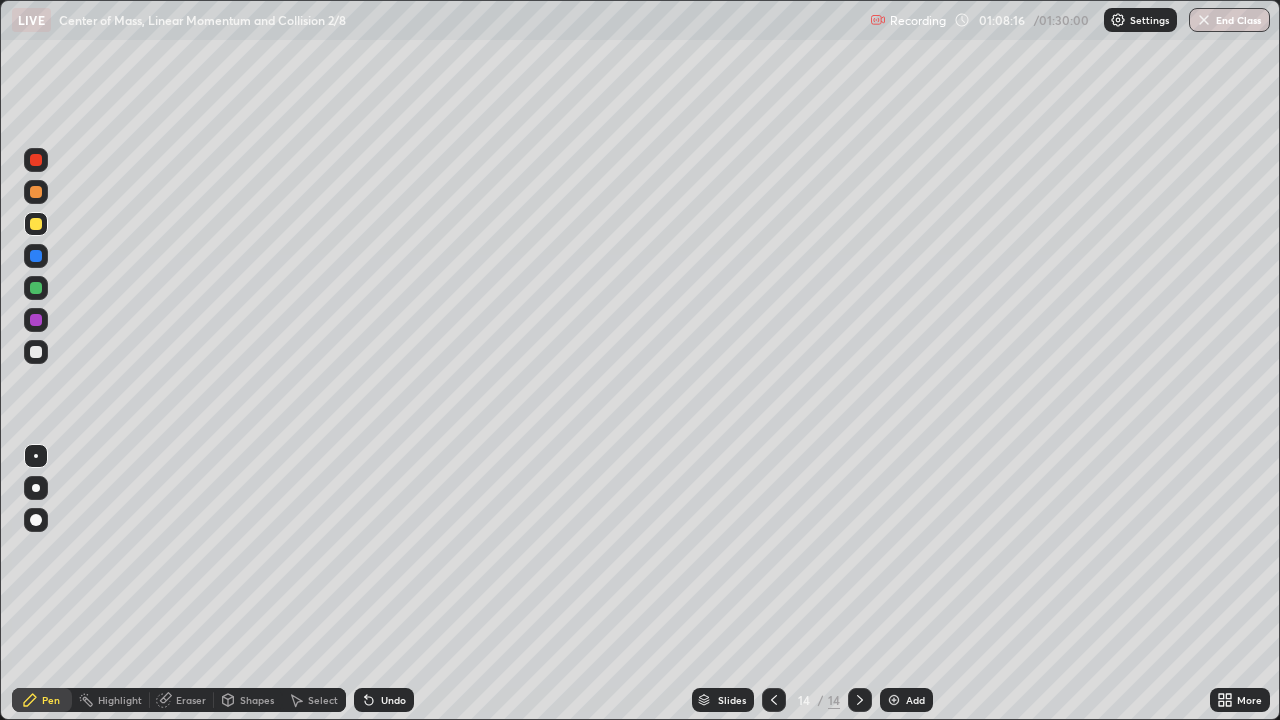 click at bounding box center [36, 352] 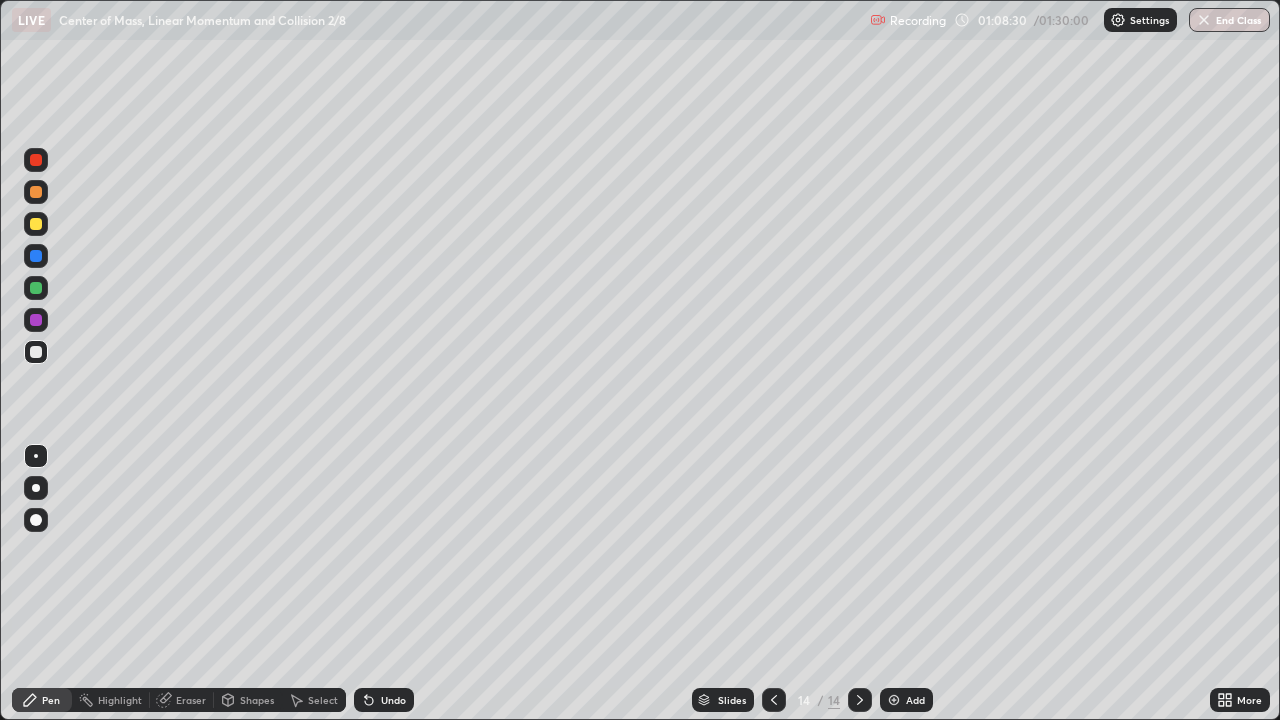 click on "Eraser" at bounding box center [191, 700] 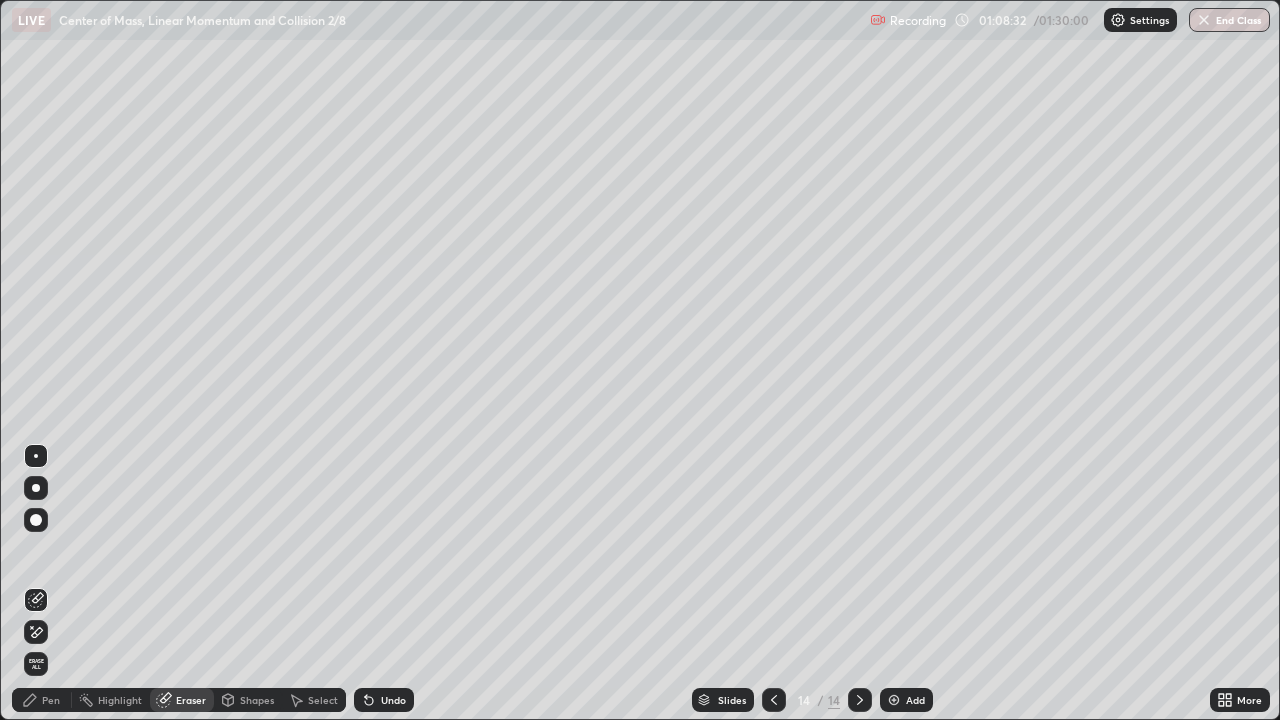 click on "Pen" at bounding box center [51, 700] 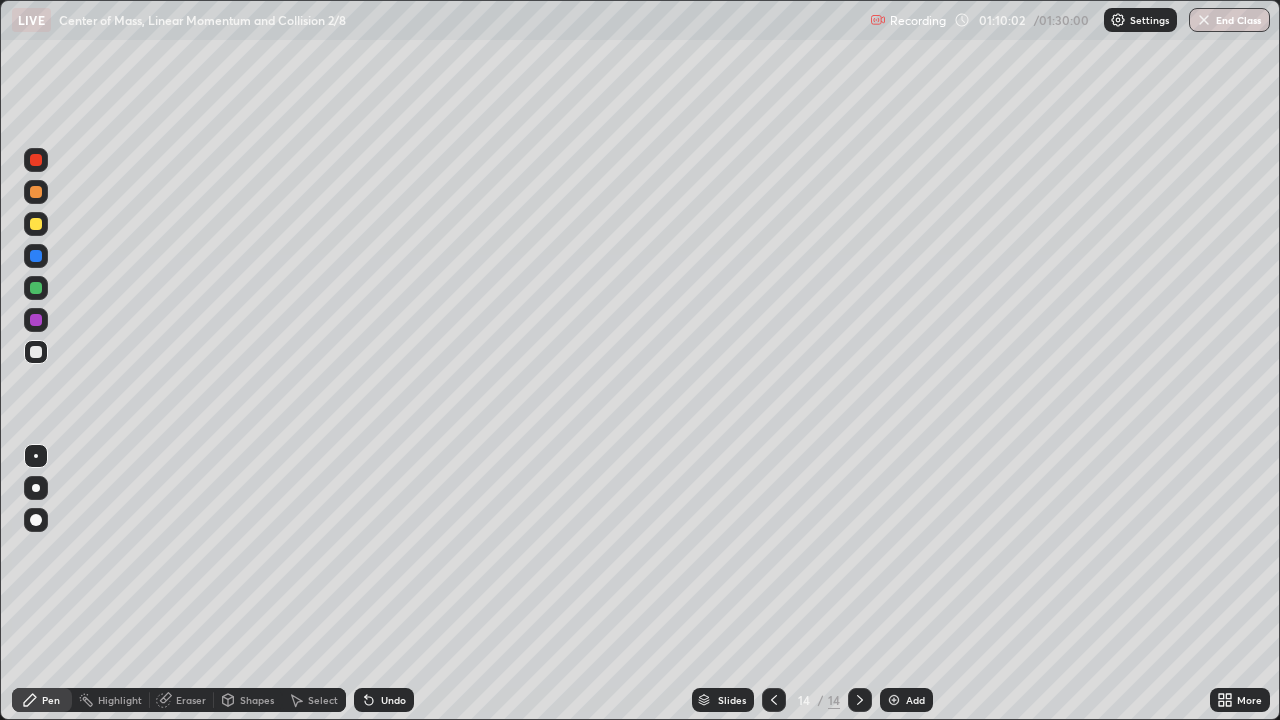 click on "Add" at bounding box center (906, 700) 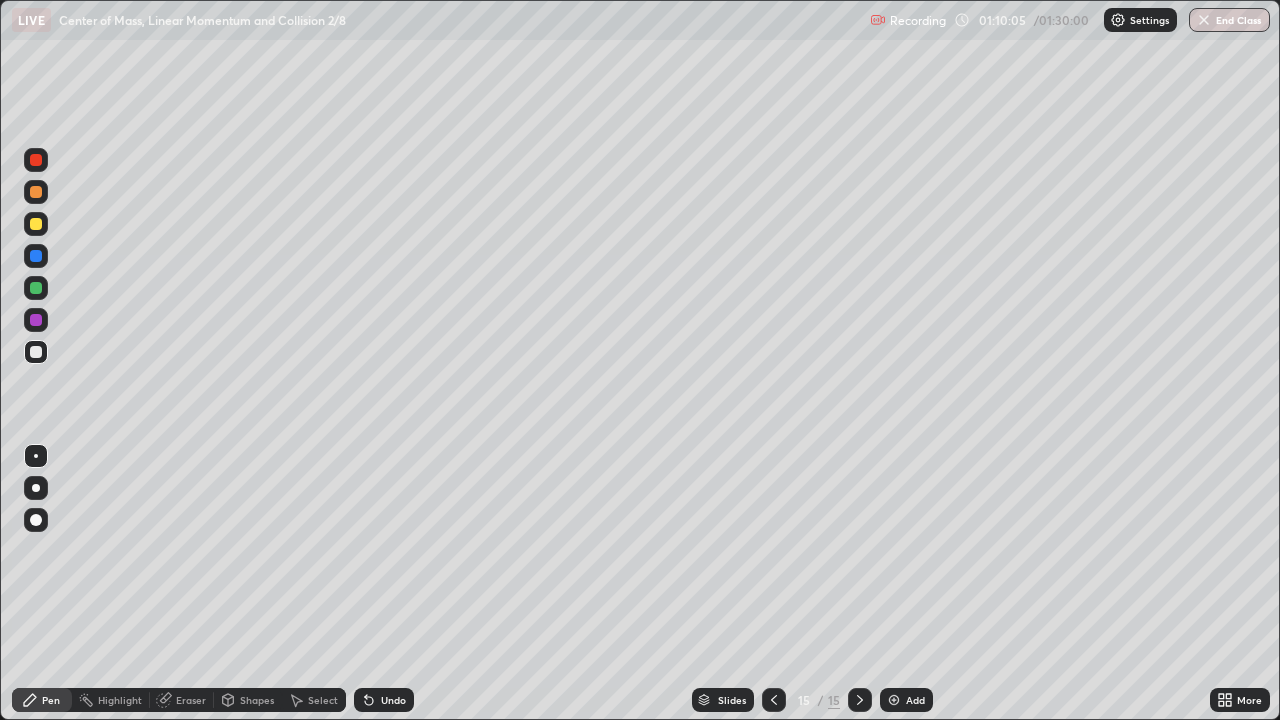 click at bounding box center [36, 224] 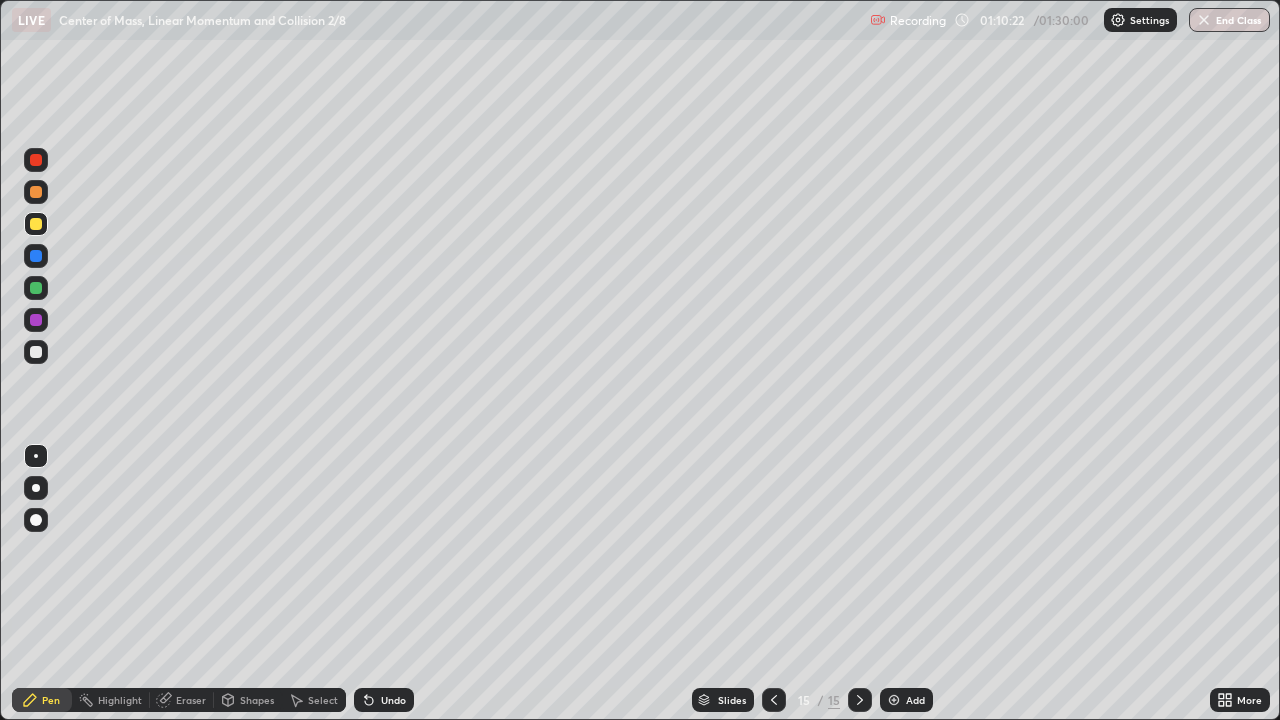 click on "Shapes" at bounding box center (257, 700) 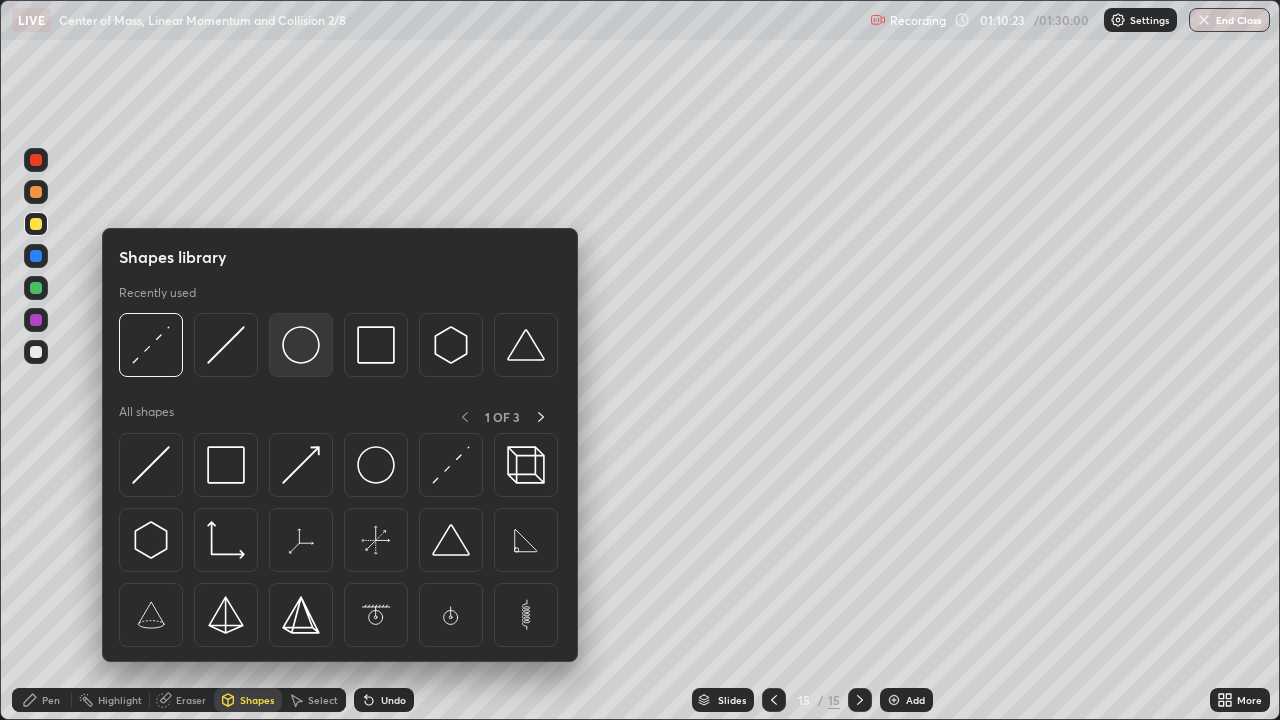 click at bounding box center [301, 345] 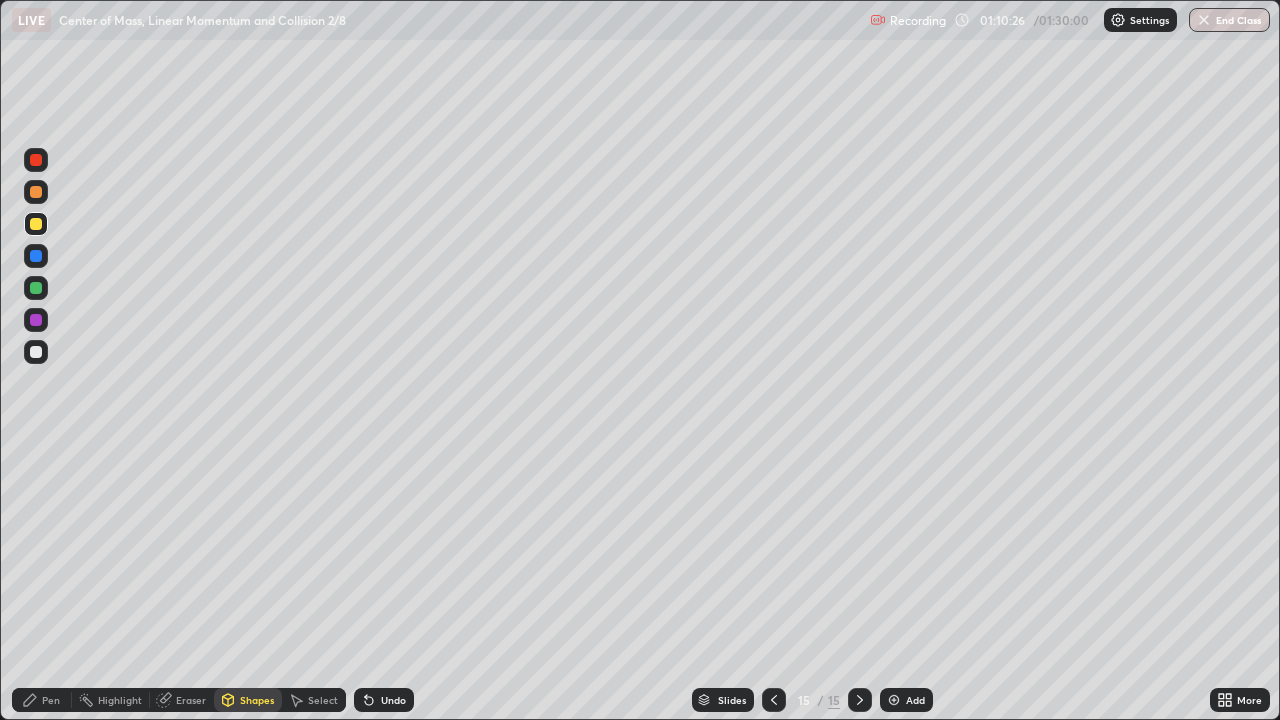 click on "Shapes" at bounding box center (248, 700) 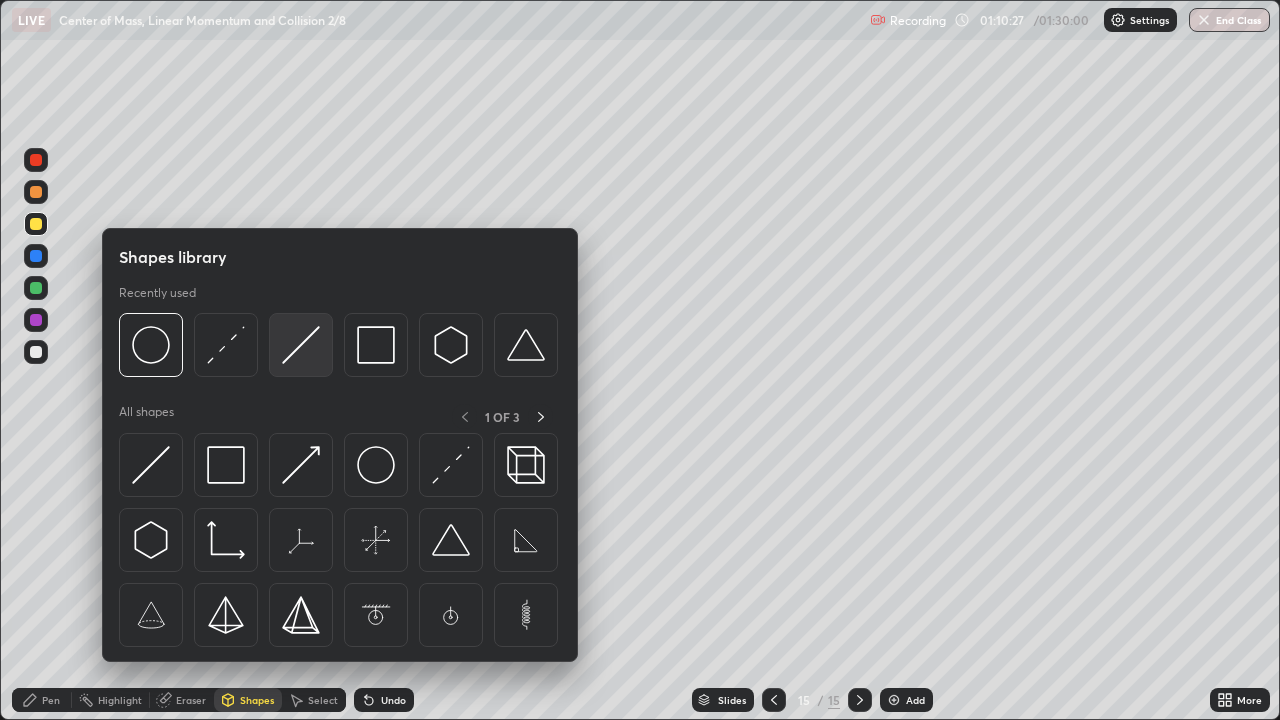click at bounding box center (301, 345) 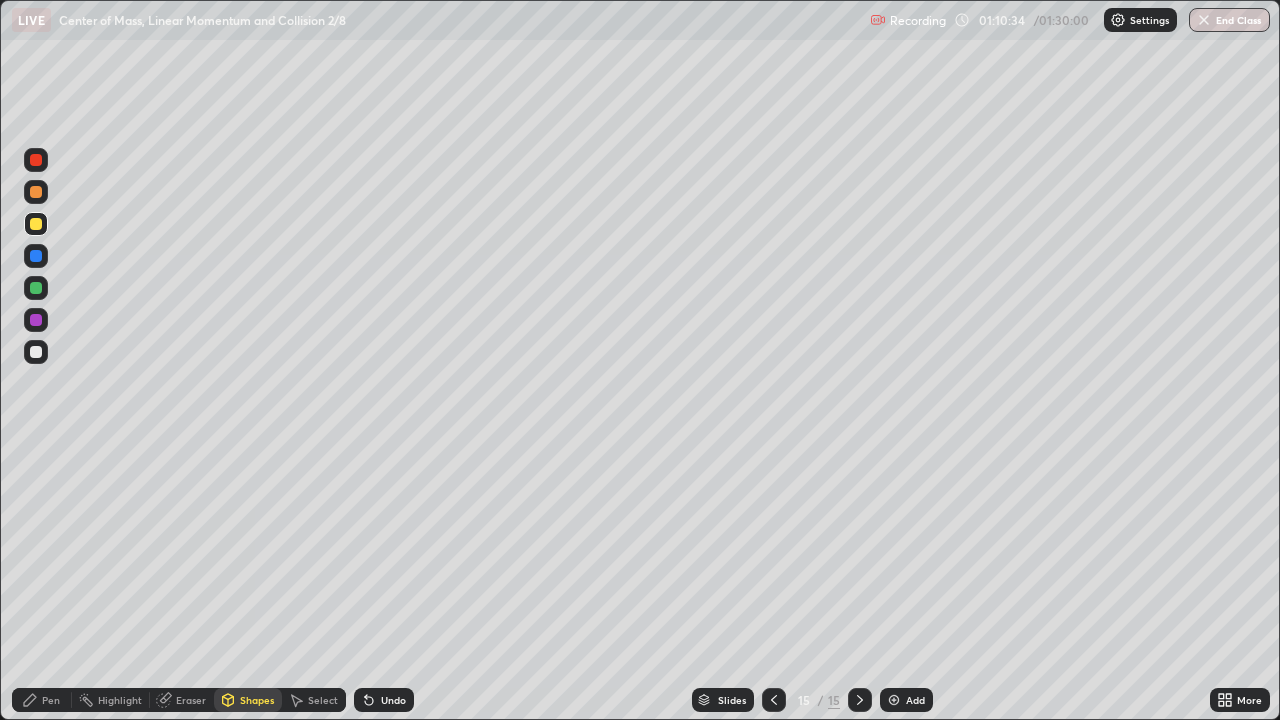 click on "Eraser" at bounding box center (191, 700) 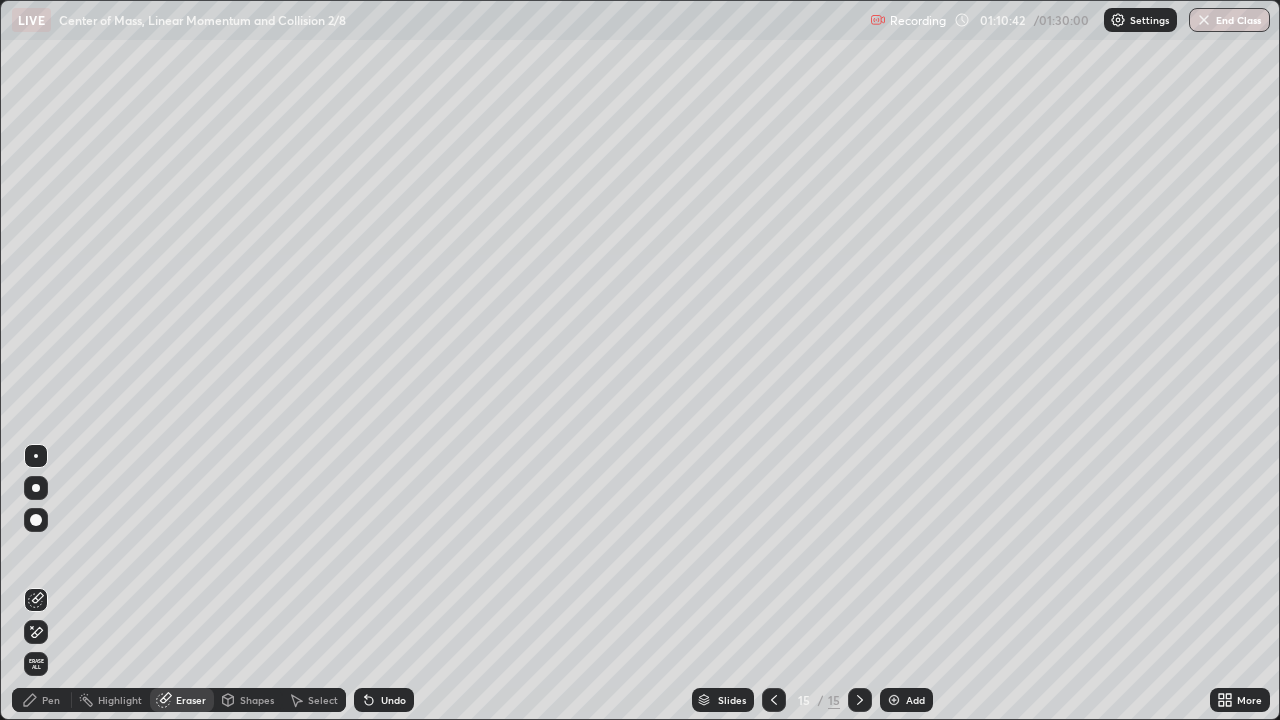 click on "Pen" at bounding box center (42, 700) 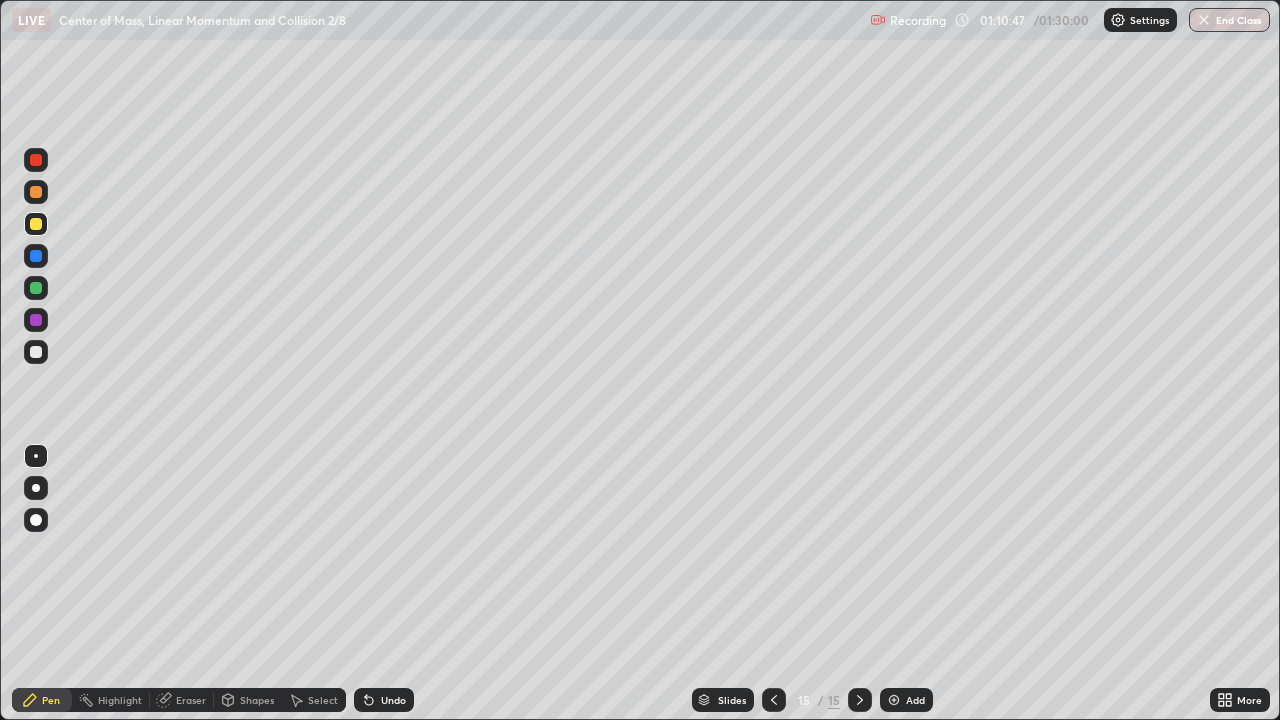 click on "Shapes" at bounding box center [248, 700] 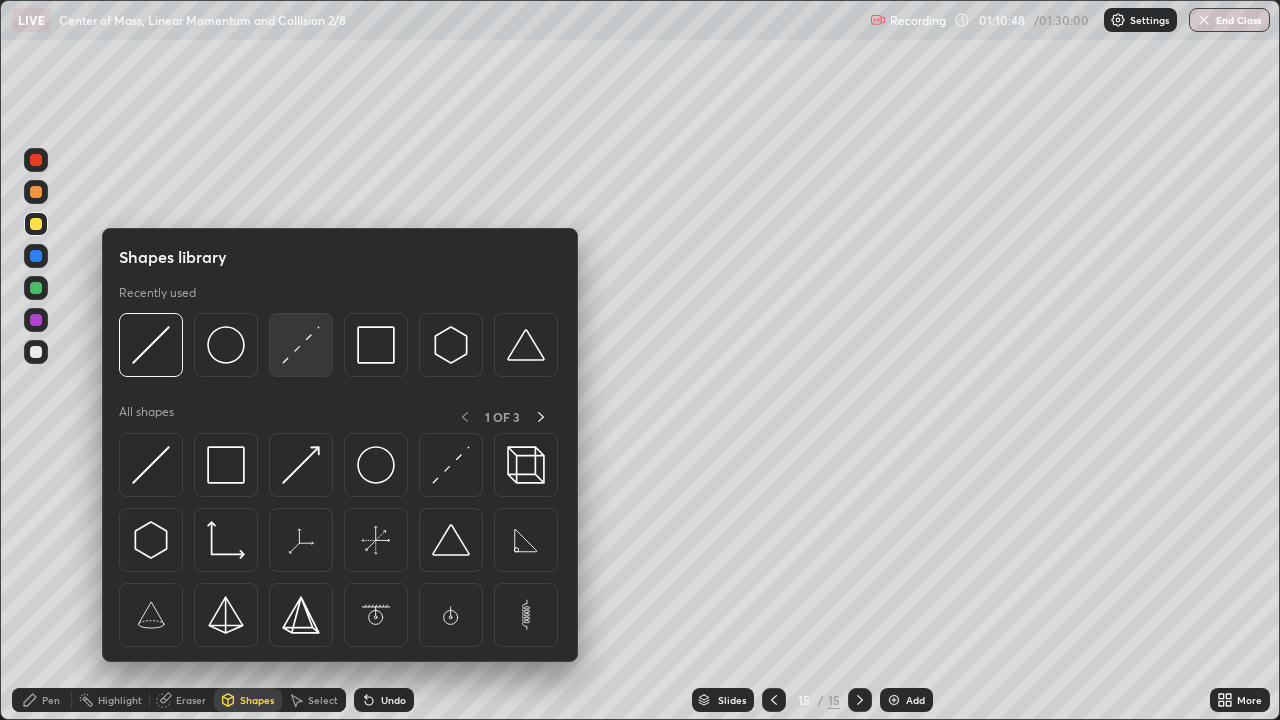 click at bounding box center [301, 345] 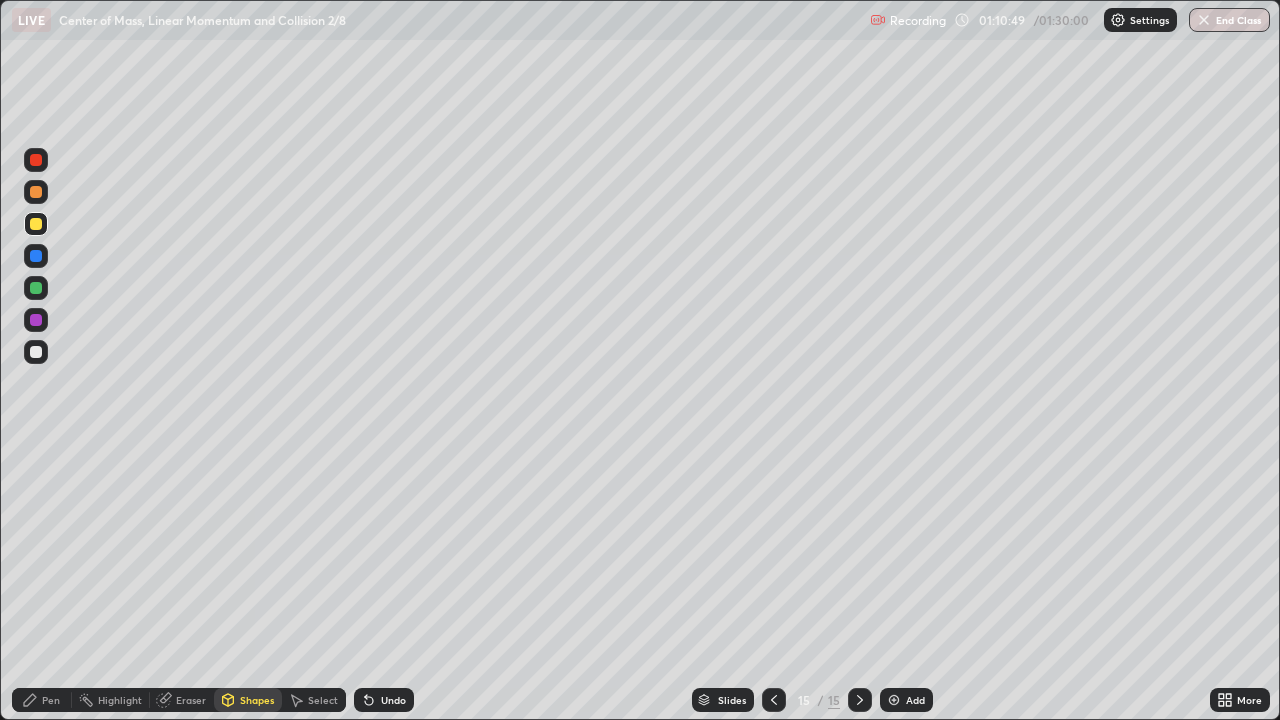 click at bounding box center [36, 288] 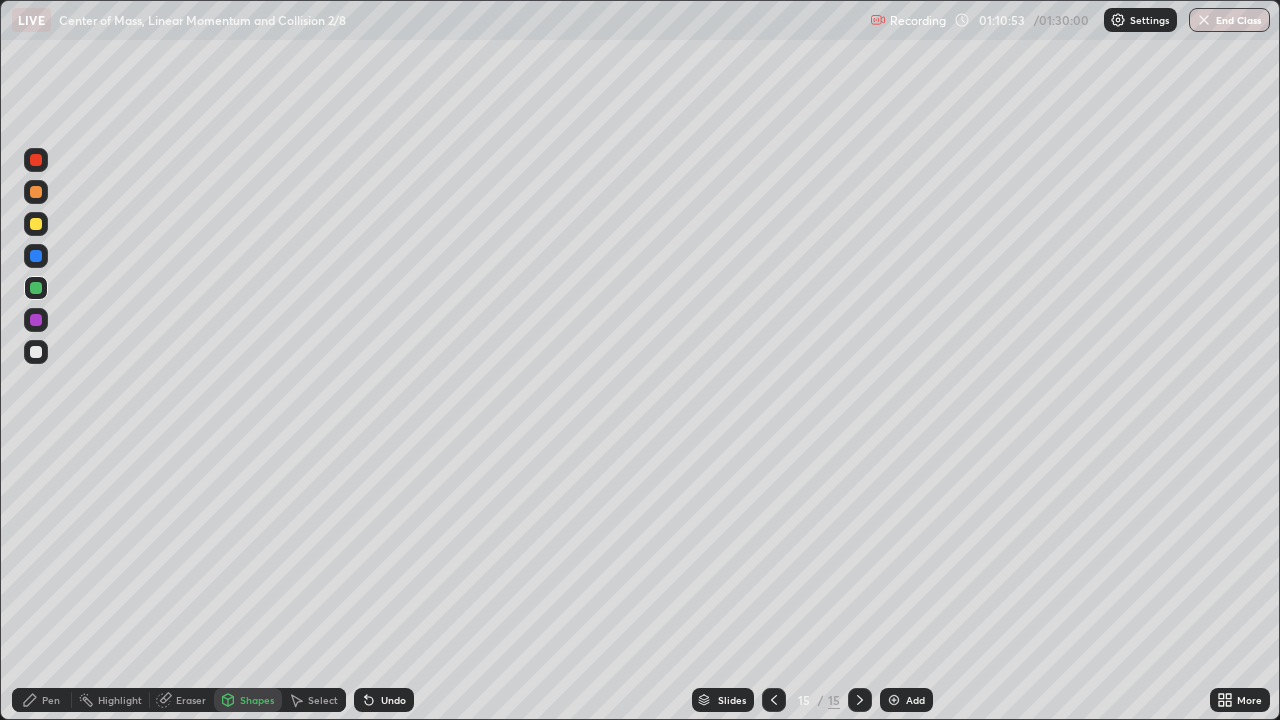 click on "Pen" at bounding box center (51, 700) 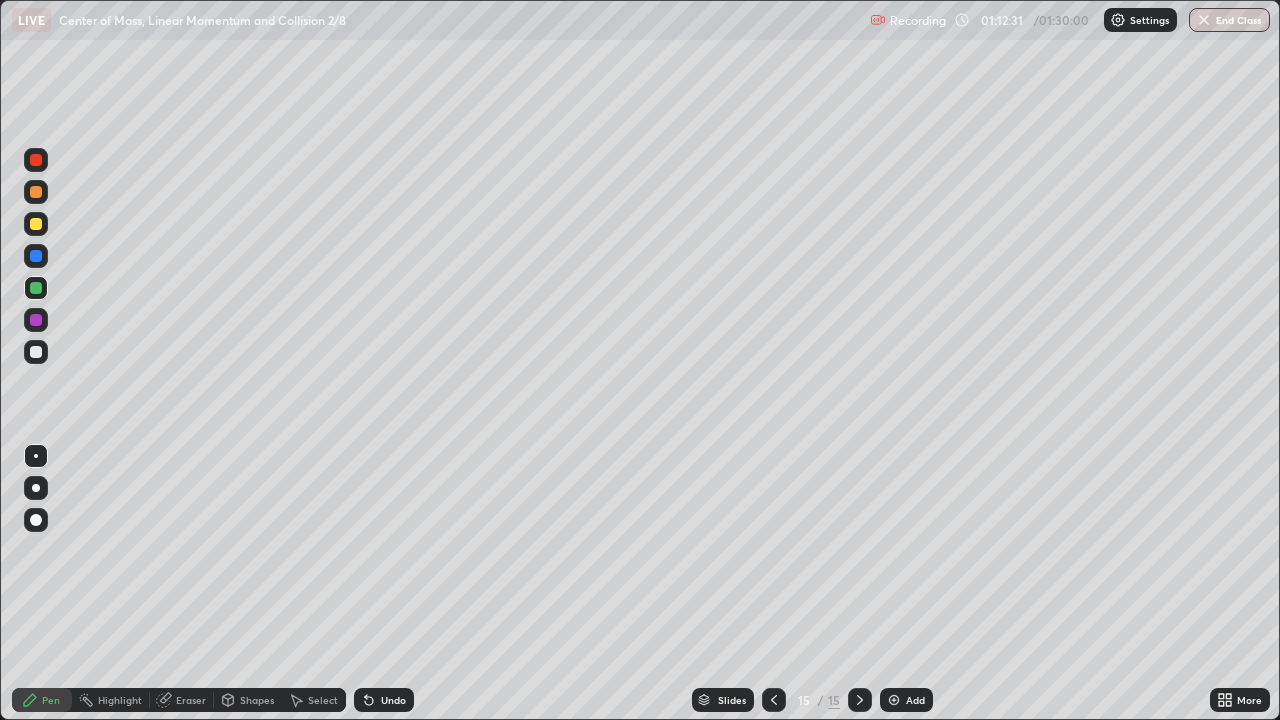 click on "Add" at bounding box center (915, 700) 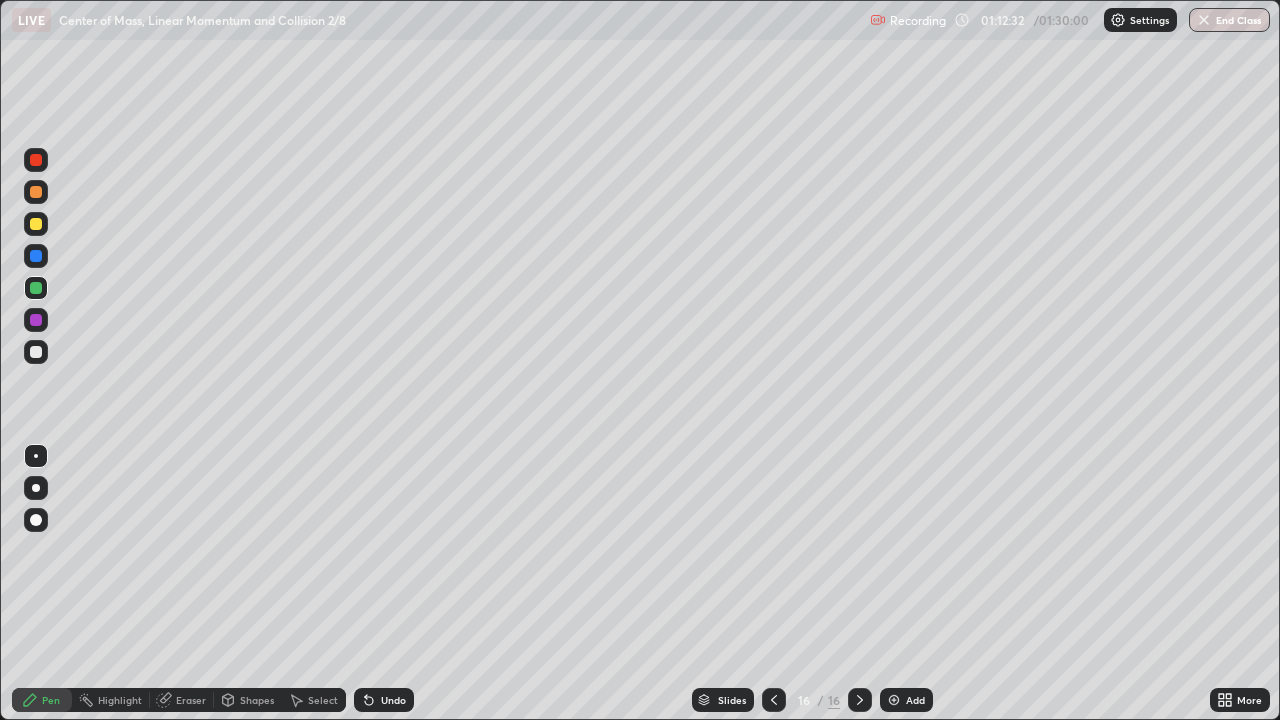click on "Shapes" at bounding box center (257, 700) 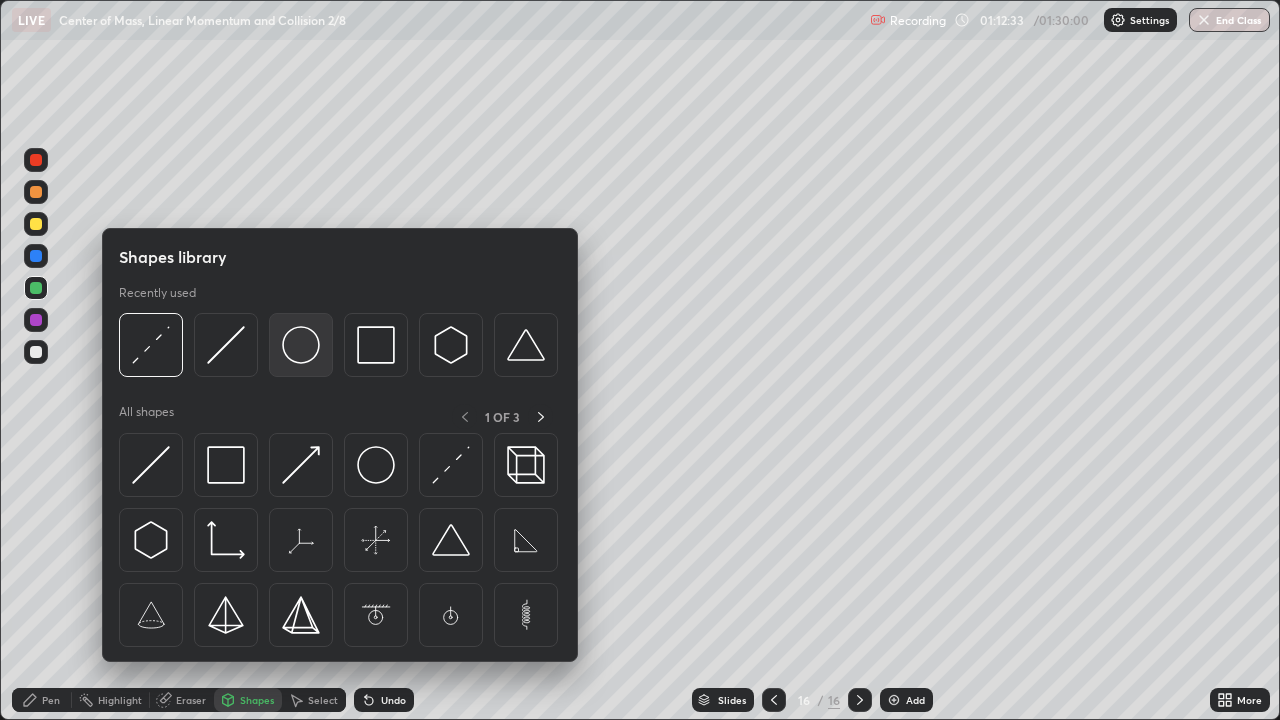 click at bounding box center [301, 345] 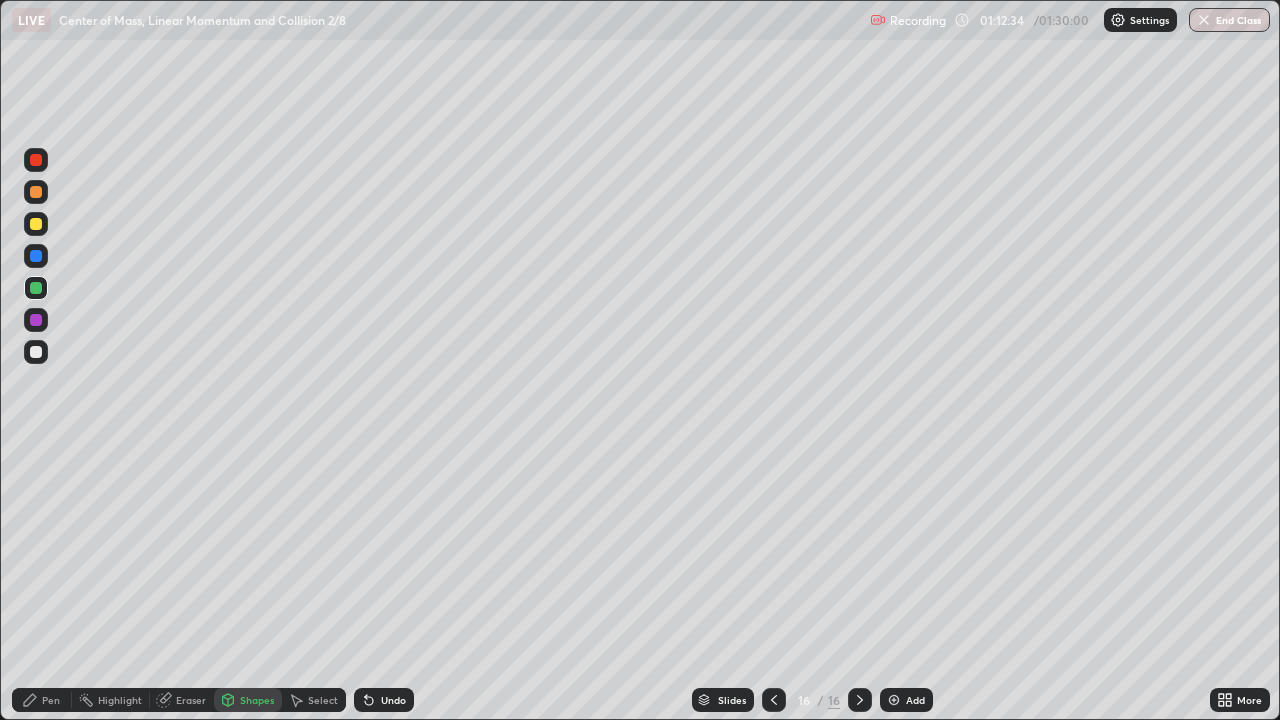 click at bounding box center (36, 224) 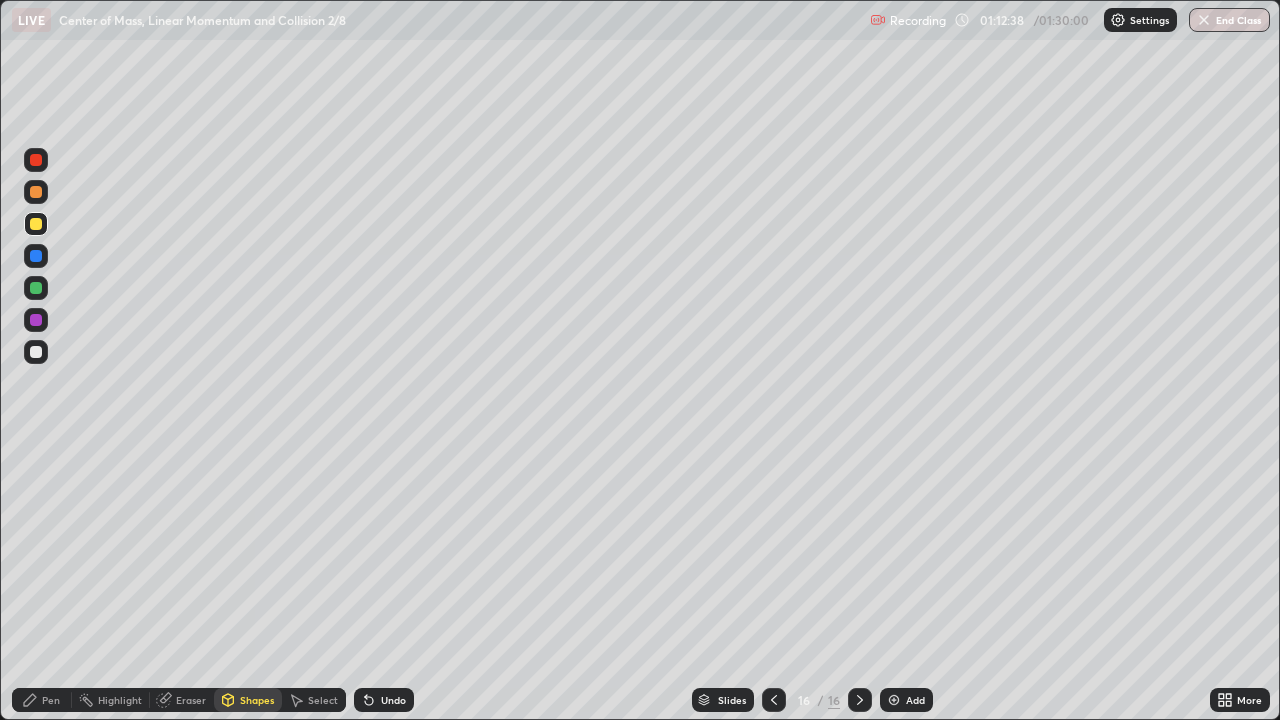 click on "Shapes" at bounding box center (257, 700) 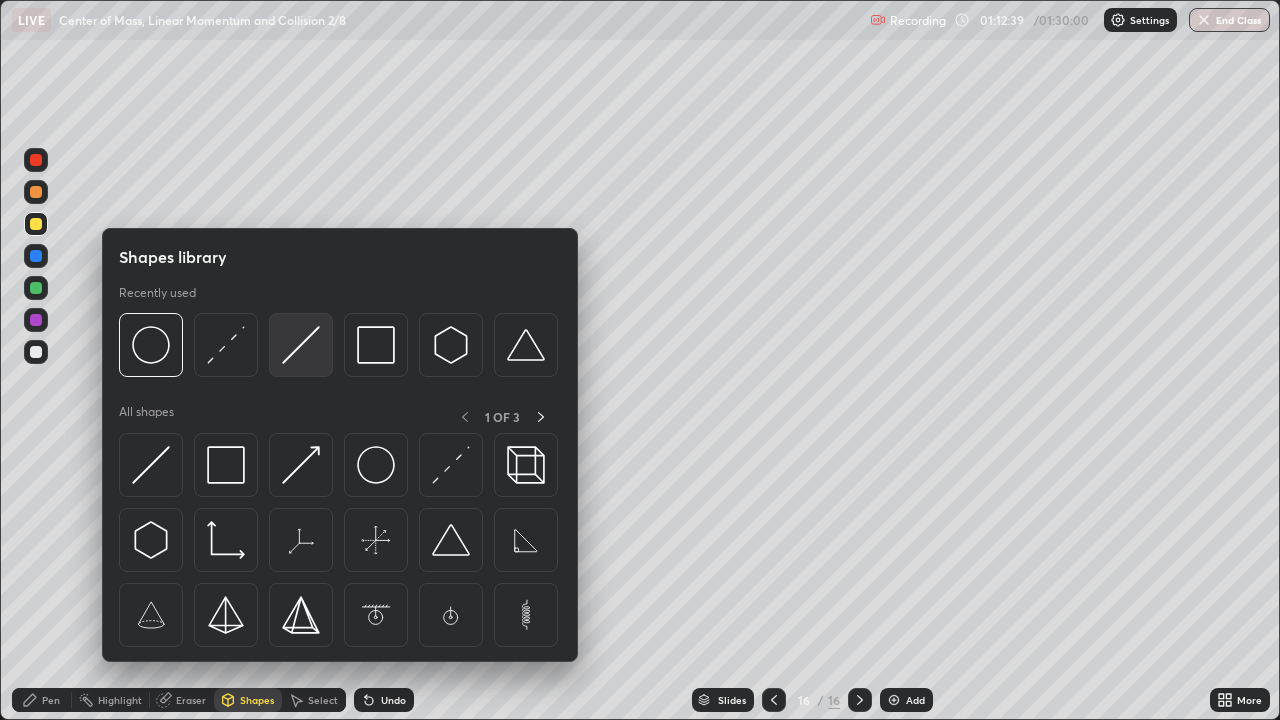 click at bounding box center [301, 345] 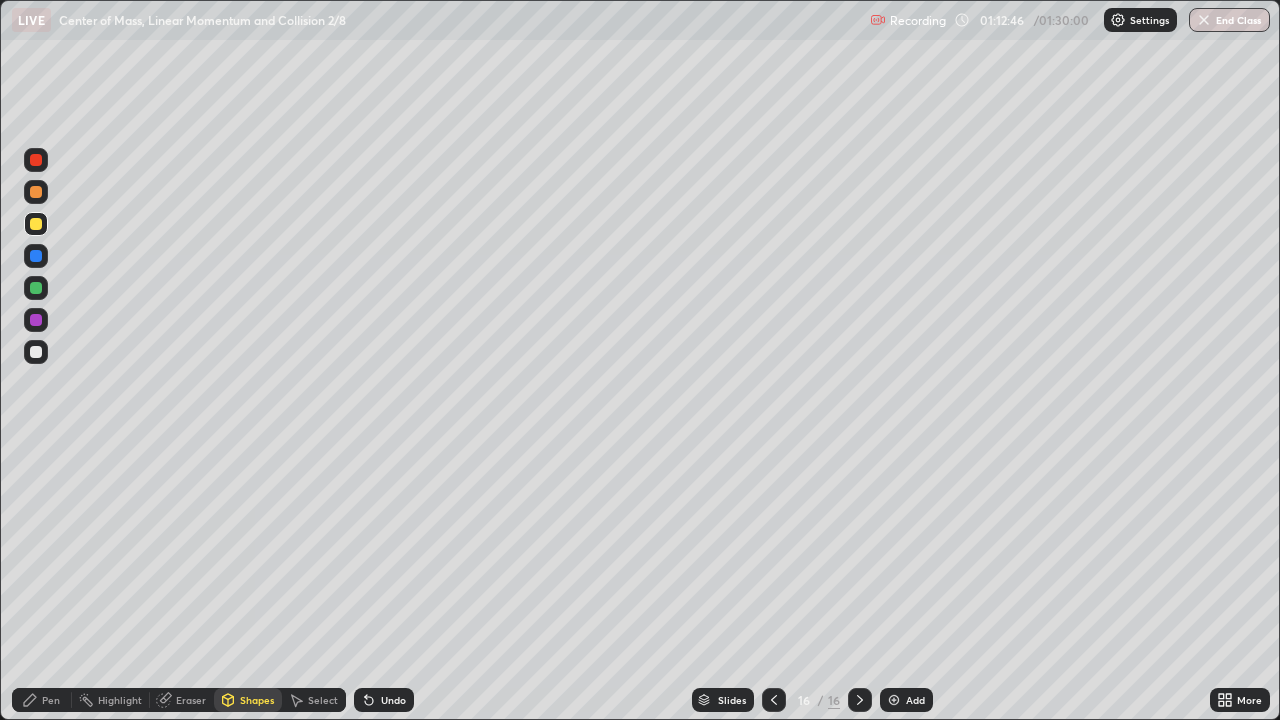 click on "Eraser" at bounding box center [191, 700] 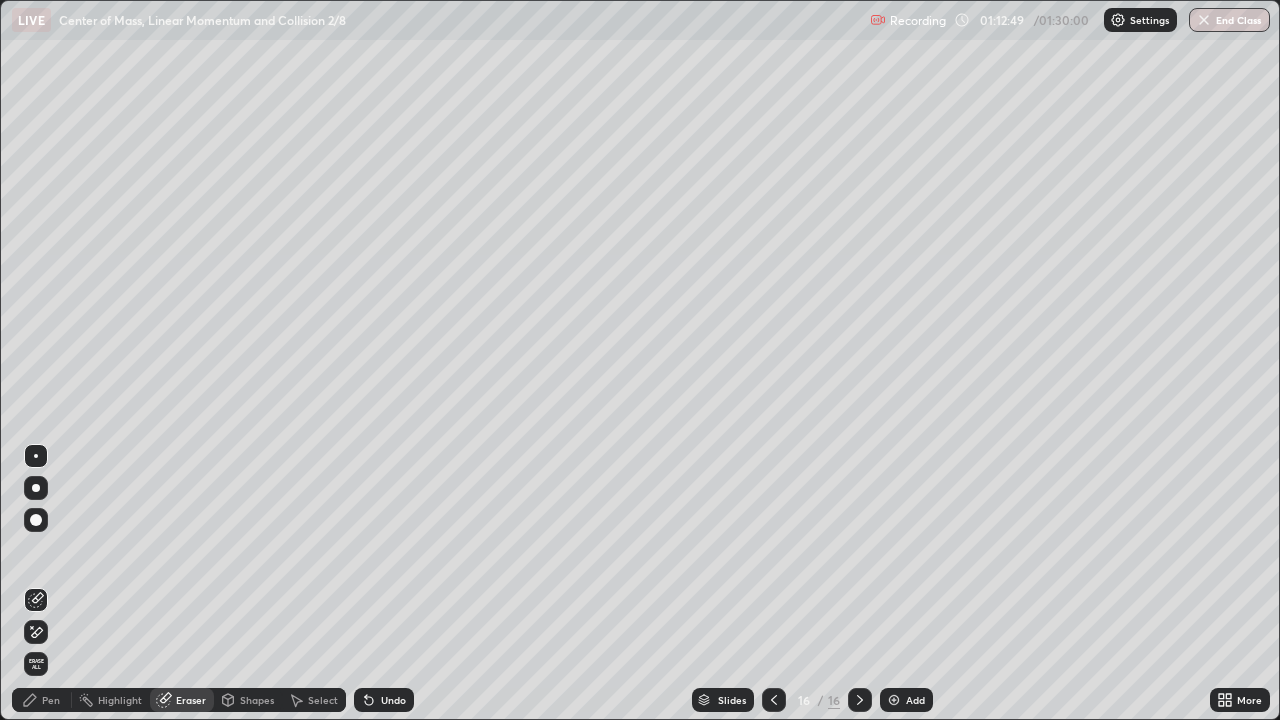 click on "Pen" at bounding box center [51, 700] 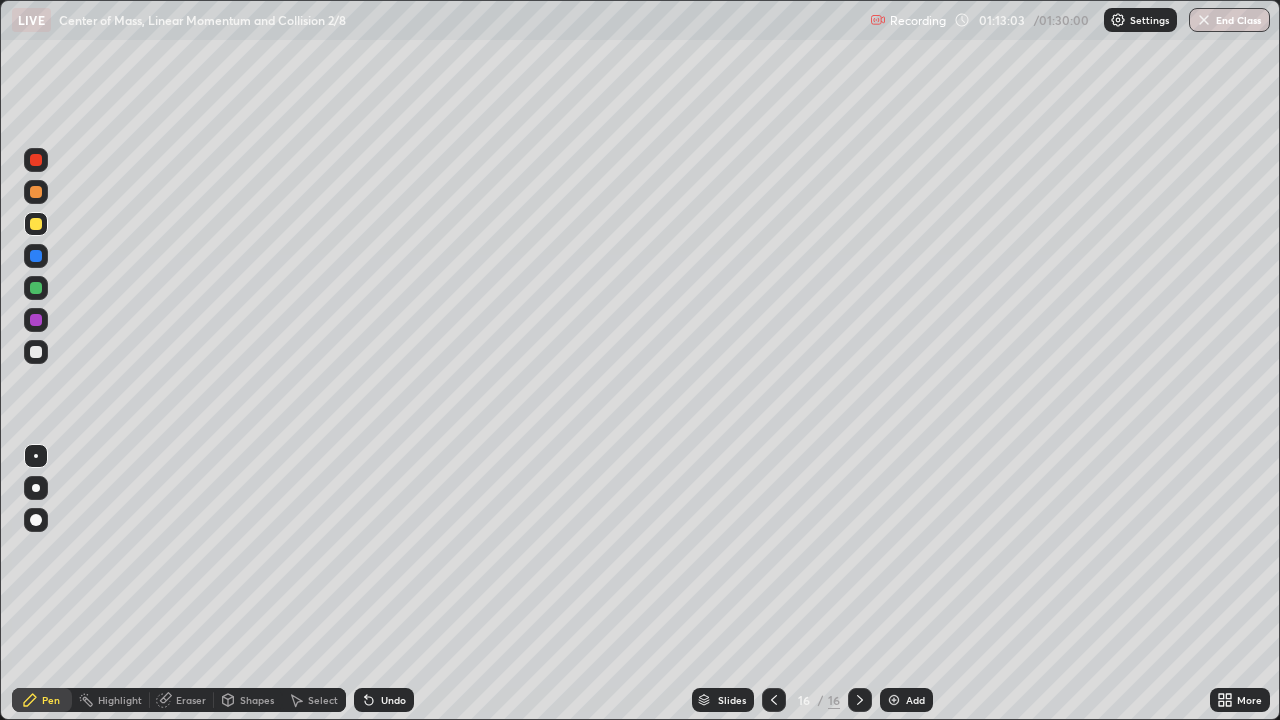 click on "Eraser" at bounding box center (191, 700) 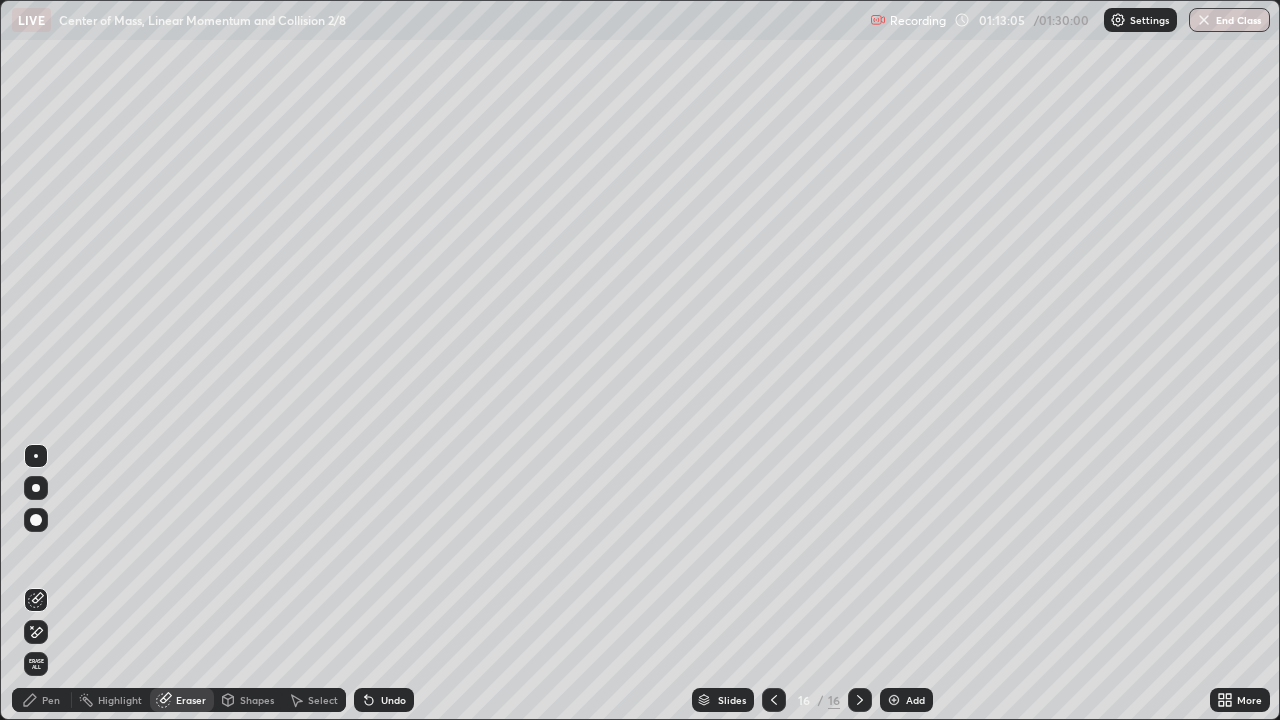 click on "Pen" at bounding box center [51, 700] 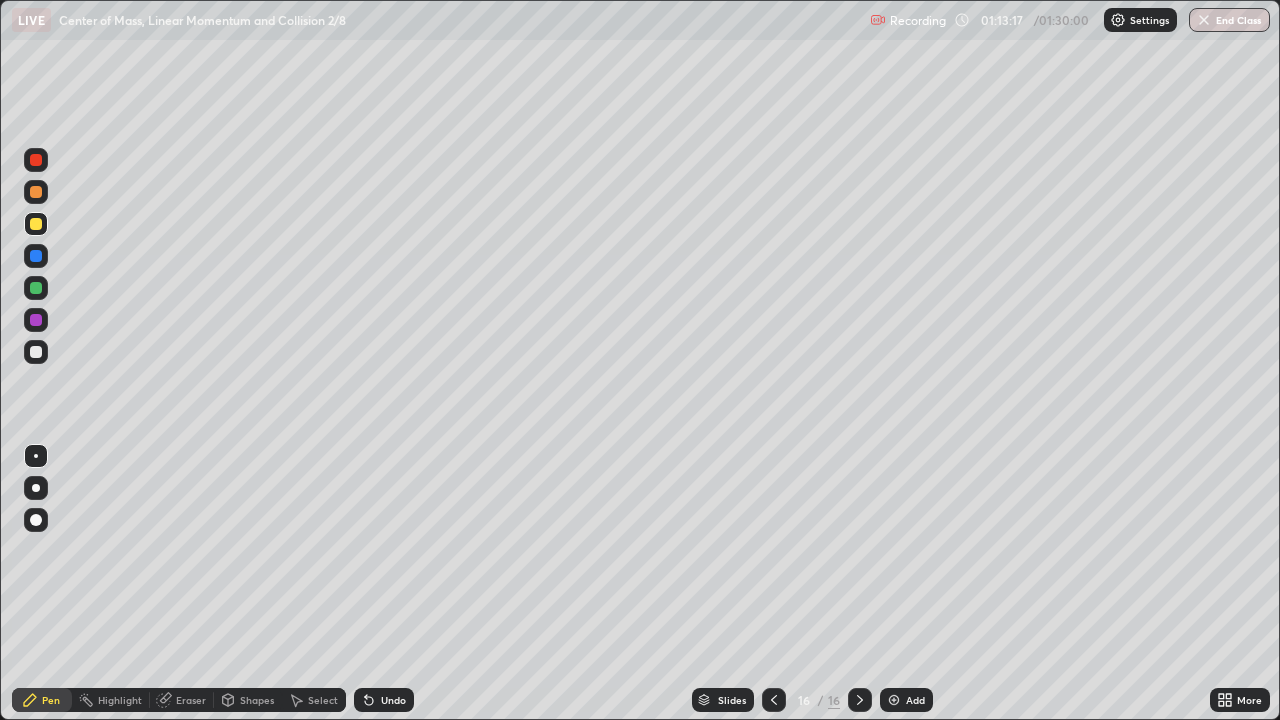 click on "Eraser" at bounding box center [191, 700] 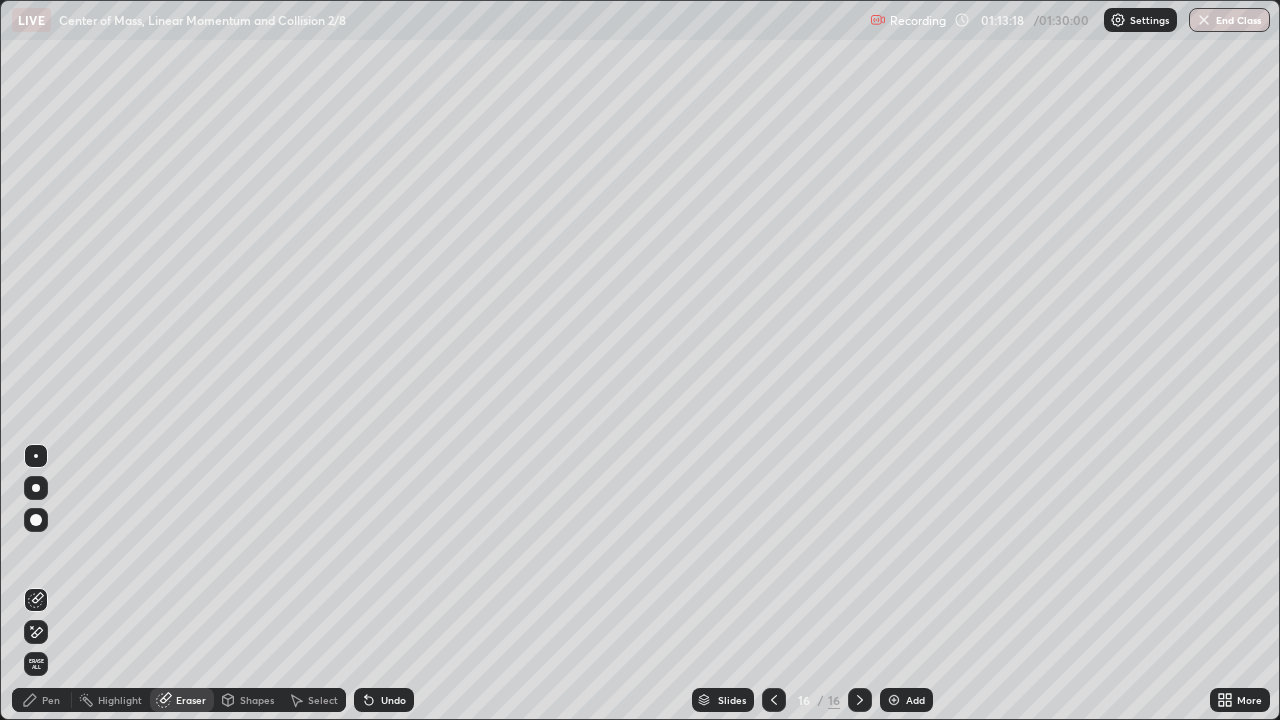 click on "Shapes" at bounding box center [257, 700] 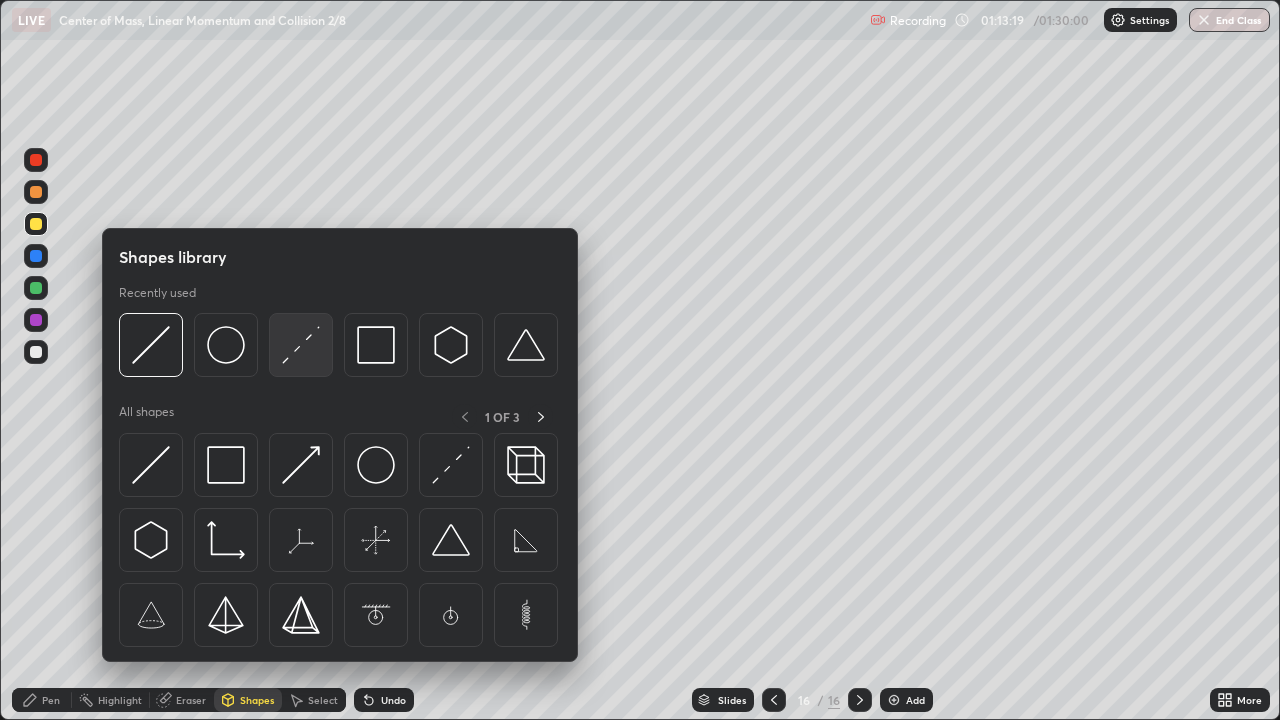 click at bounding box center [301, 345] 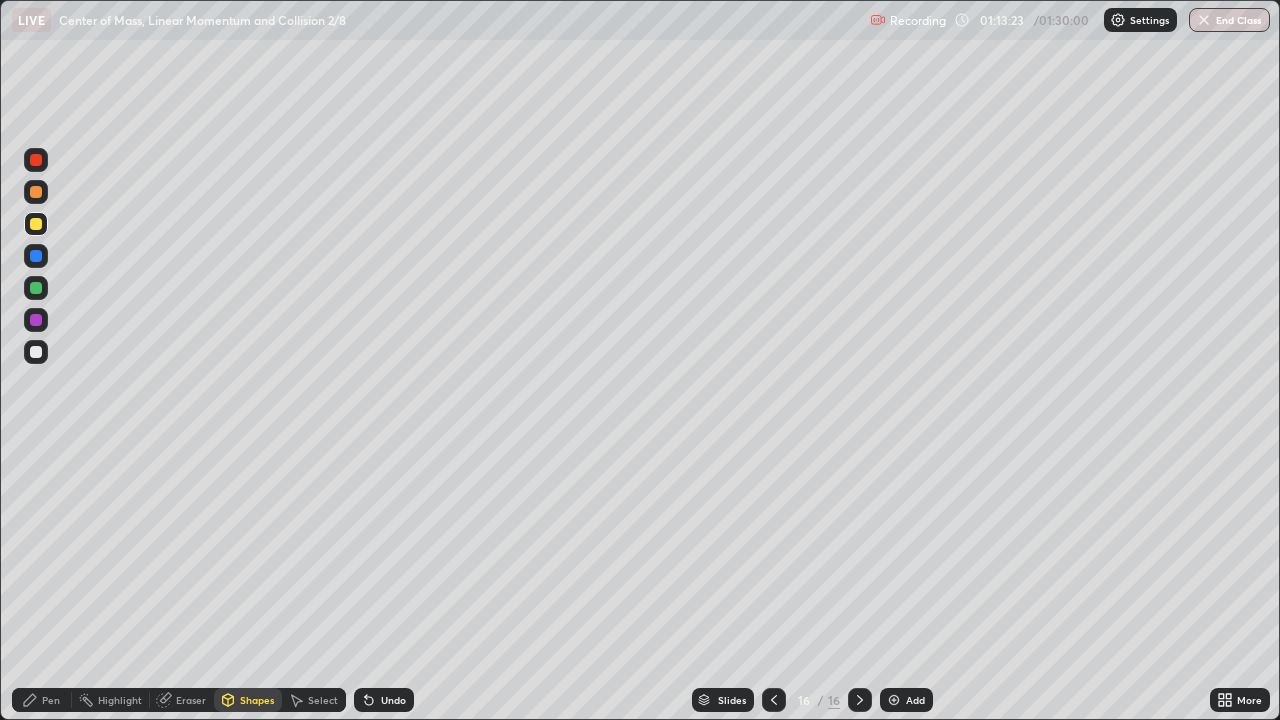 click on "Pen" at bounding box center [42, 700] 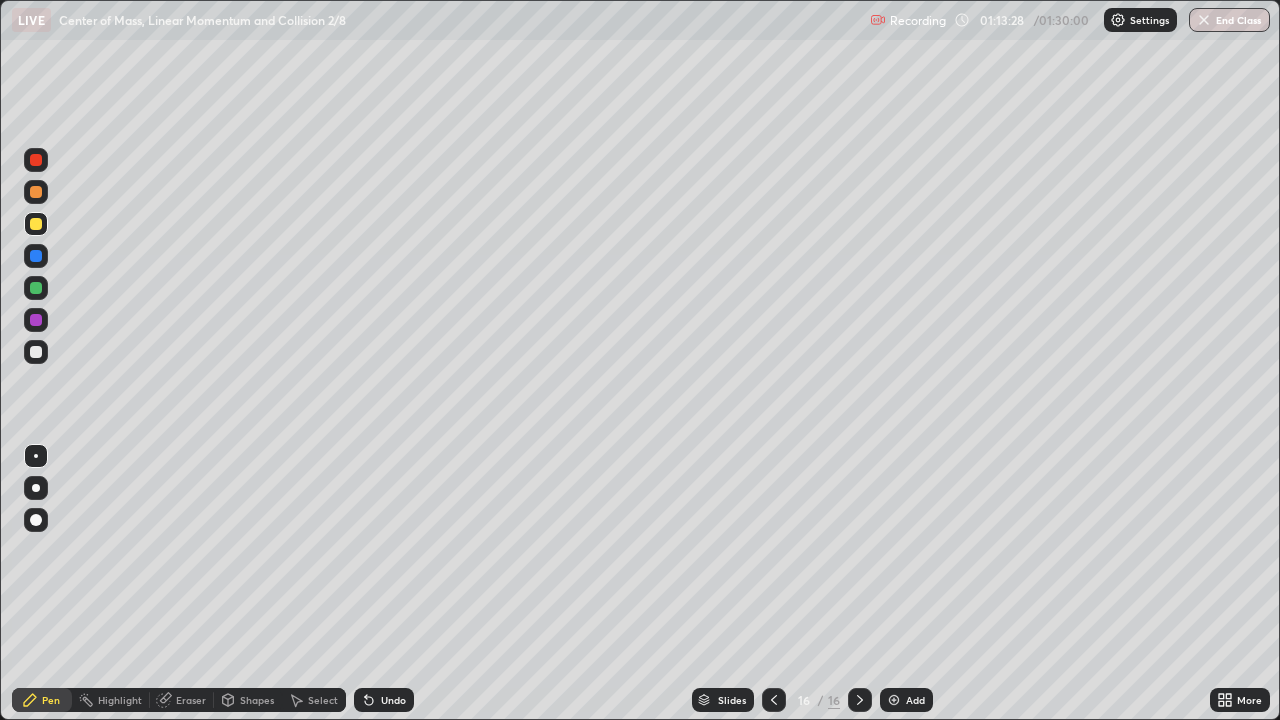 click on "Shapes" at bounding box center [257, 700] 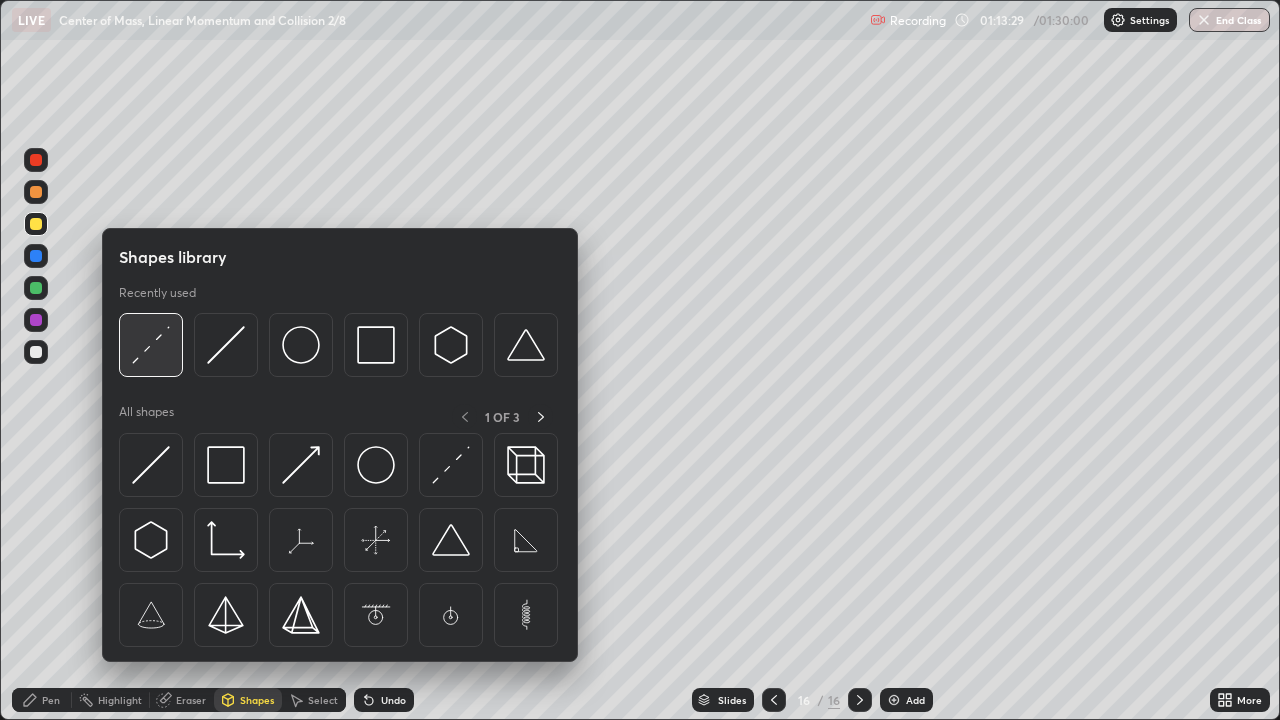 click at bounding box center (151, 345) 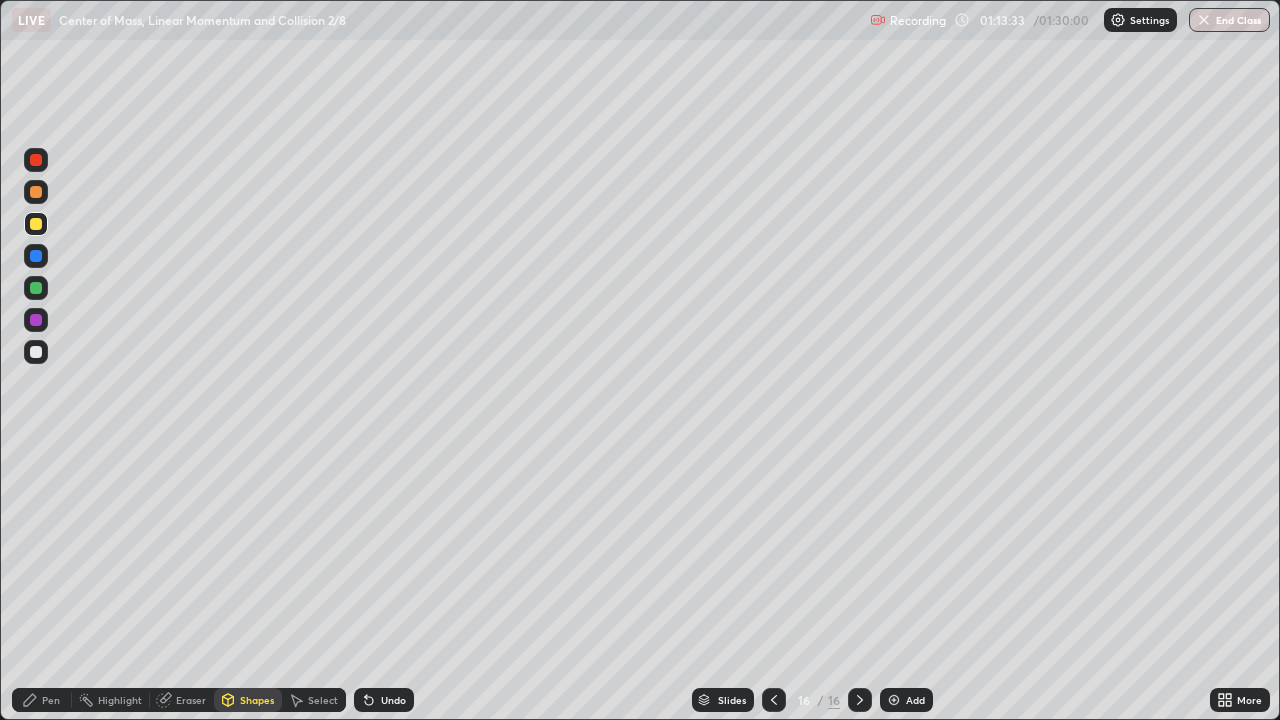 click on "Pen" at bounding box center (51, 700) 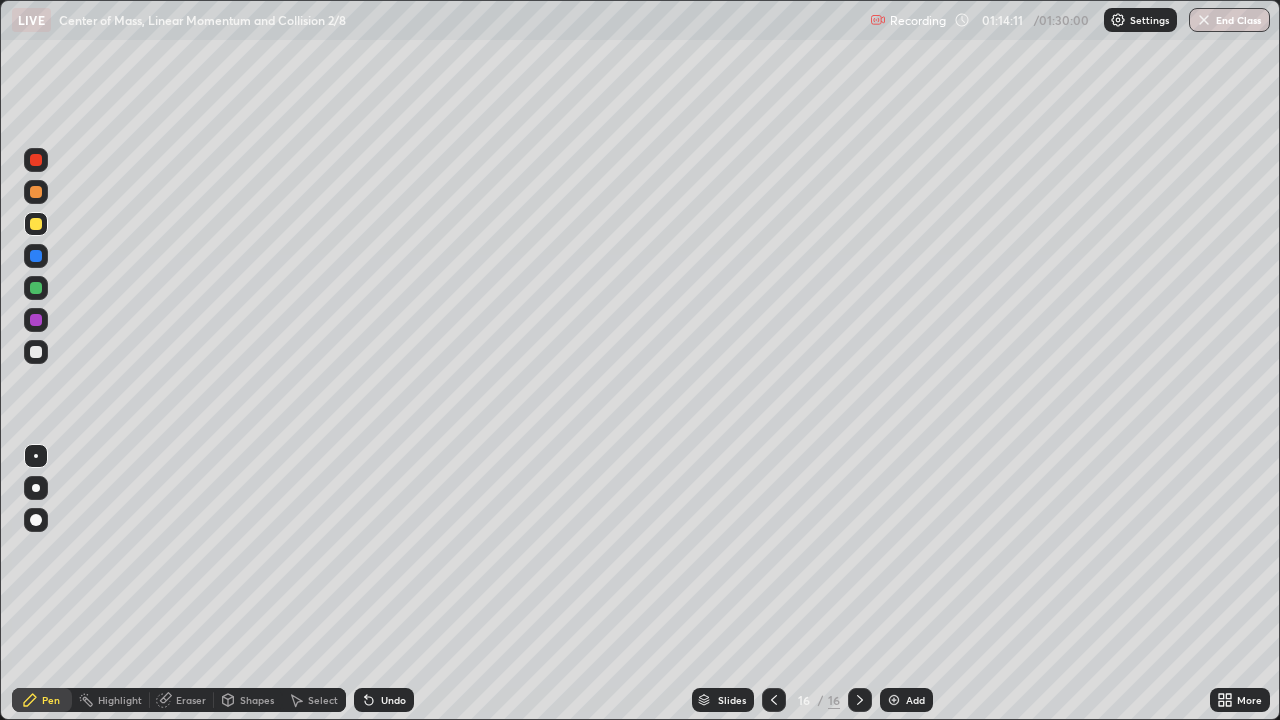 click at bounding box center [36, 352] 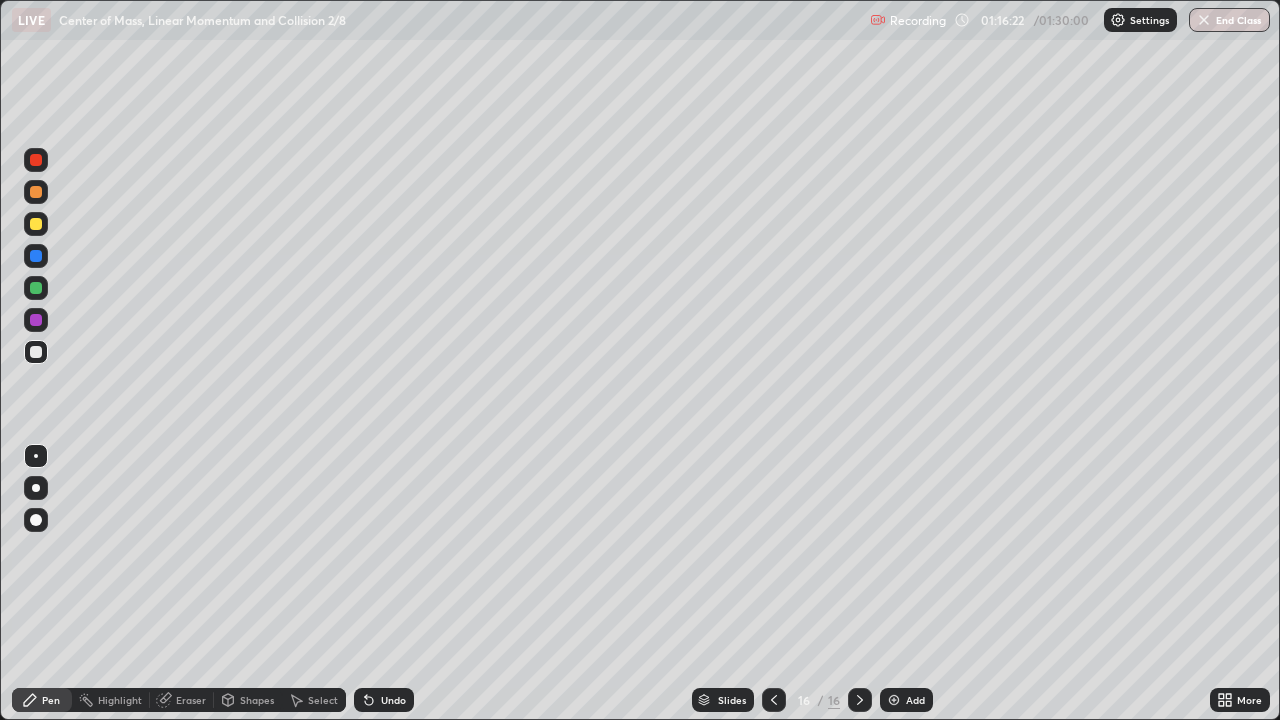 click at bounding box center (36, 224) 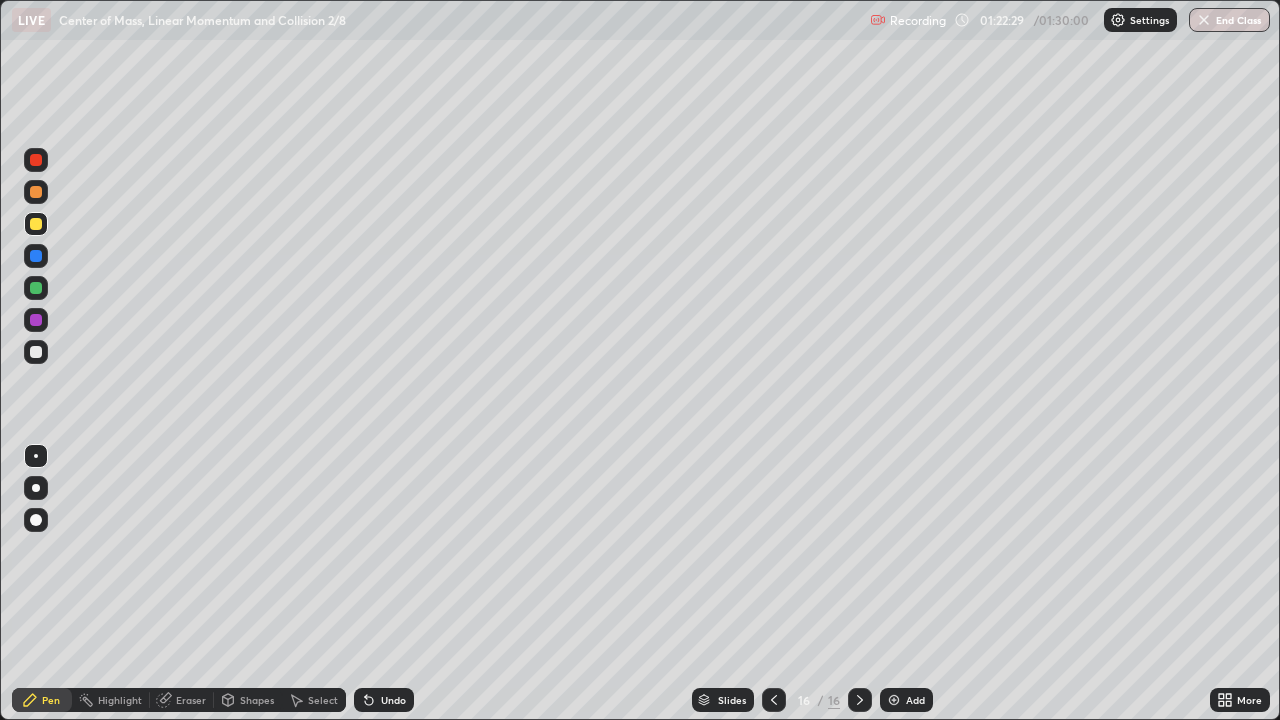 click on "End Class" at bounding box center (1229, 20) 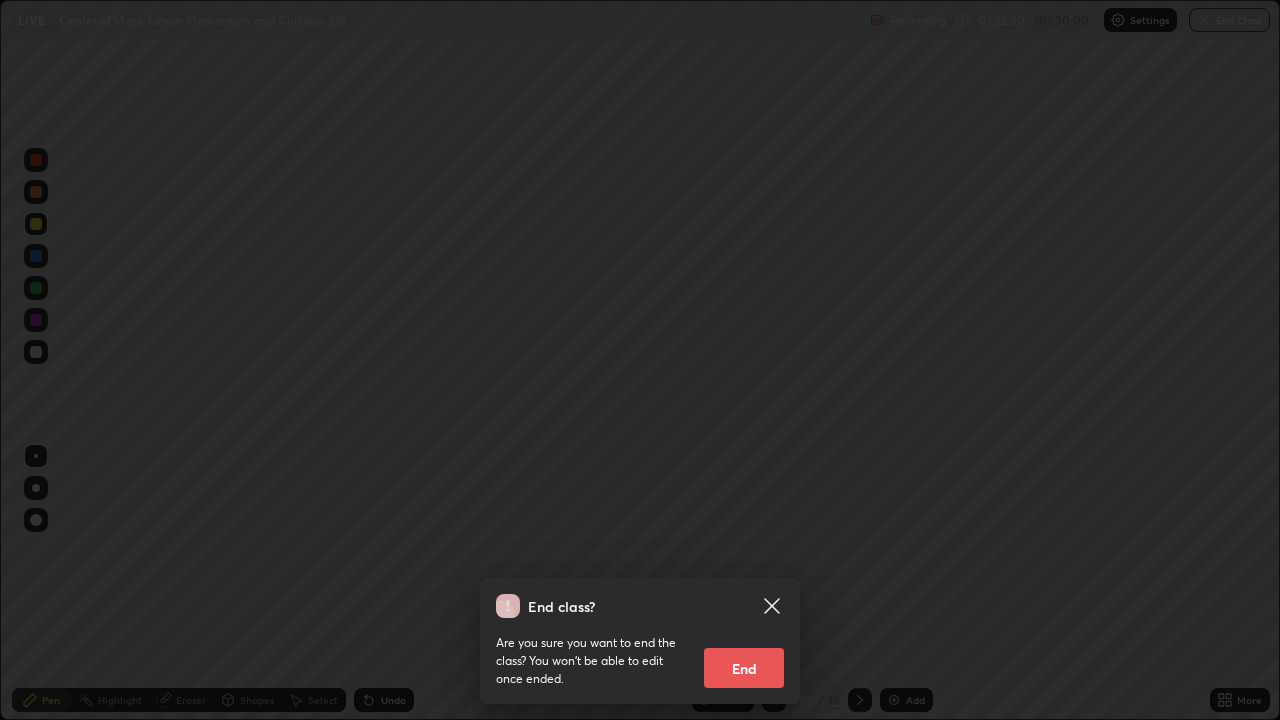click on "End" at bounding box center [744, 668] 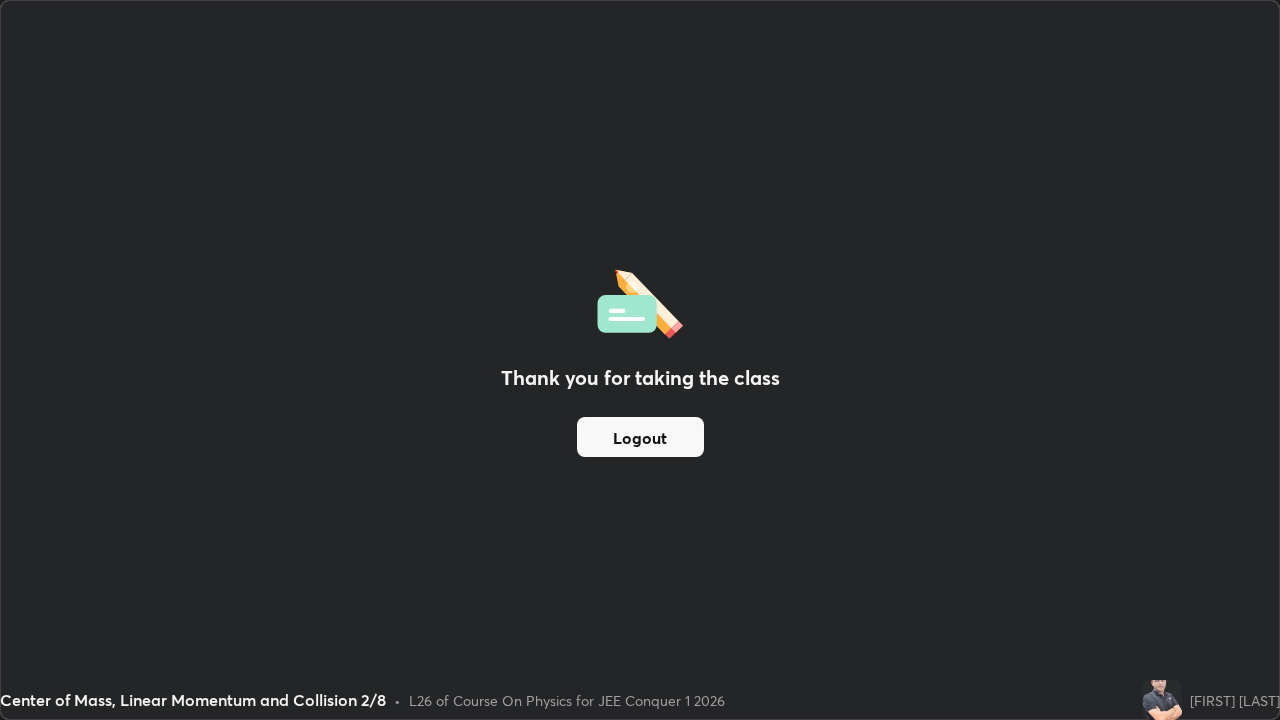 click on "Logout" at bounding box center (640, 437) 